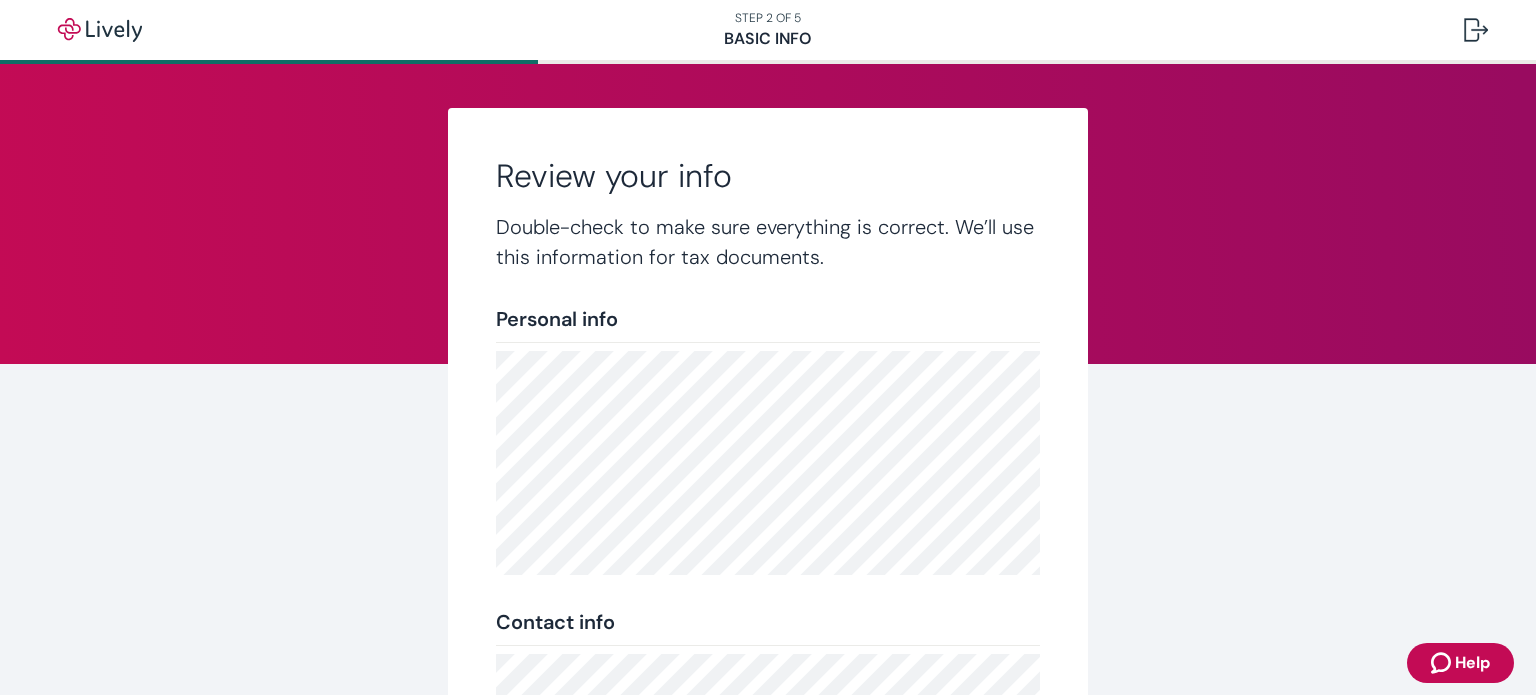 scroll, scrollTop: 0, scrollLeft: 0, axis: both 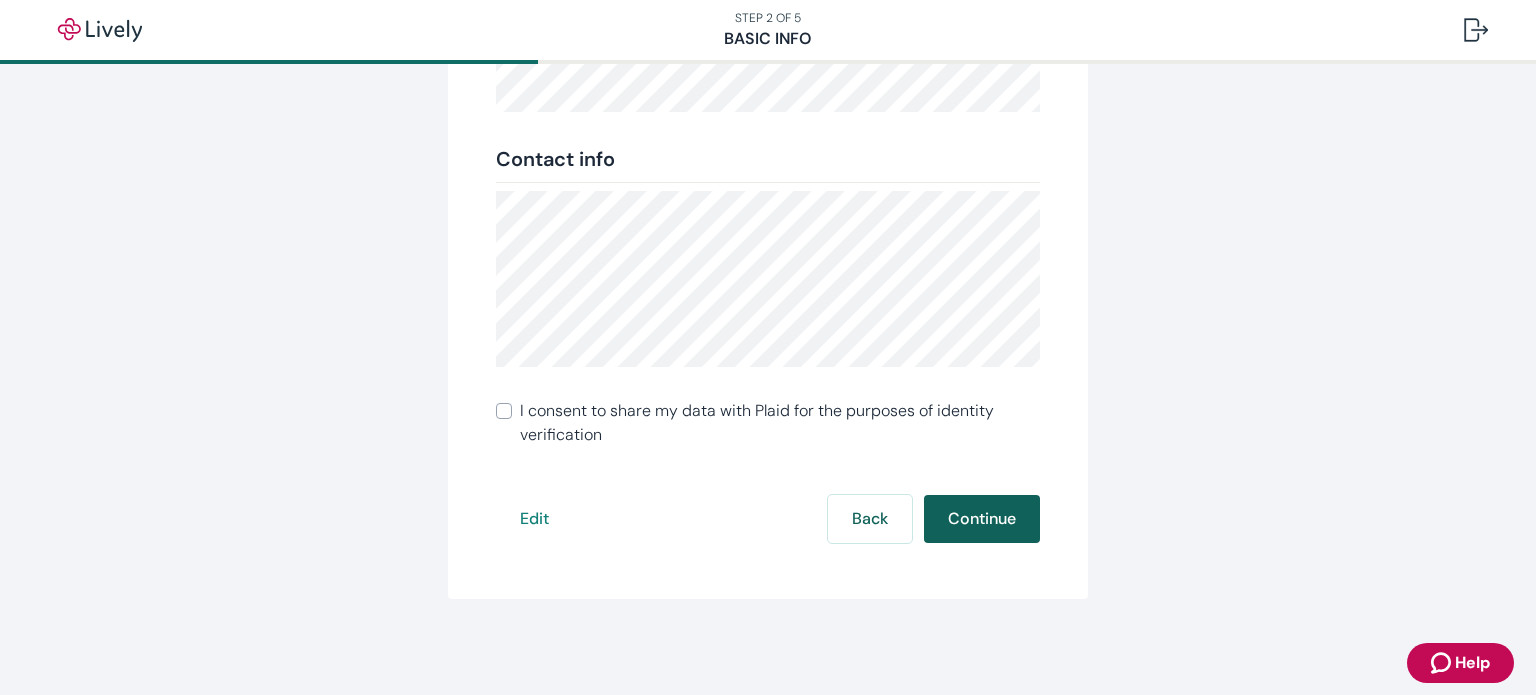 click on "Continue" at bounding box center [982, 519] 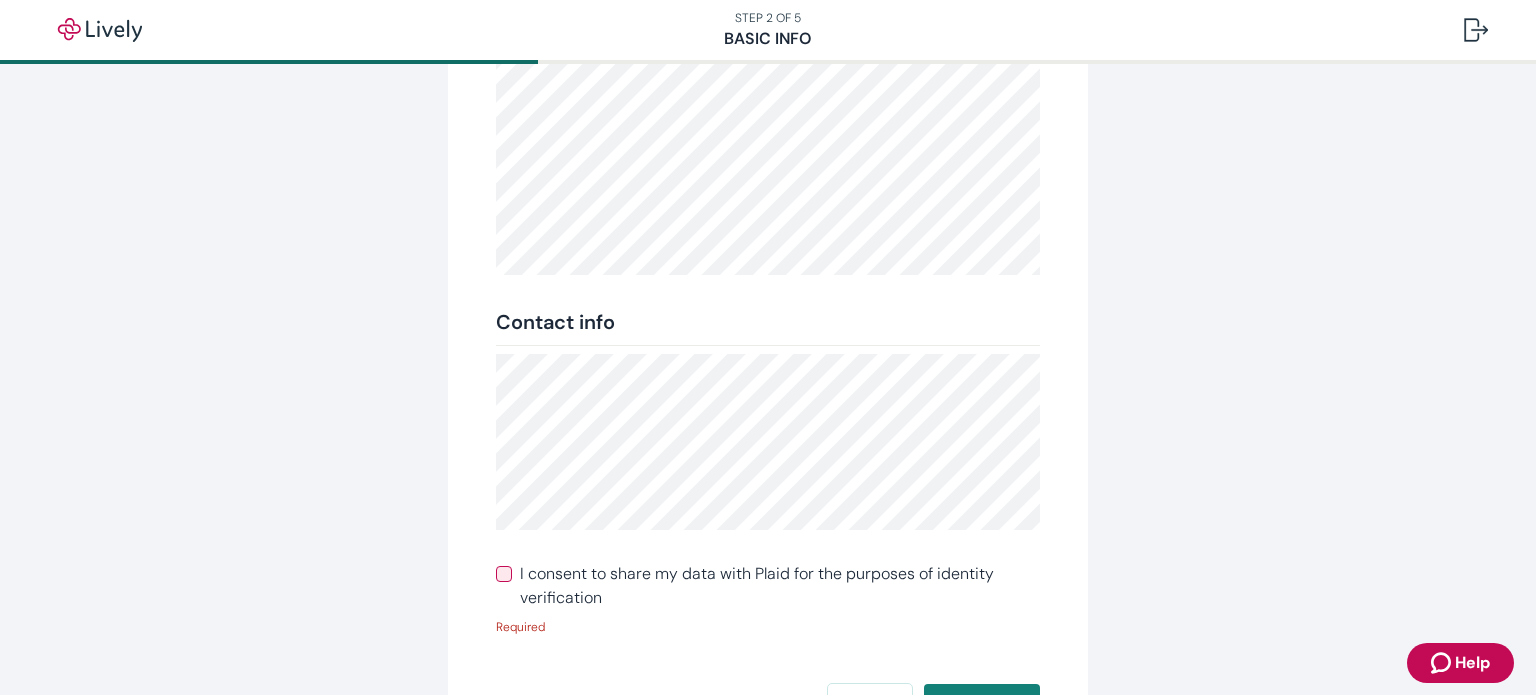 scroll, scrollTop: 488, scrollLeft: 0, axis: vertical 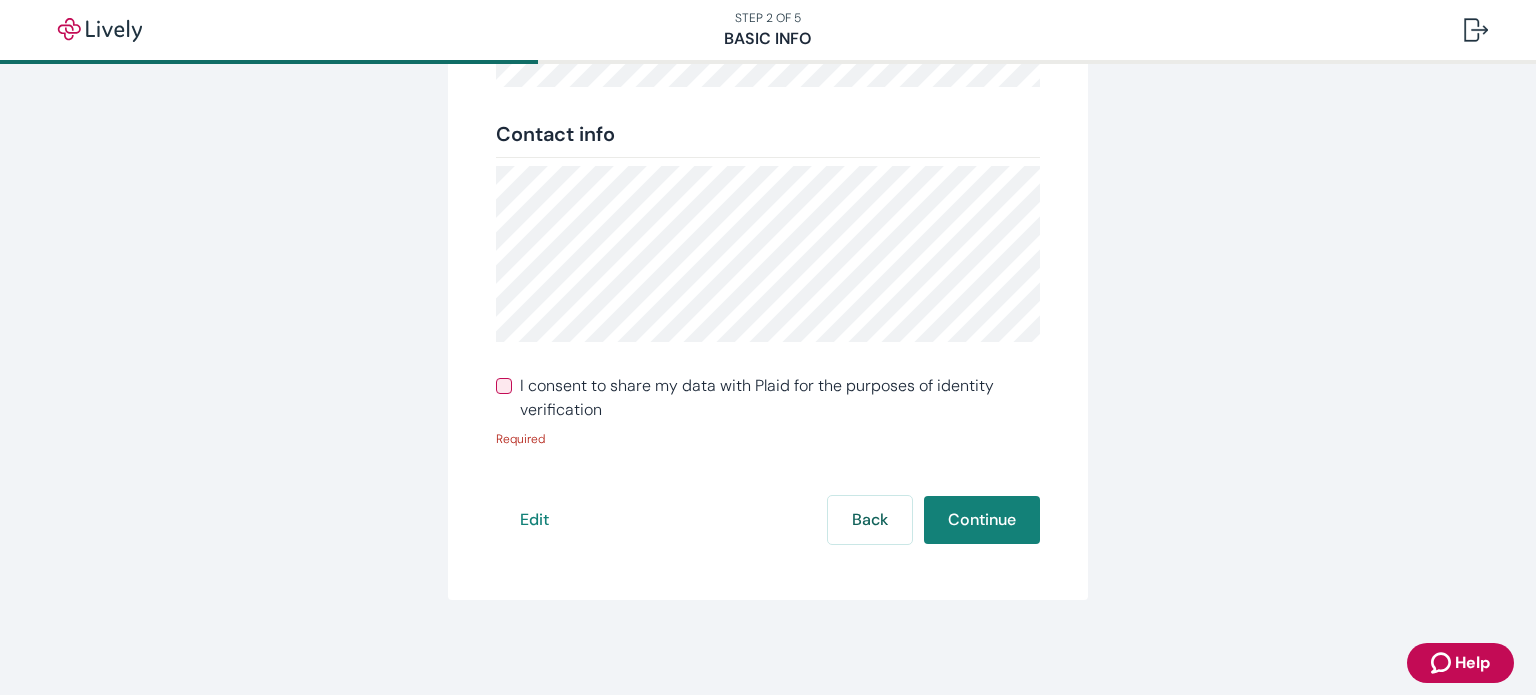 click on "Review your info Double-check to make sure everything is correct. We’ll use this information for tax documents. Personal info   Contact info   I consent to share my data with Plaid for the purposes of identity verification Required Edit Back Continue" at bounding box center (768, 110) 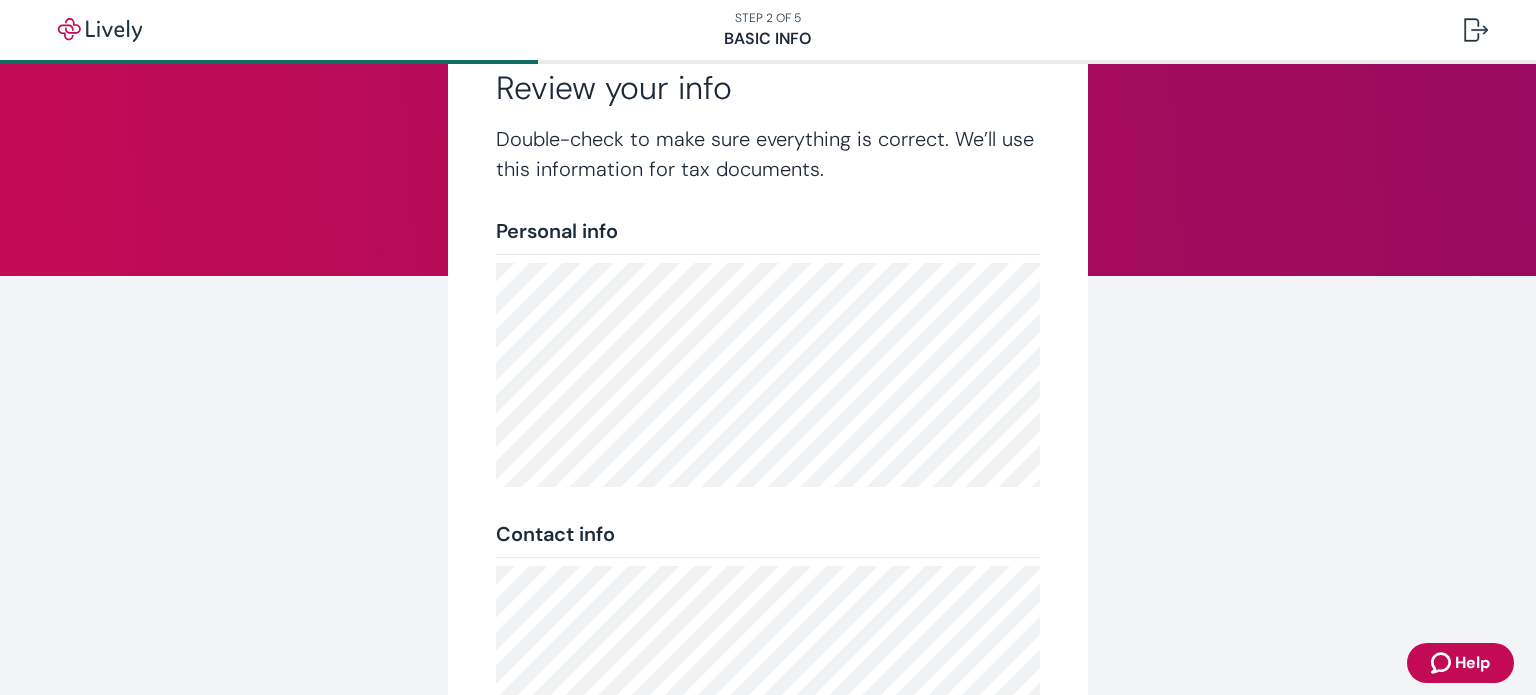 scroll, scrollTop: 0, scrollLeft: 0, axis: both 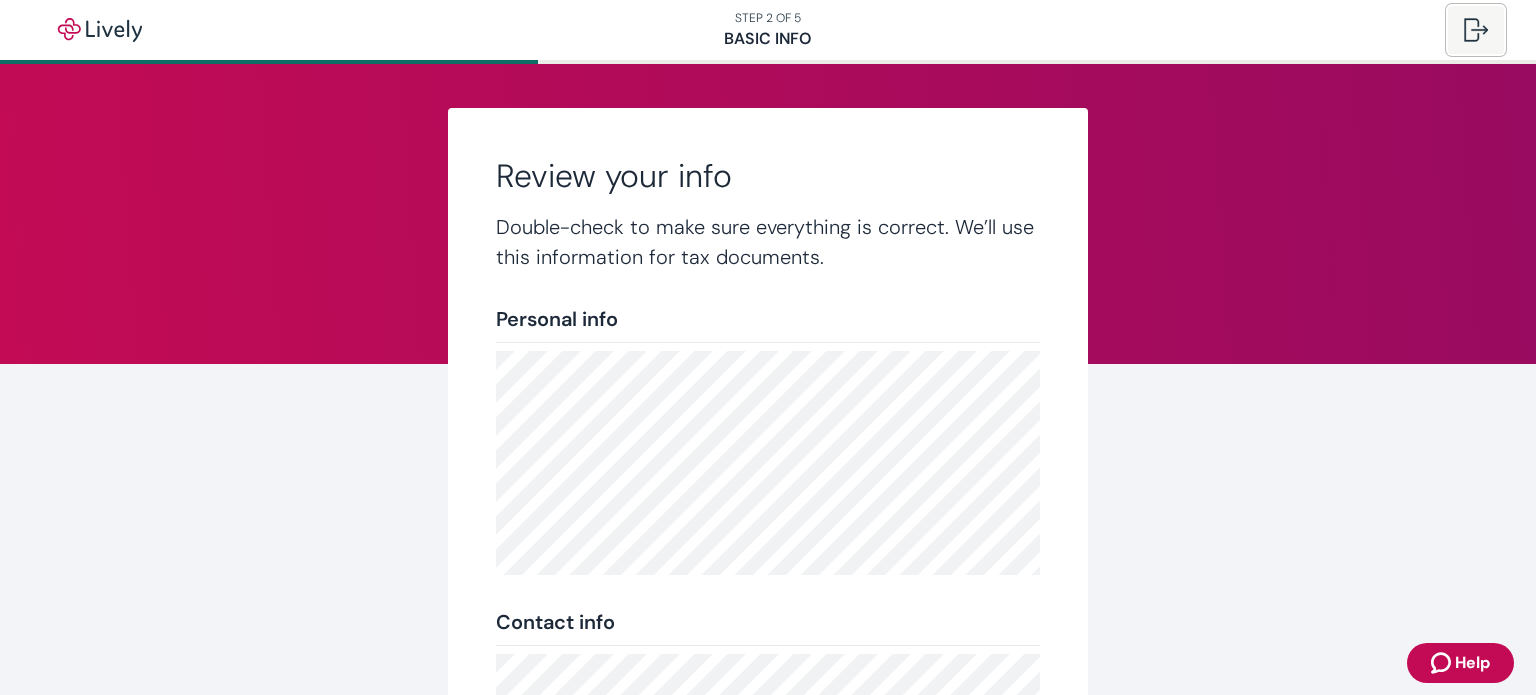 click at bounding box center (1476, 30) 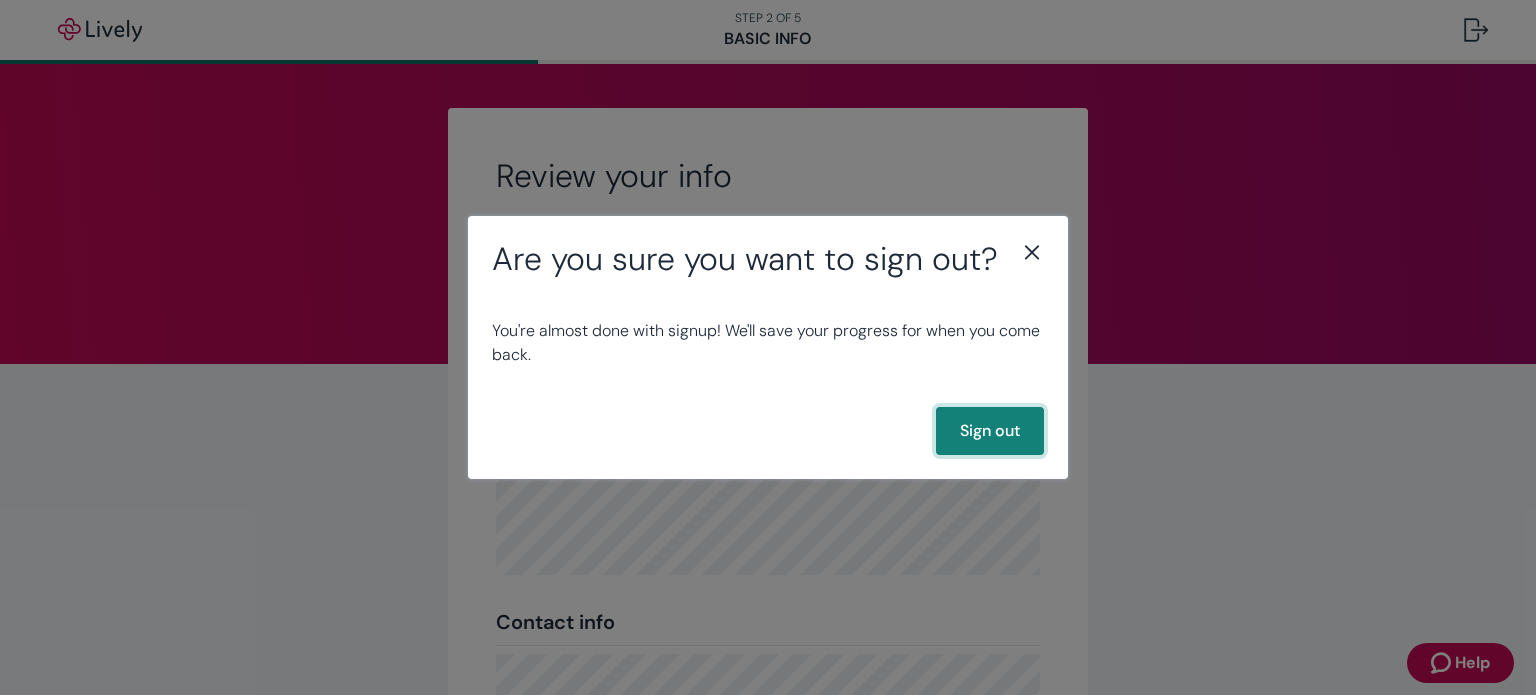 click on "Sign out" at bounding box center [990, 431] 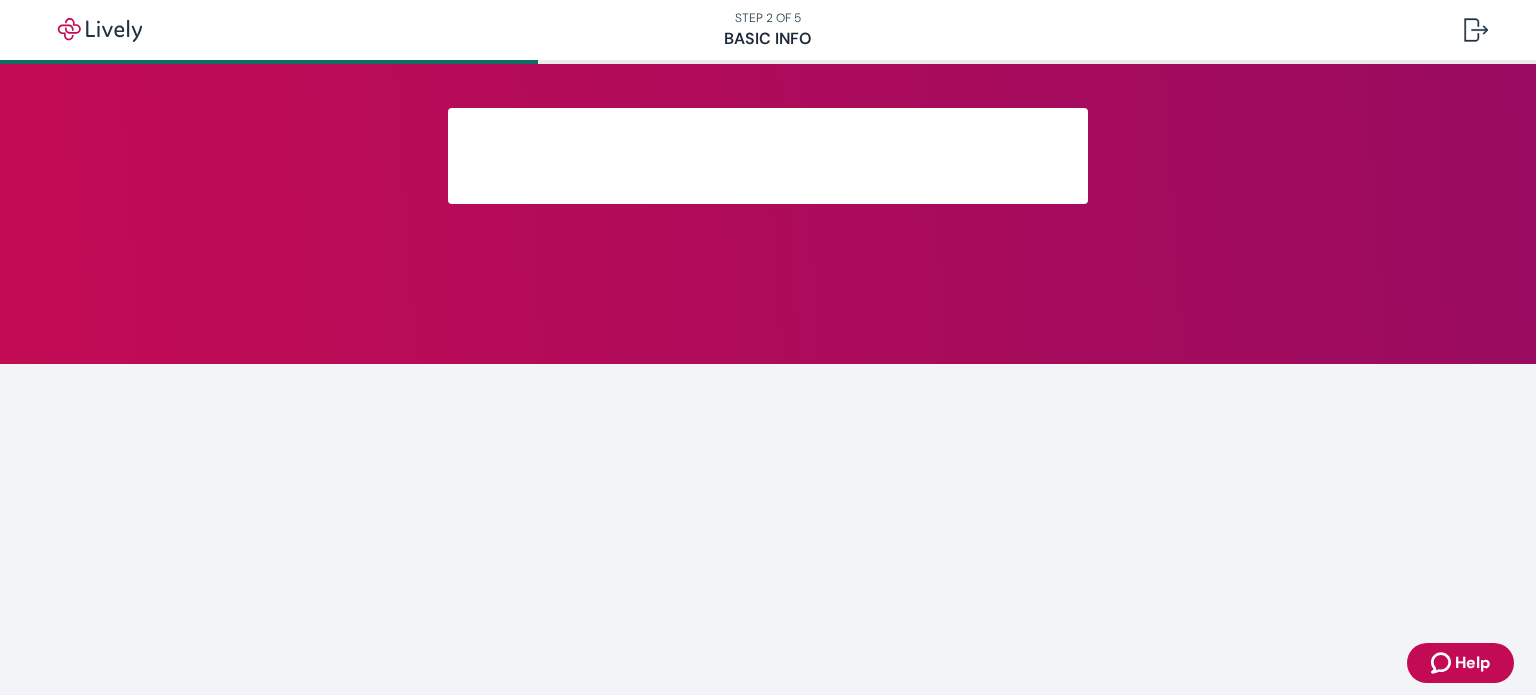 scroll, scrollTop: 0, scrollLeft: 0, axis: both 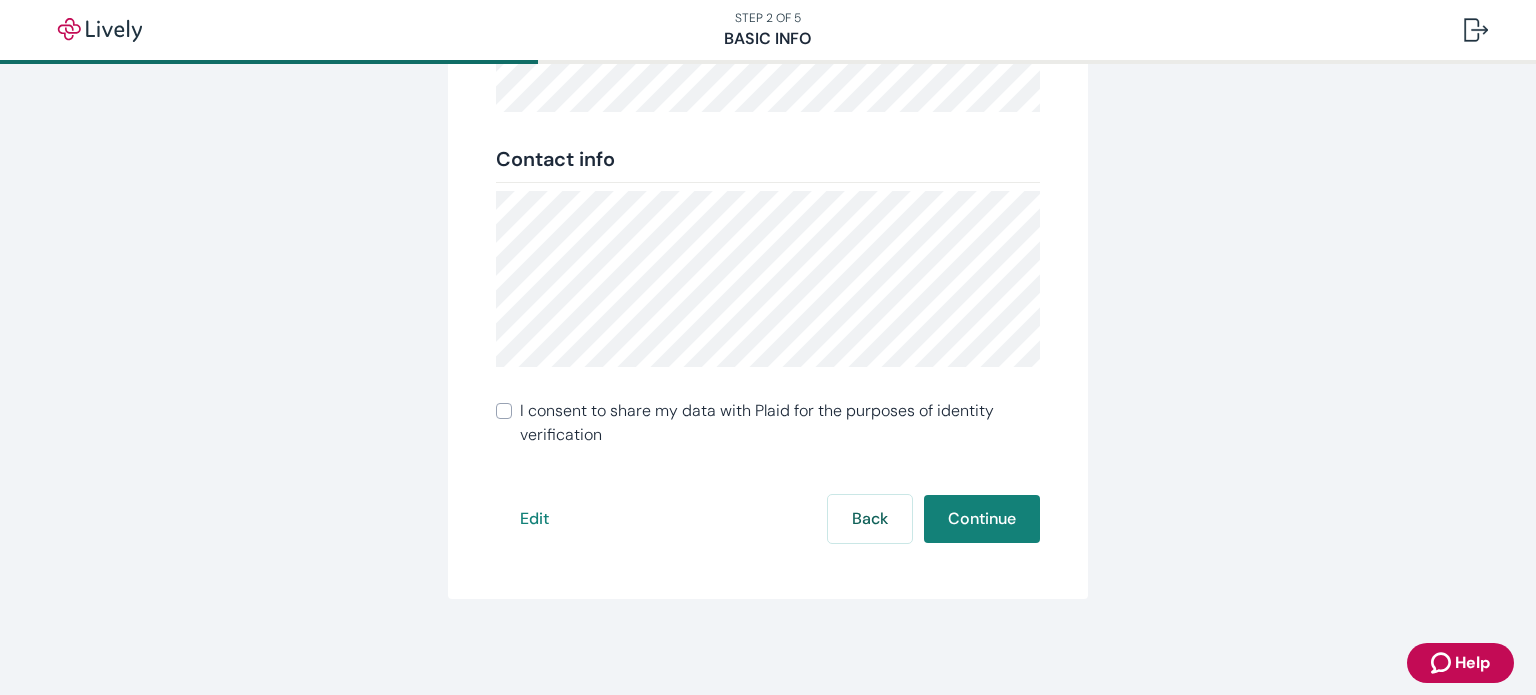 click on "Help" at bounding box center [1472, 663] 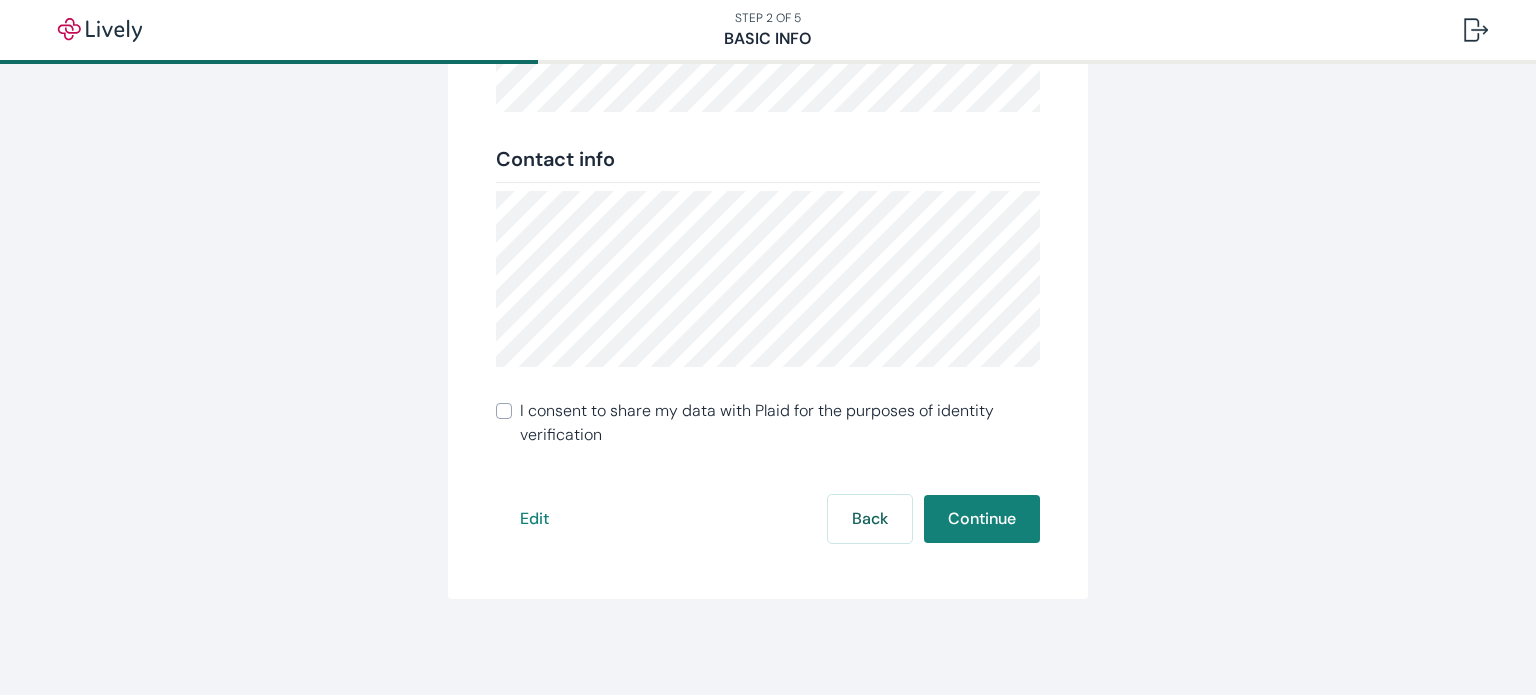 scroll, scrollTop: 0, scrollLeft: 0, axis: both 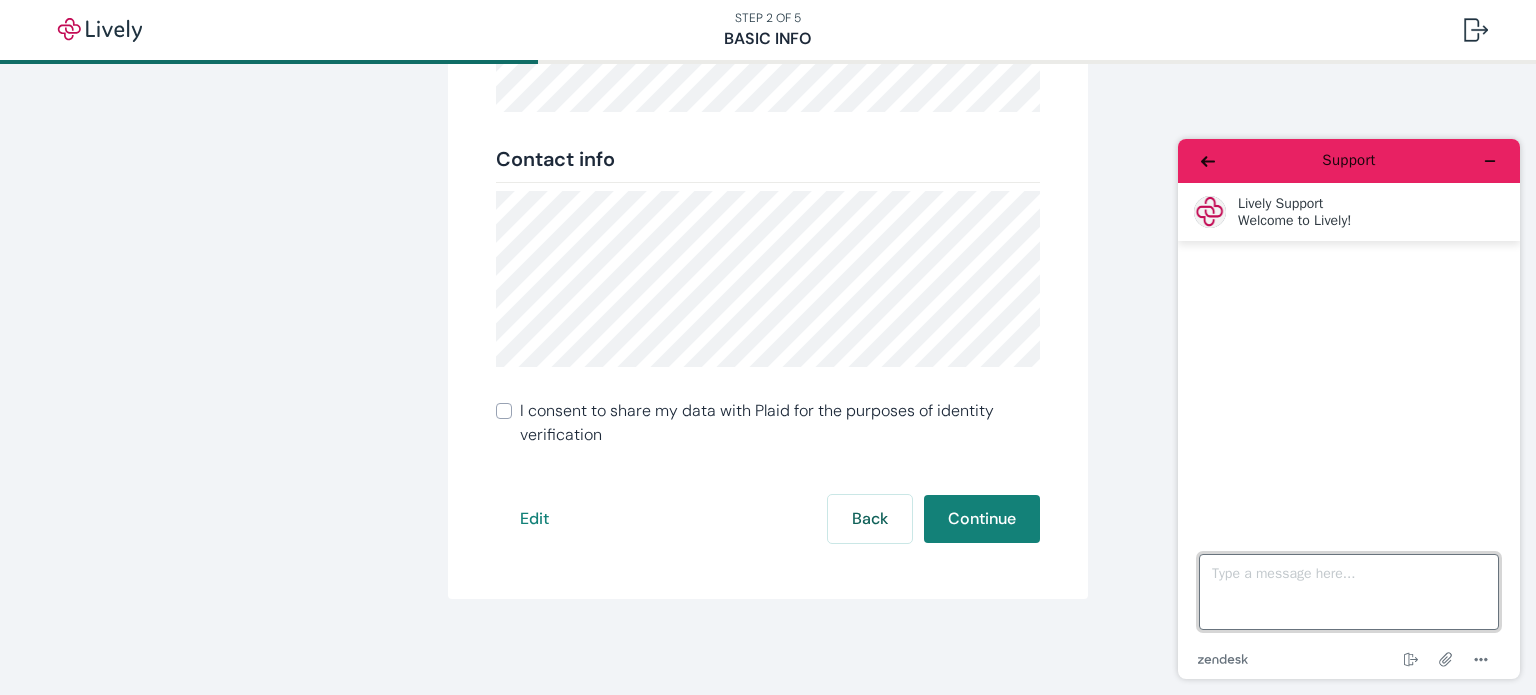 click on "Type a message here..." at bounding box center (1349, 592) 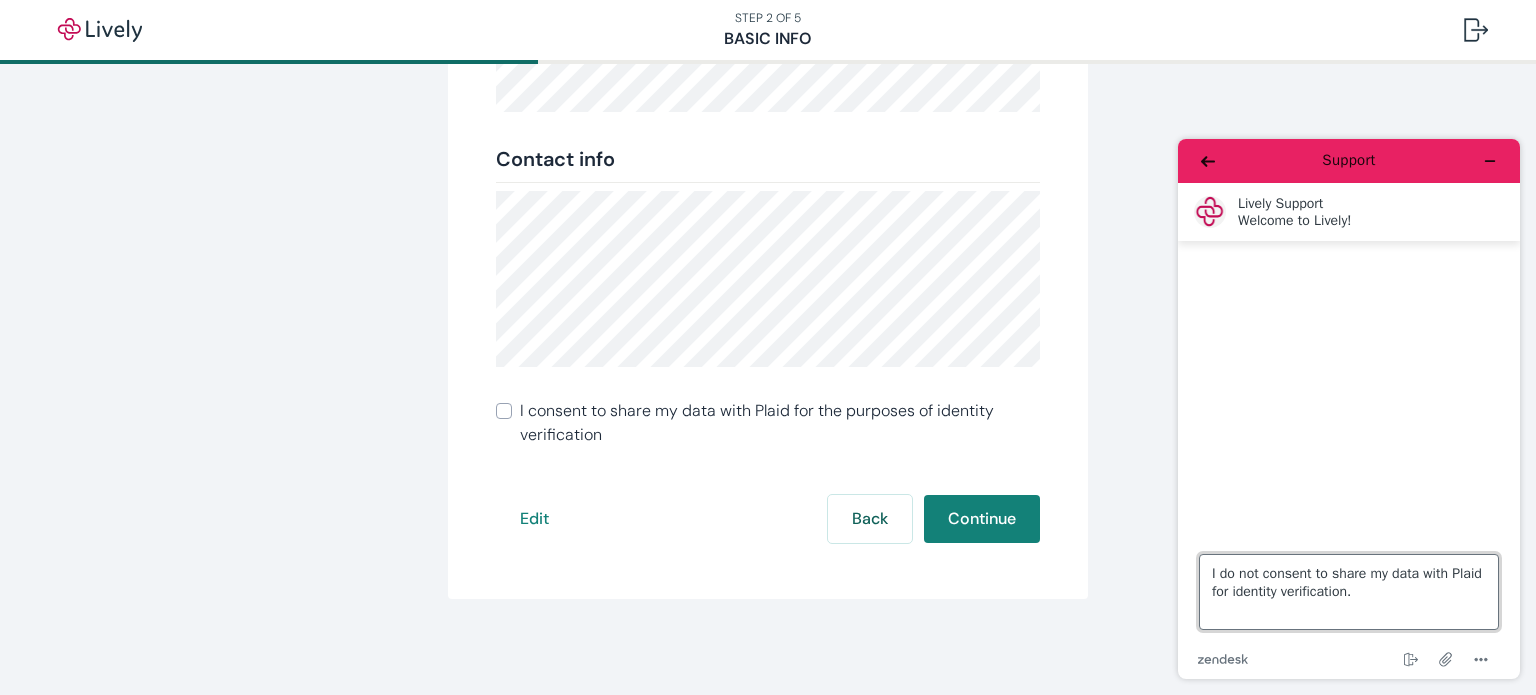 type on "I do not consent to share my data with Plaid for identity verification." 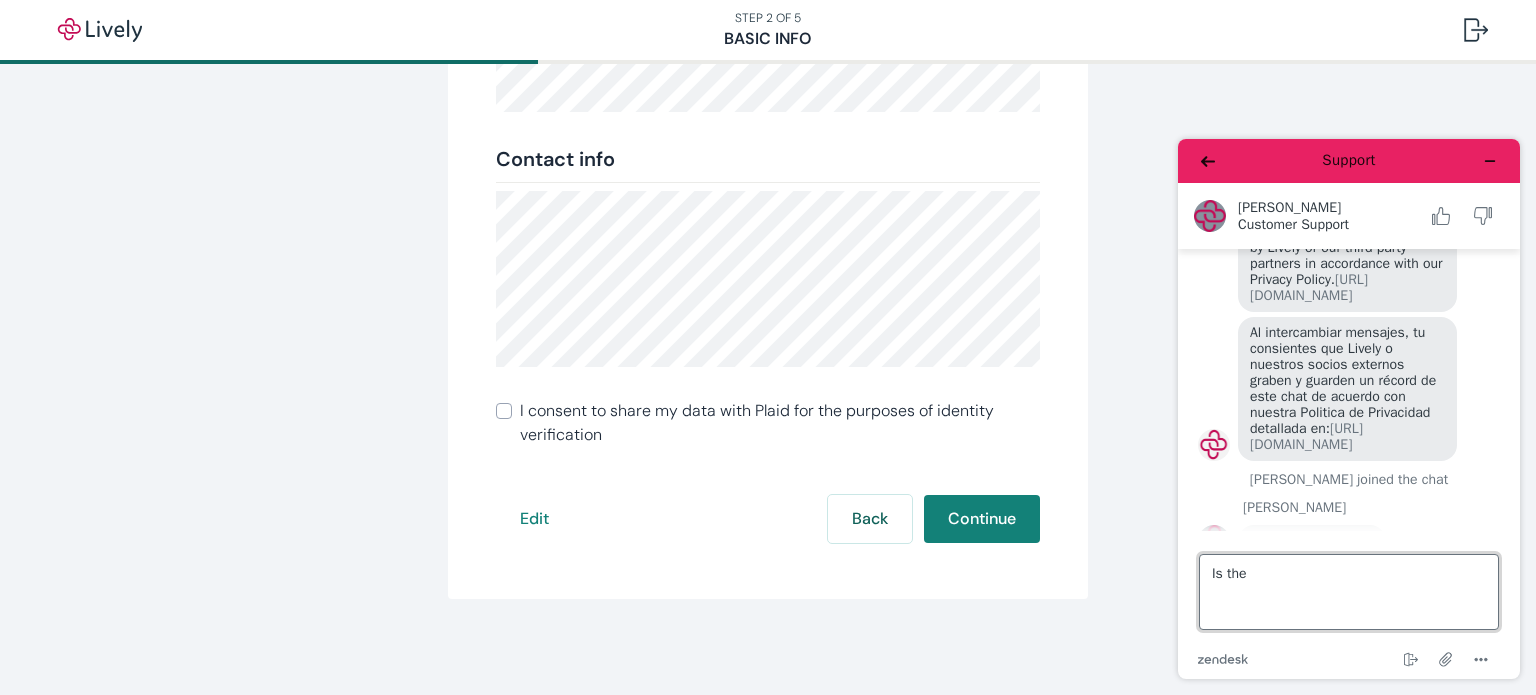 scroll, scrollTop: 244, scrollLeft: 0, axis: vertical 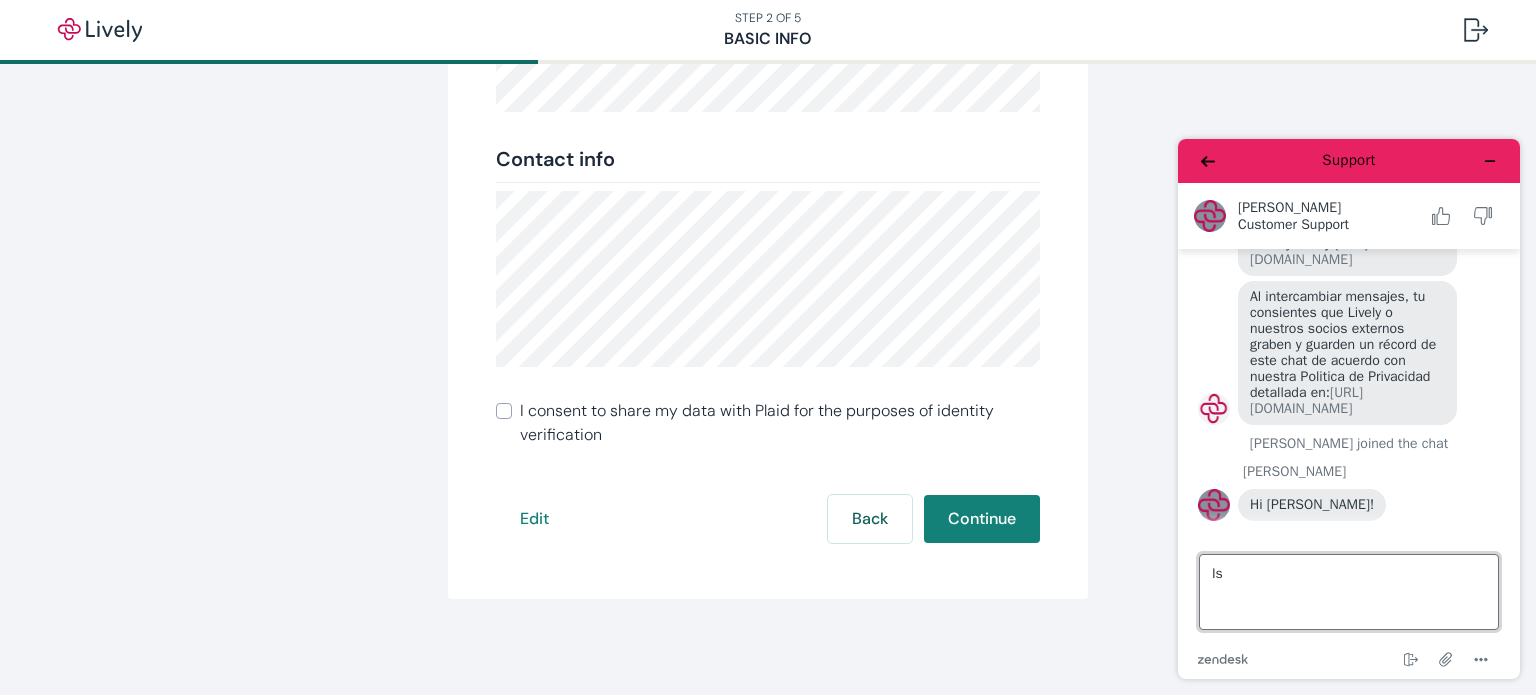 type on "I" 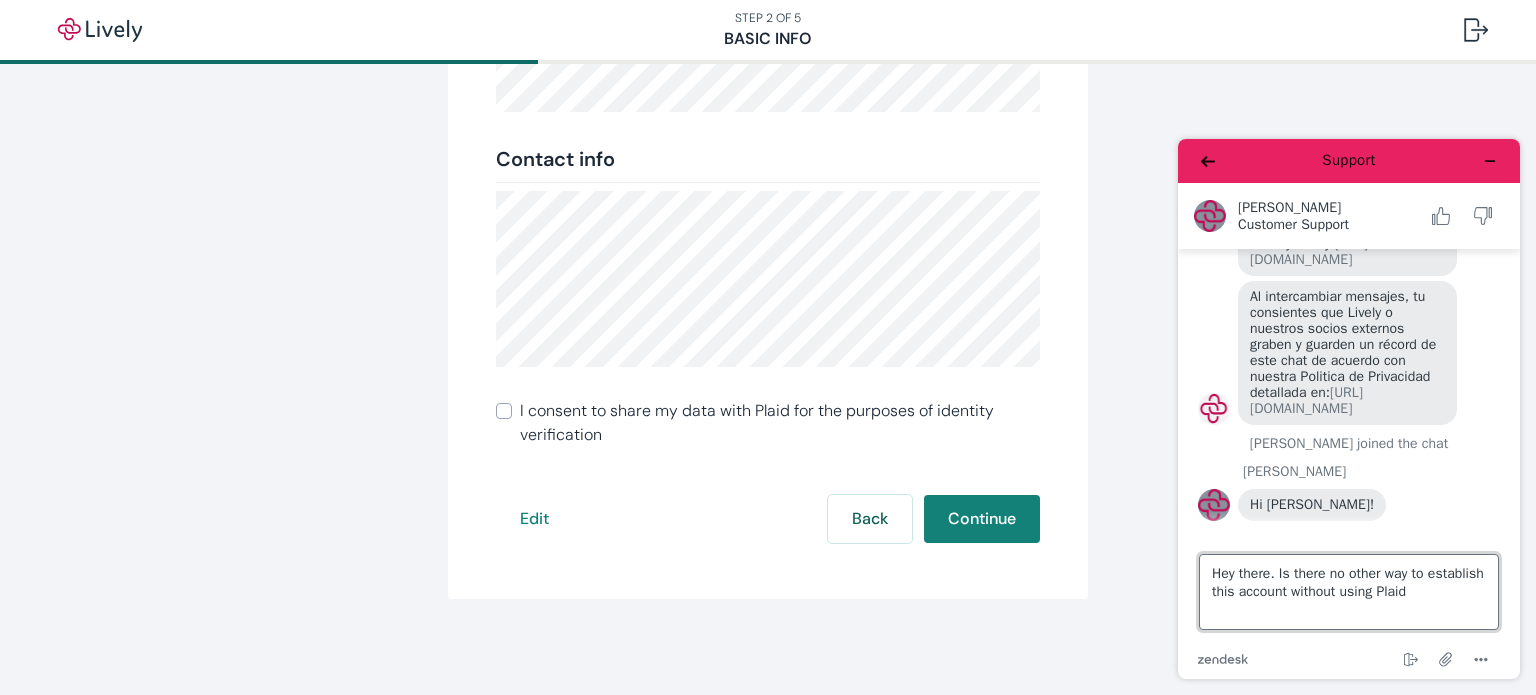 type on "Hey there. Is there no other way to establish this account without using Plaid?" 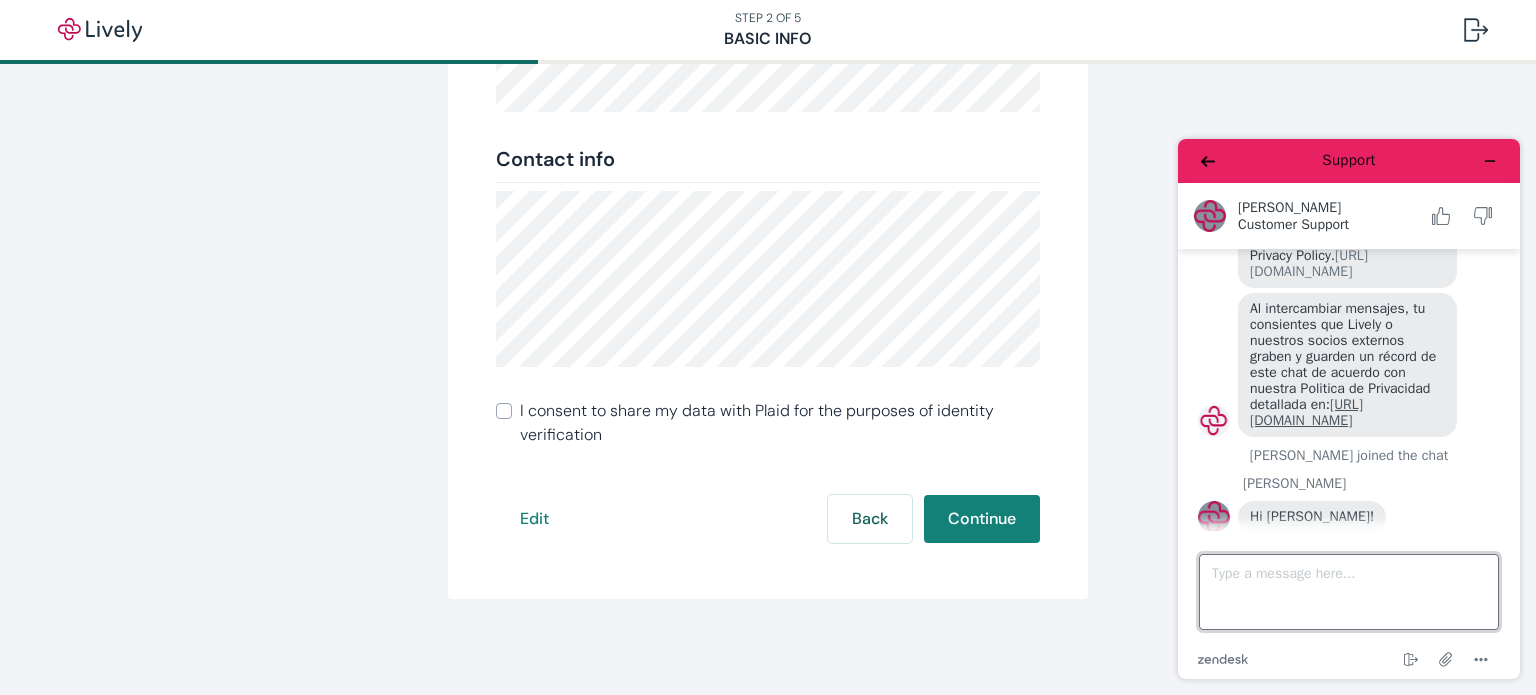 scroll, scrollTop: 318, scrollLeft: 0, axis: vertical 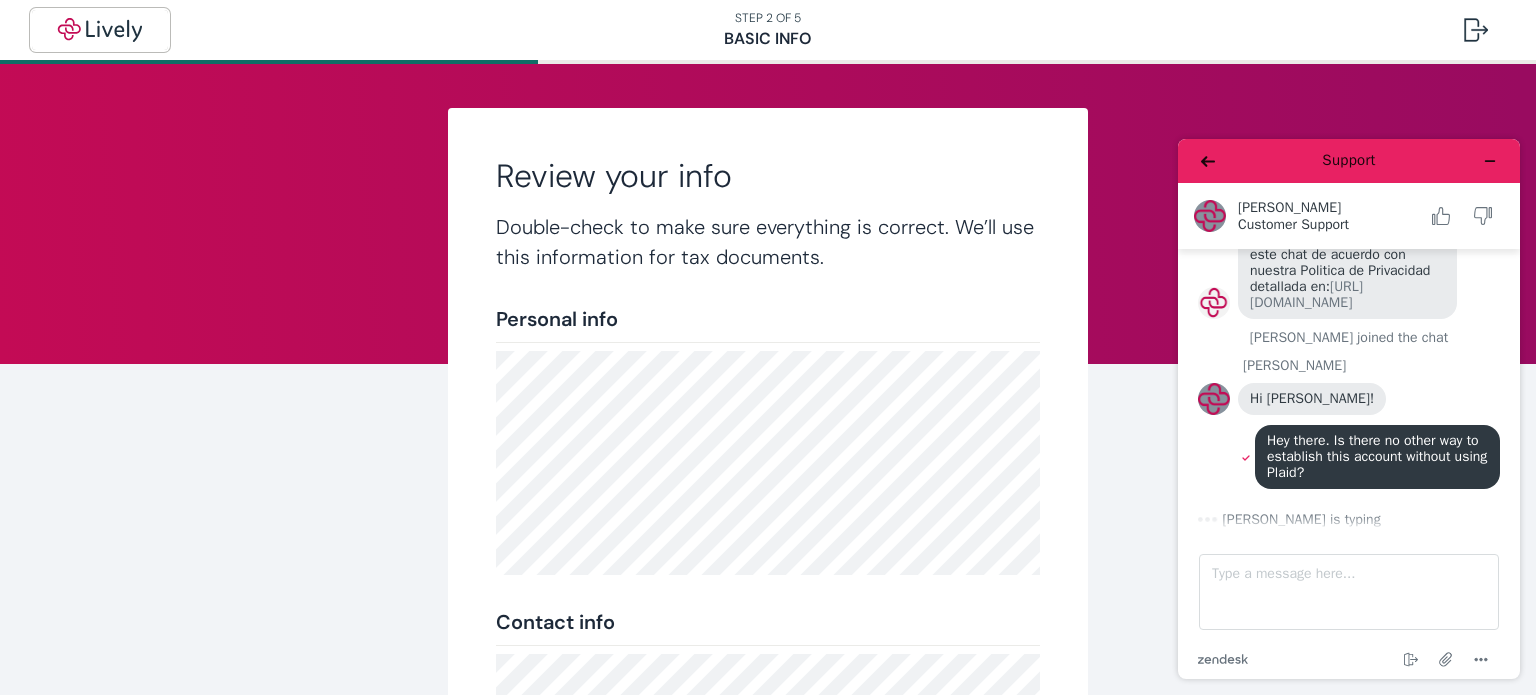 click at bounding box center [100, 30] 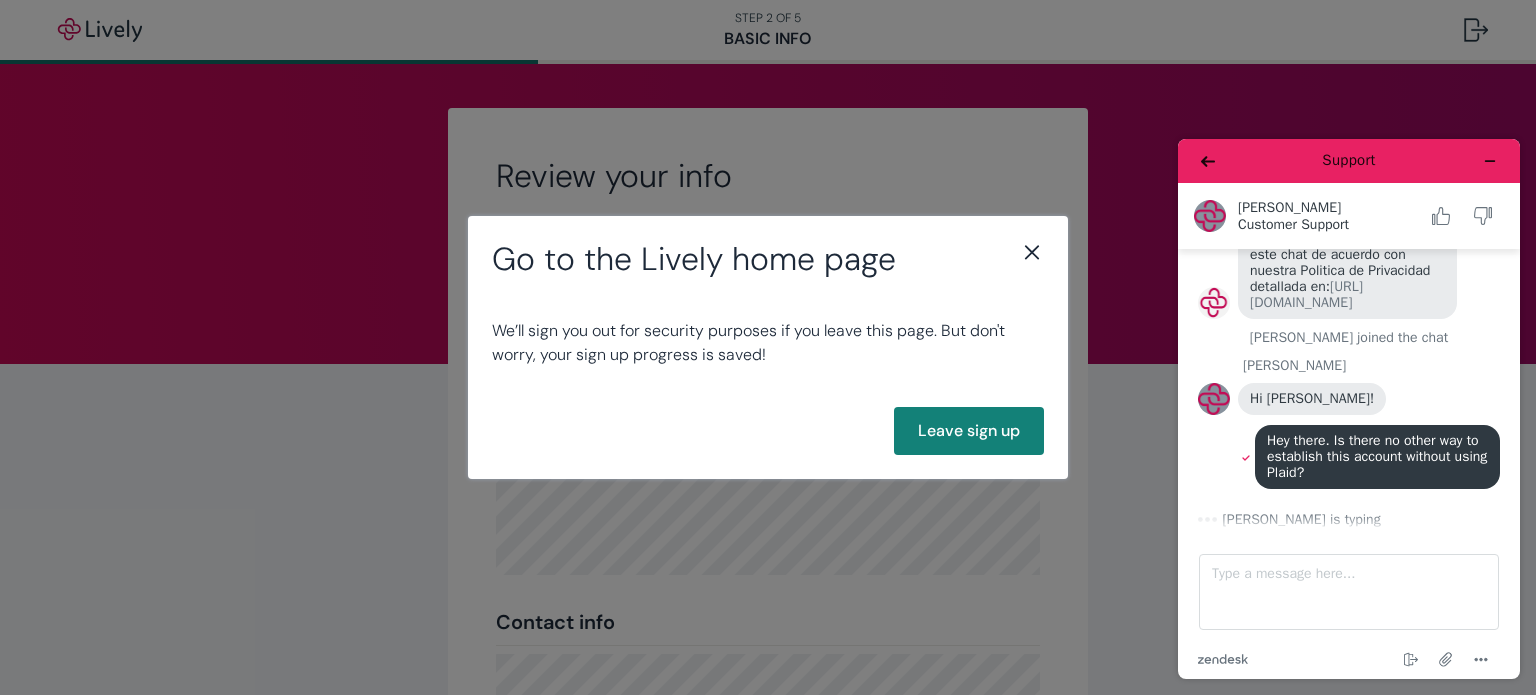 click 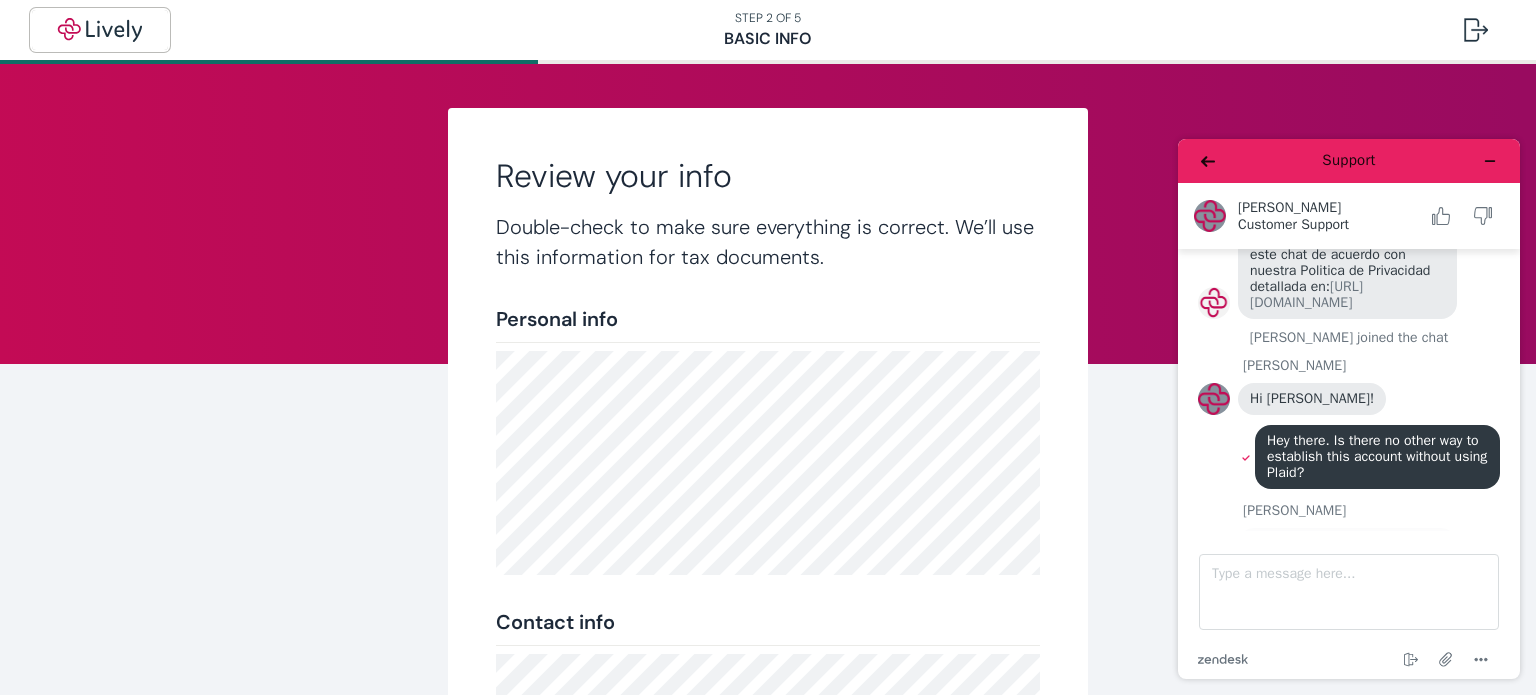 scroll, scrollTop: 459, scrollLeft: 0, axis: vertical 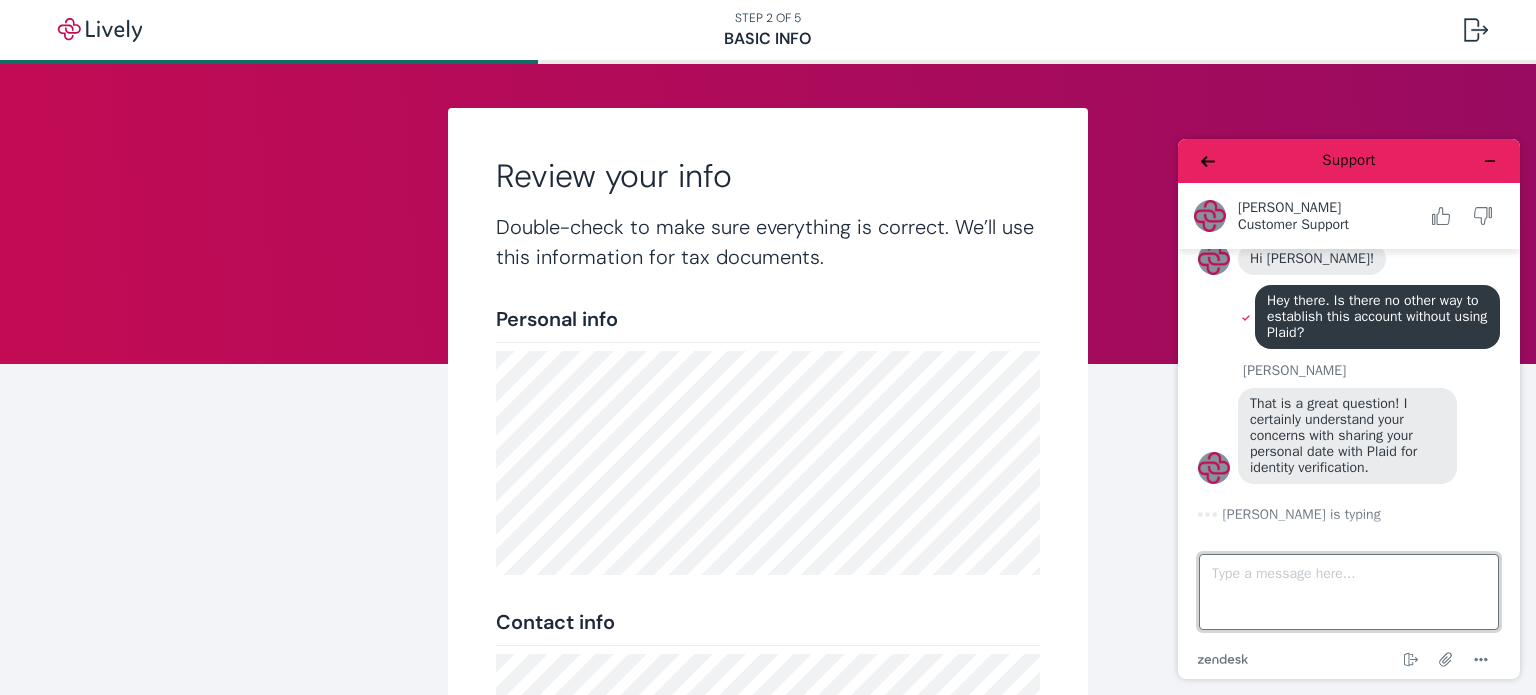 click on "Type a message here..." at bounding box center (1349, 592) 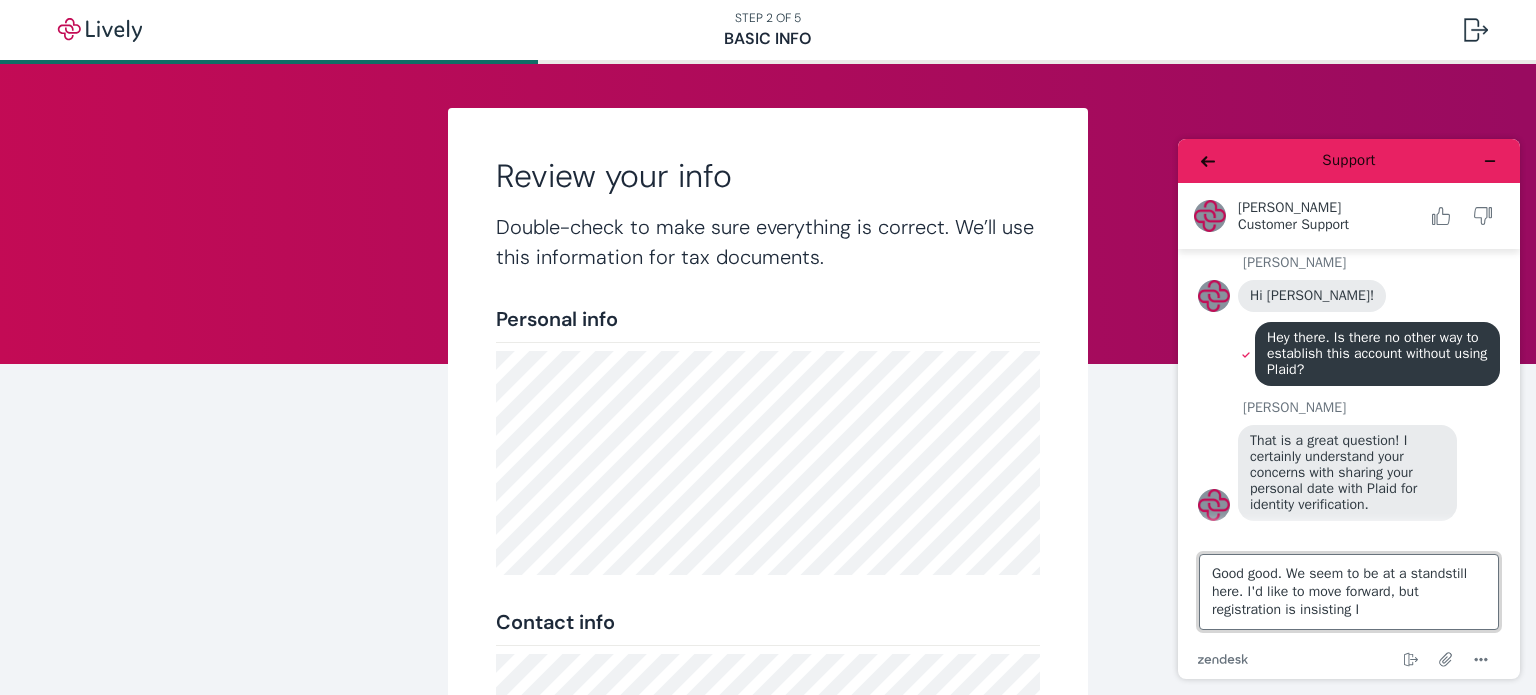 scroll, scrollTop: 454, scrollLeft: 0, axis: vertical 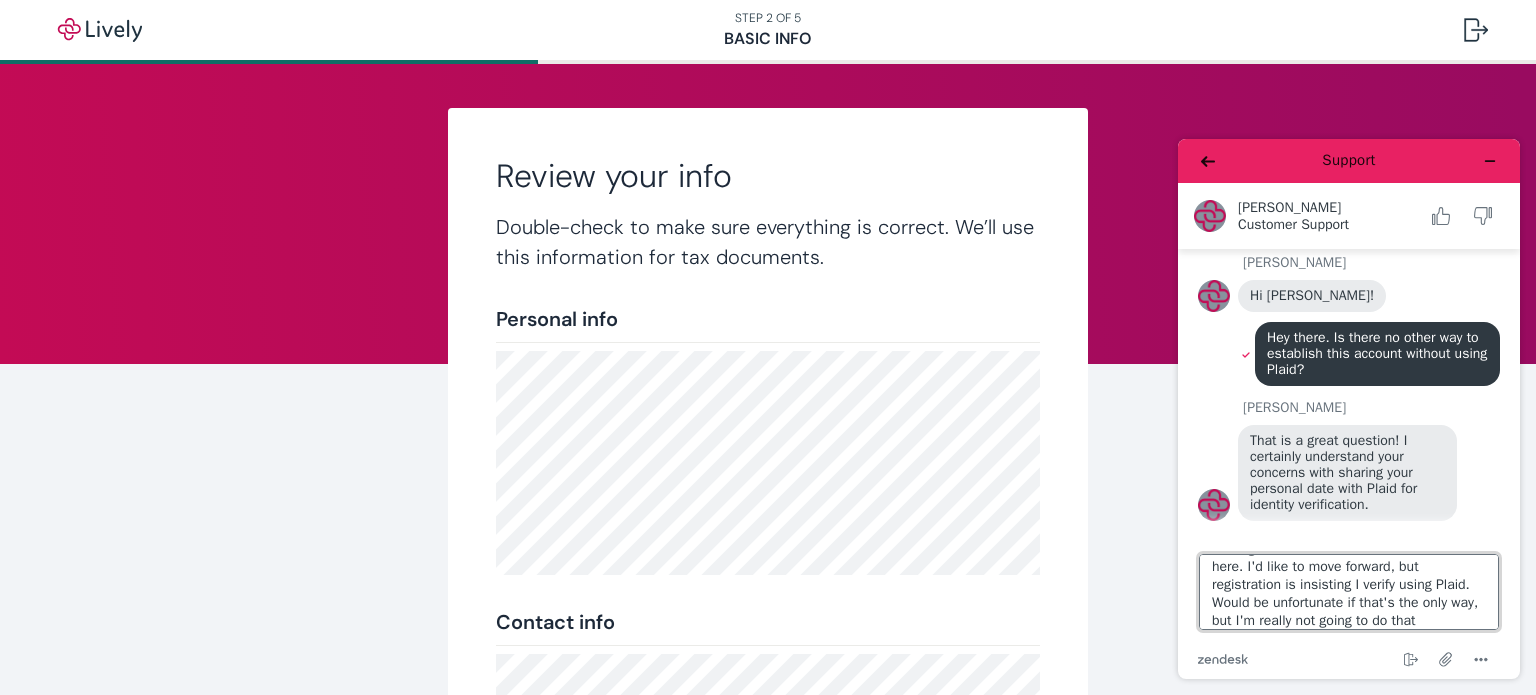 type on "Good good. We seem to be at a standstill here. I'd like to move forward, but registration is insisting I verify using Plaid. Would be unfortunate if that's the only way, but I'm really not going to do that." 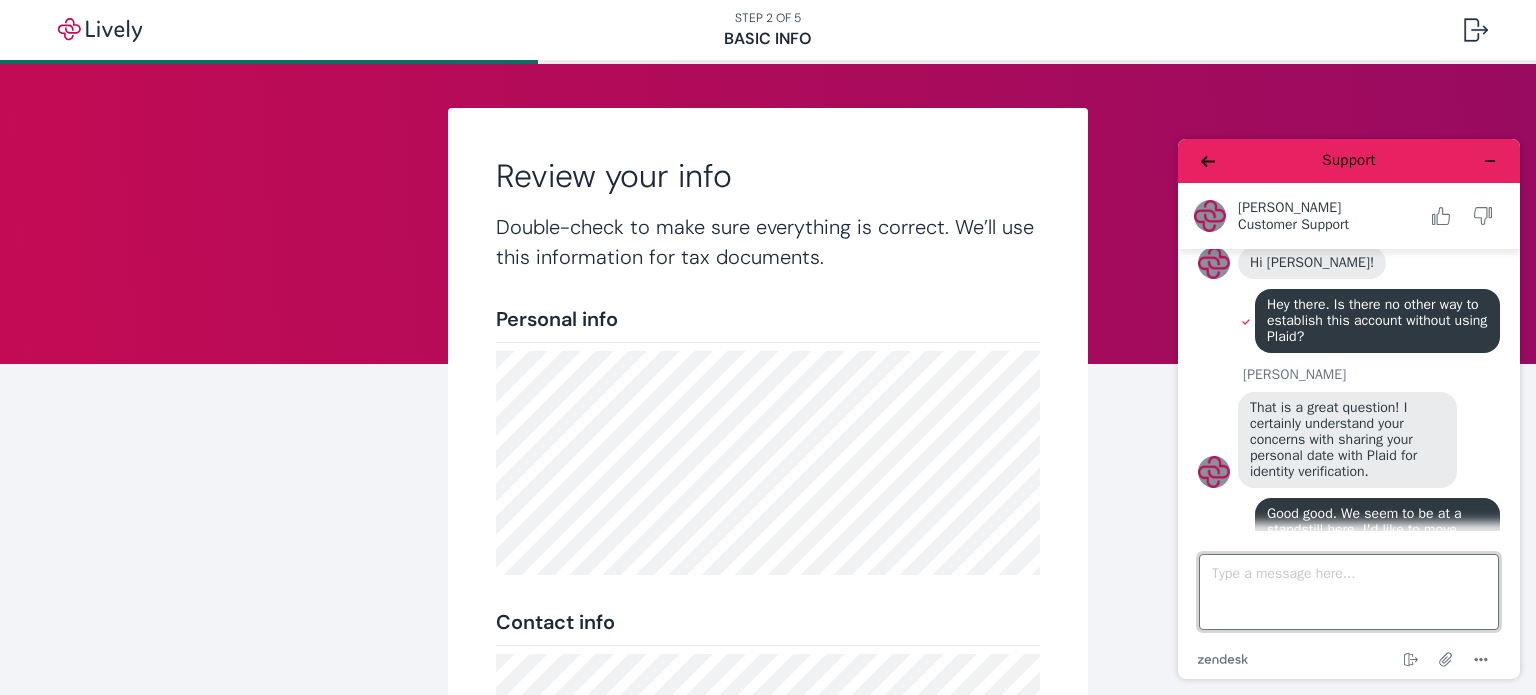 scroll, scrollTop: 0, scrollLeft: 0, axis: both 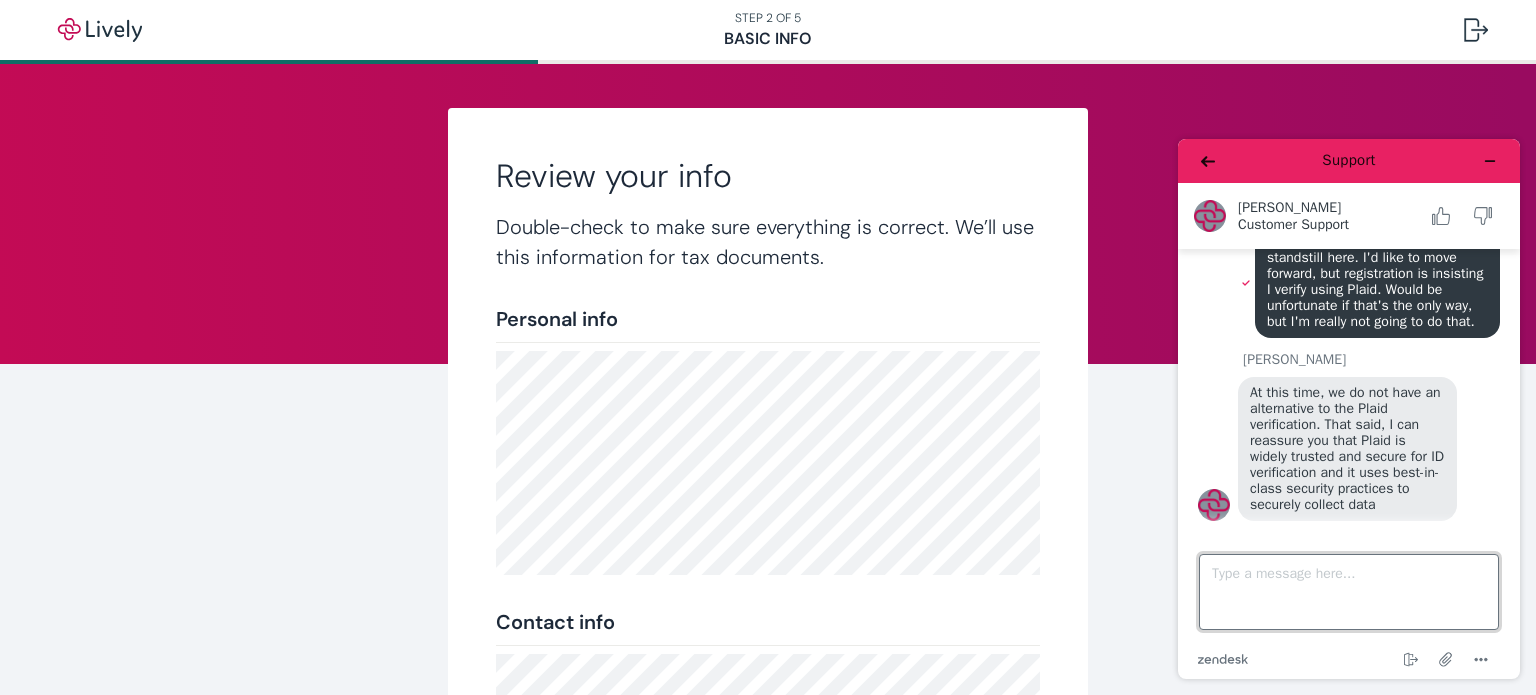 click on "Type a message here..." at bounding box center [1349, 592] 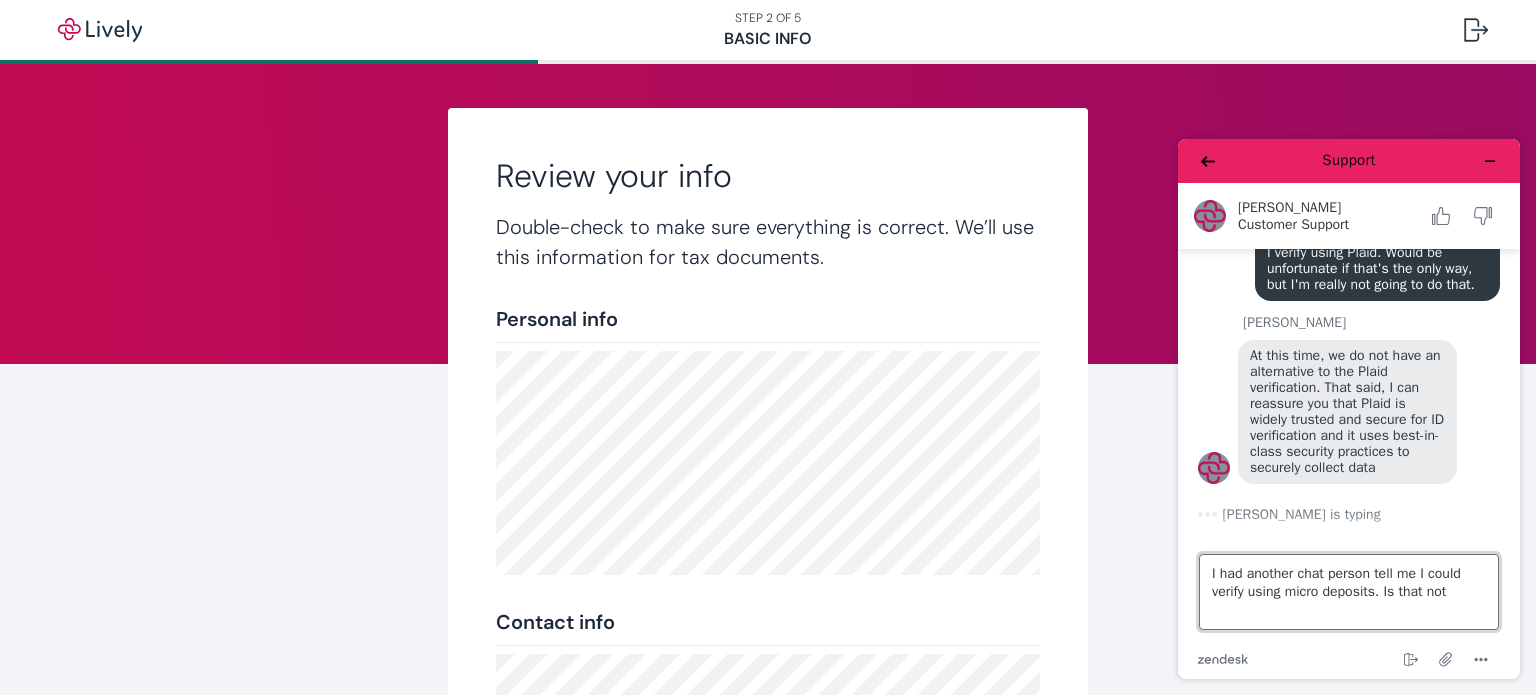 scroll, scrollTop: 760, scrollLeft: 0, axis: vertical 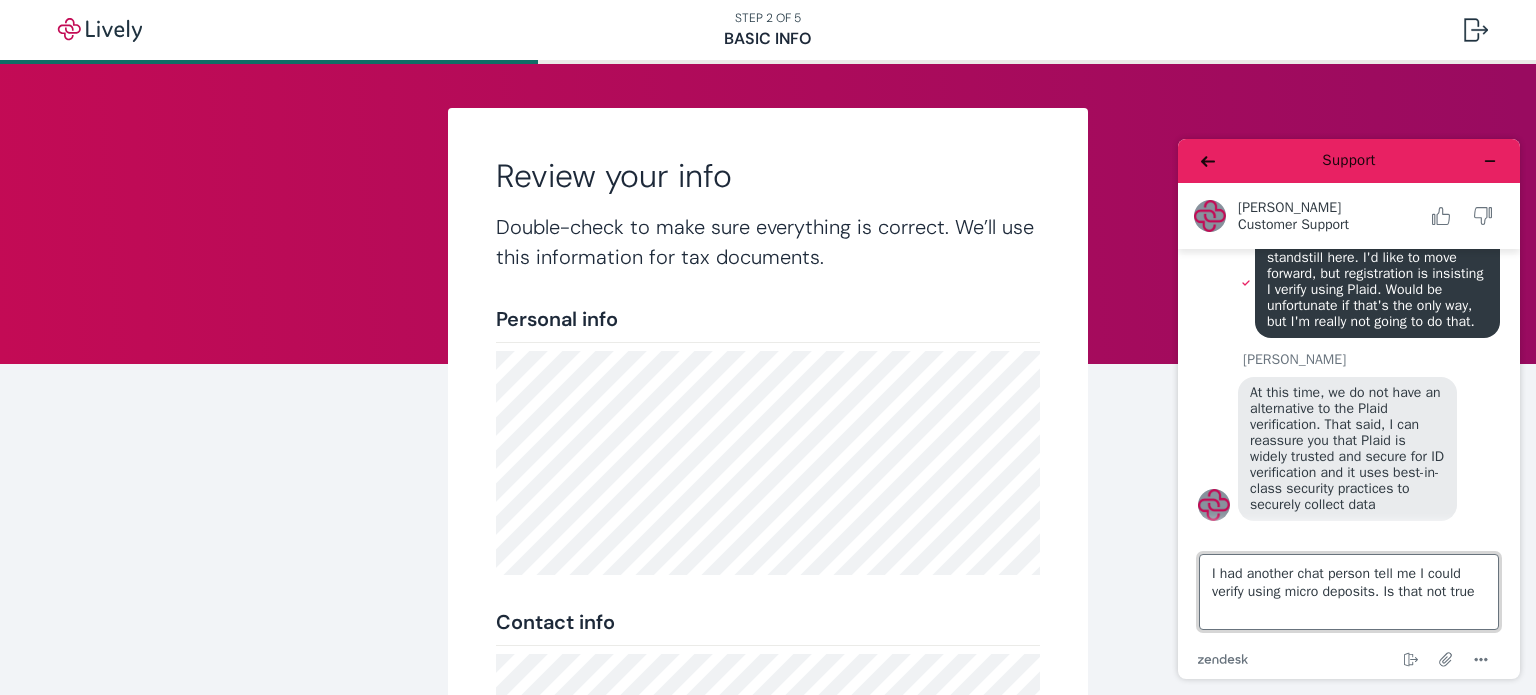type on "I had another chat person tell me I could verify using micro deposits. Is that not true?" 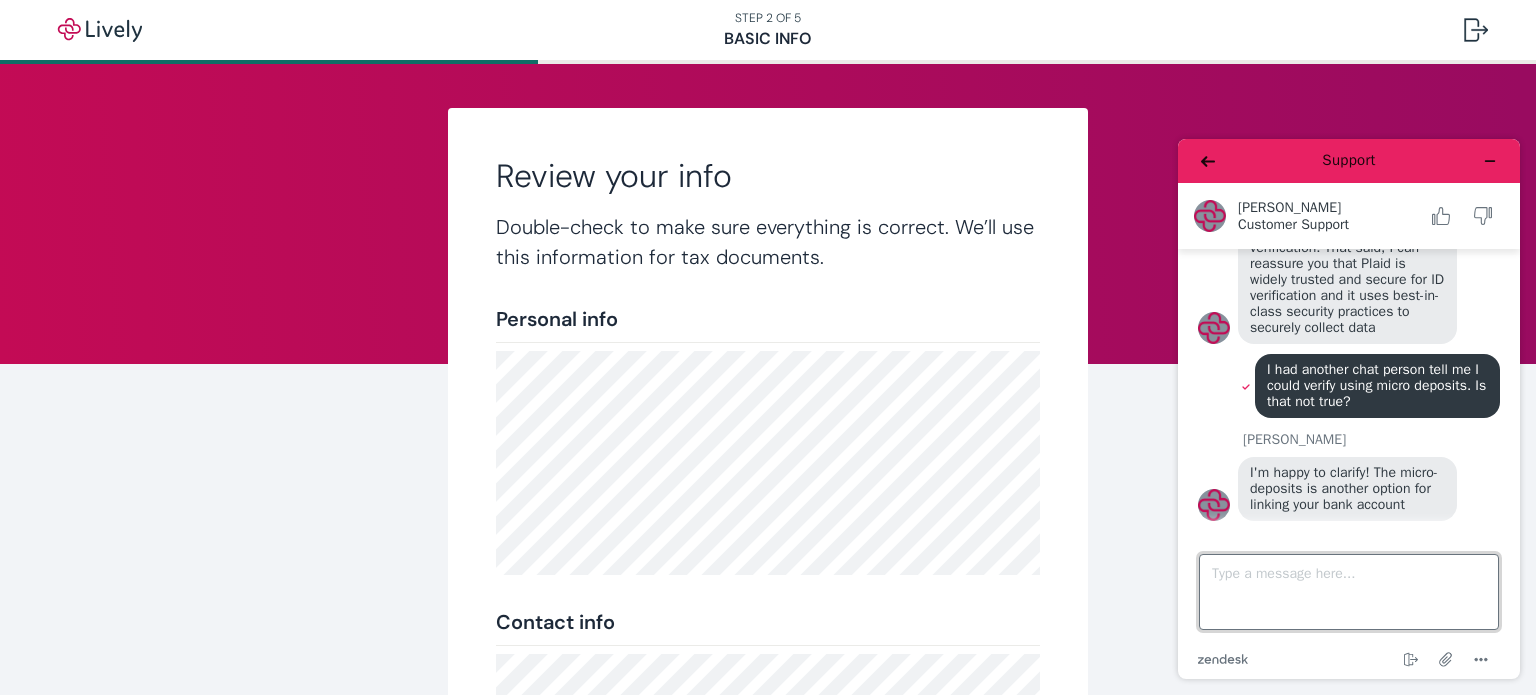 scroll, scrollTop: 942, scrollLeft: 0, axis: vertical 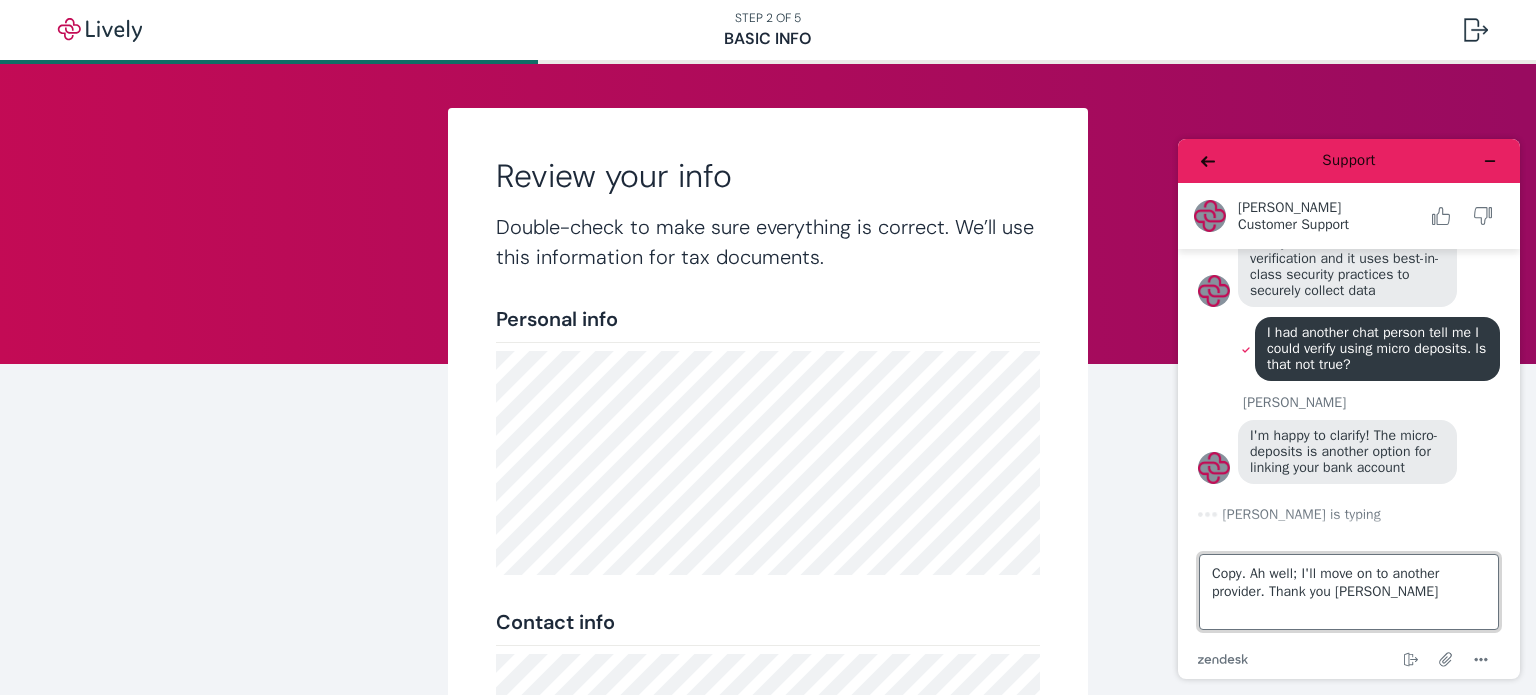 type on "Copy. Ah well; I'll move on to another provider. Thank you Paulina." 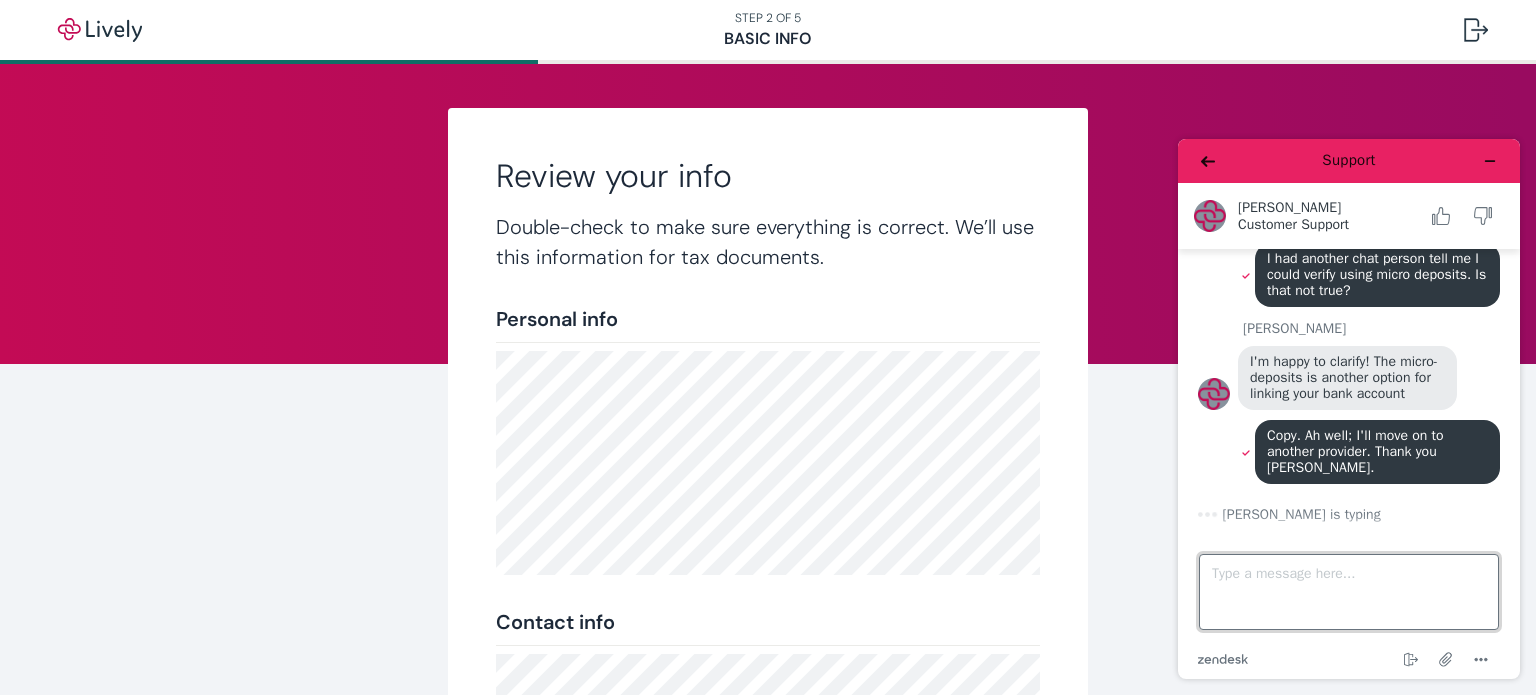 scroll, scrollTop: 1146, scrollLeft: 0, axis: vertical 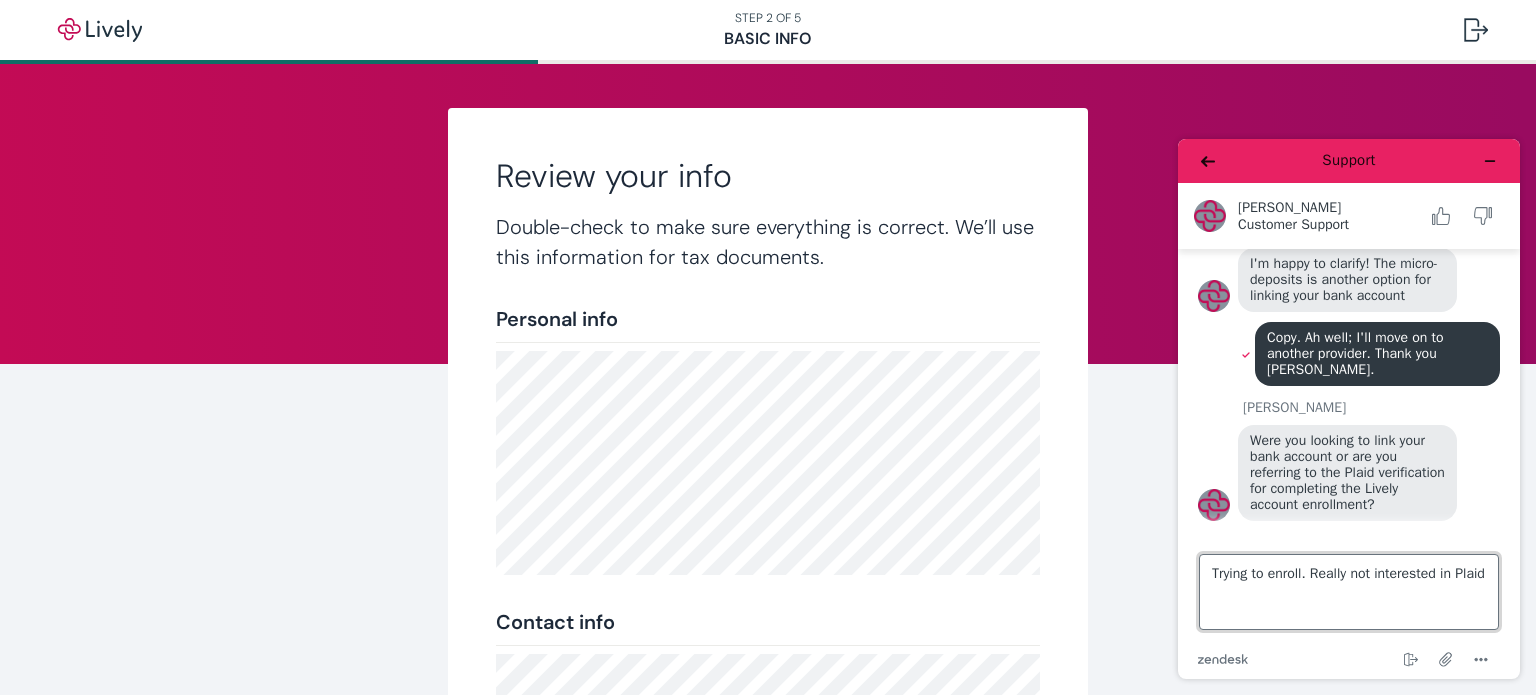 type on "Trying to enroll. Really not interested in Plaid." 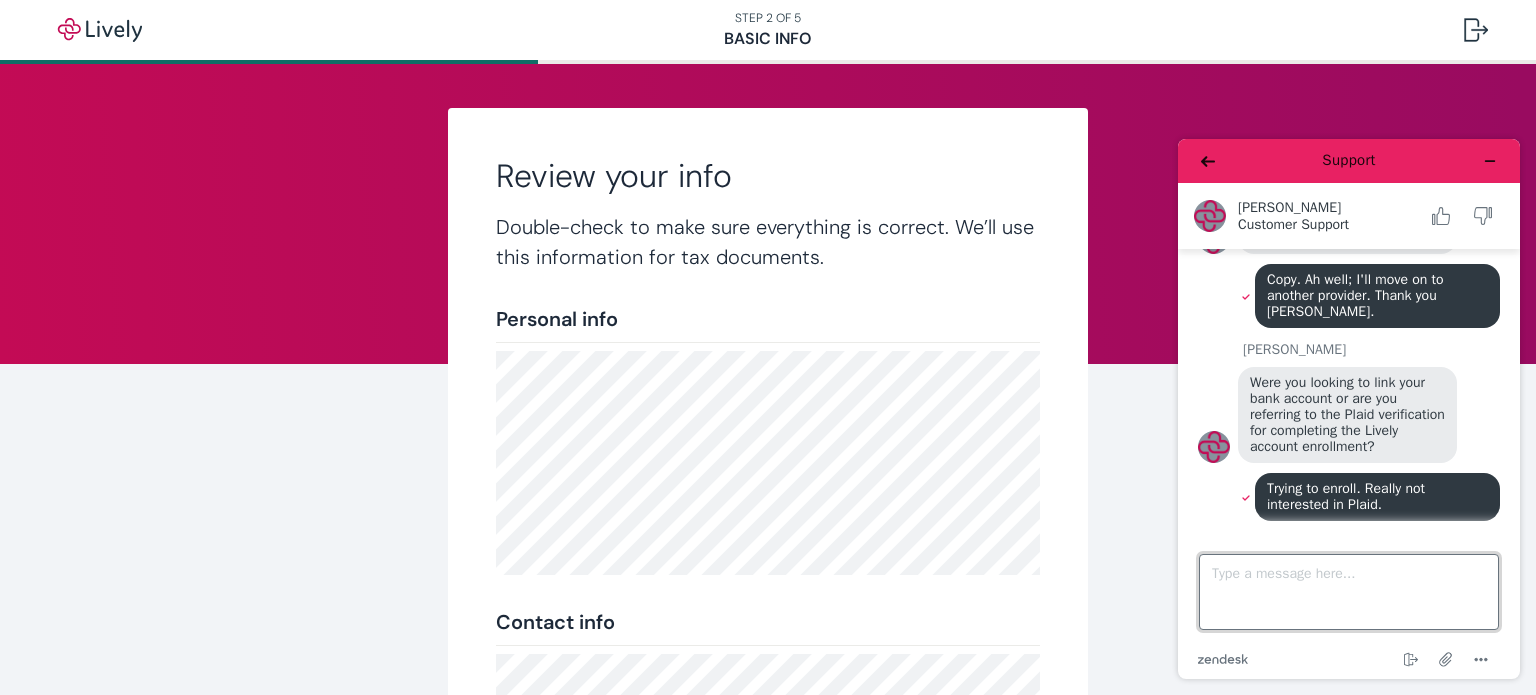 scroll, scrollTop: 1209, scrollLeft: 0, axis: vertical 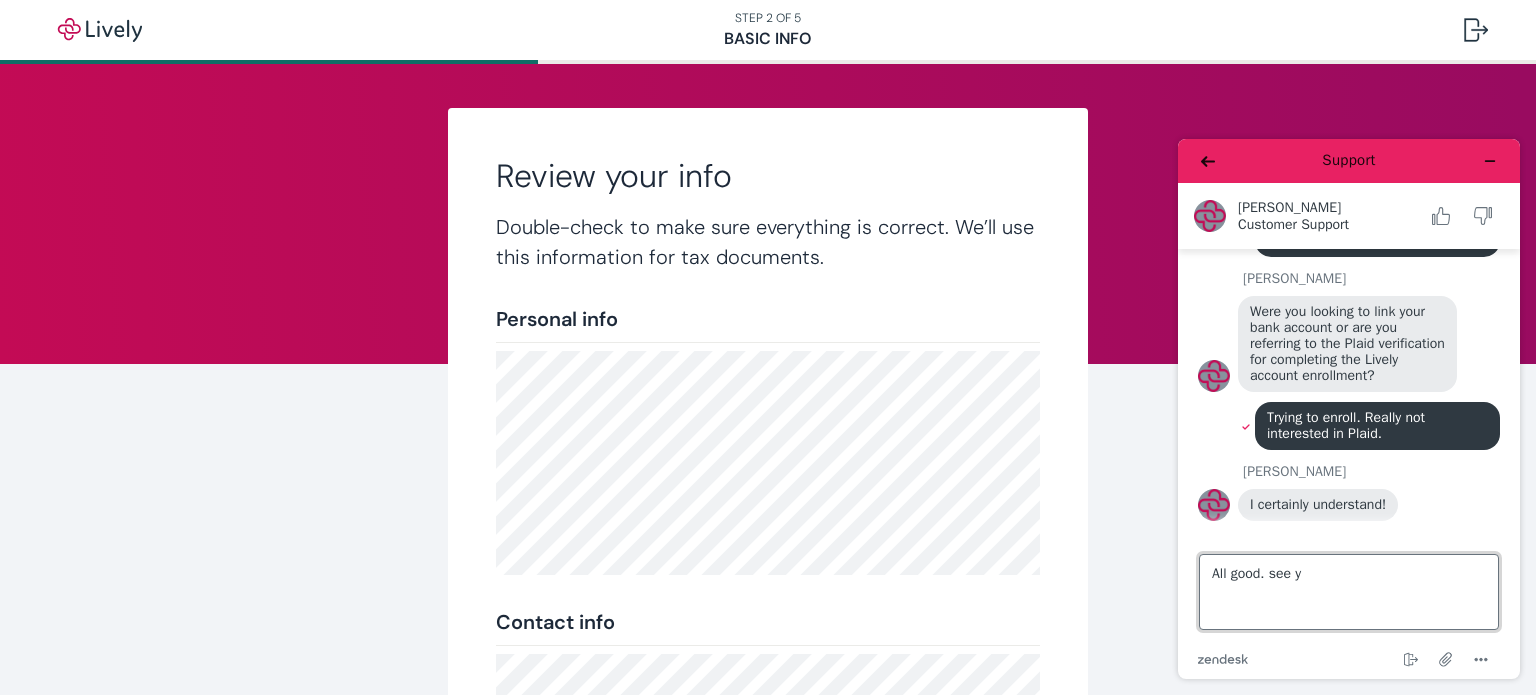 type on "All good. see ya" 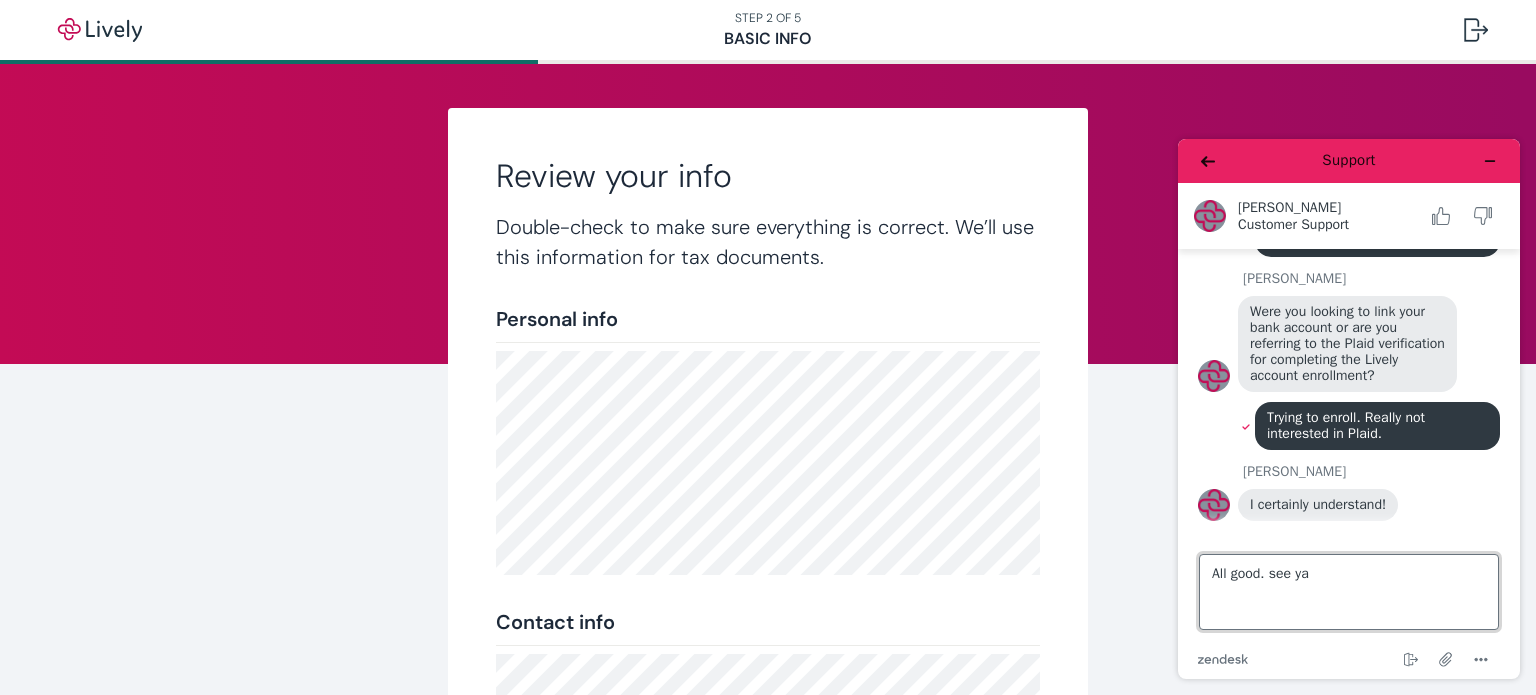 scroll, scrollTop: 1317, scrollLeft: 0, axis: vertical 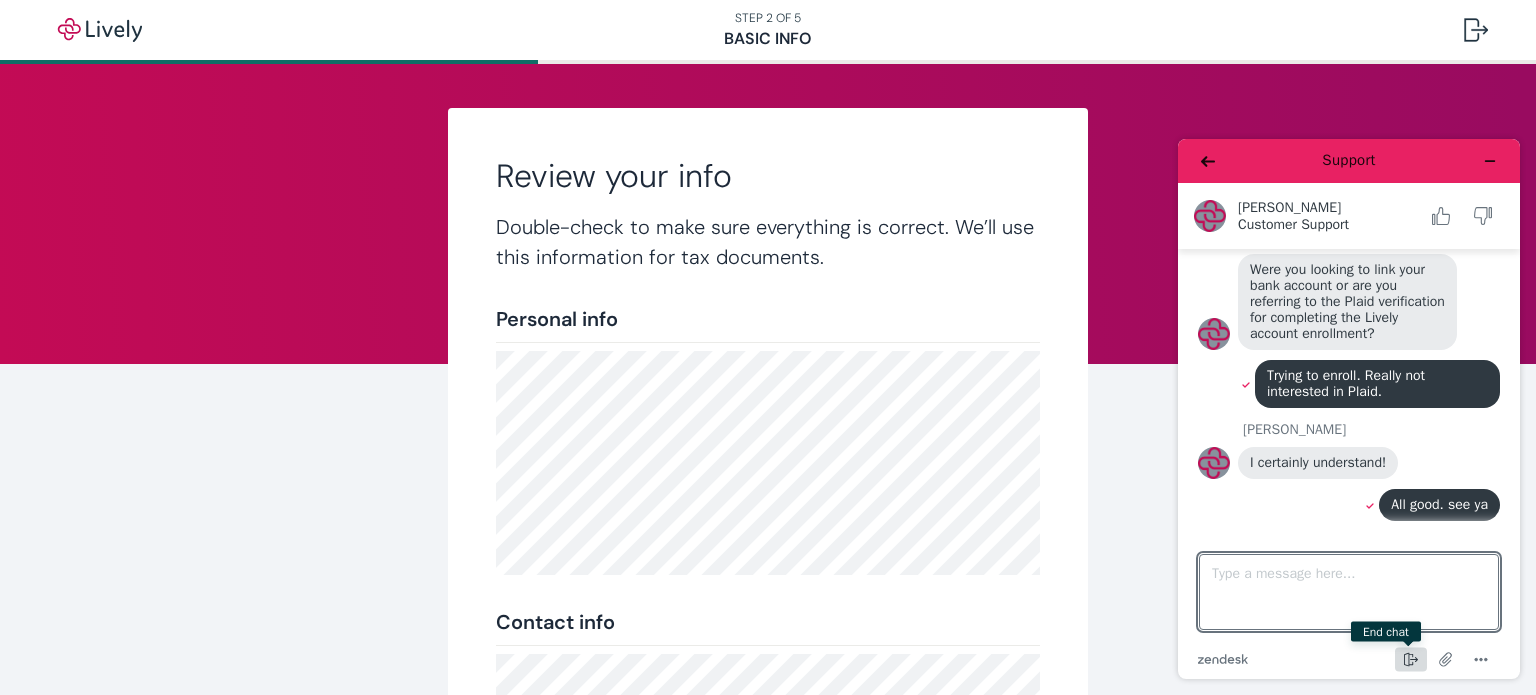 click 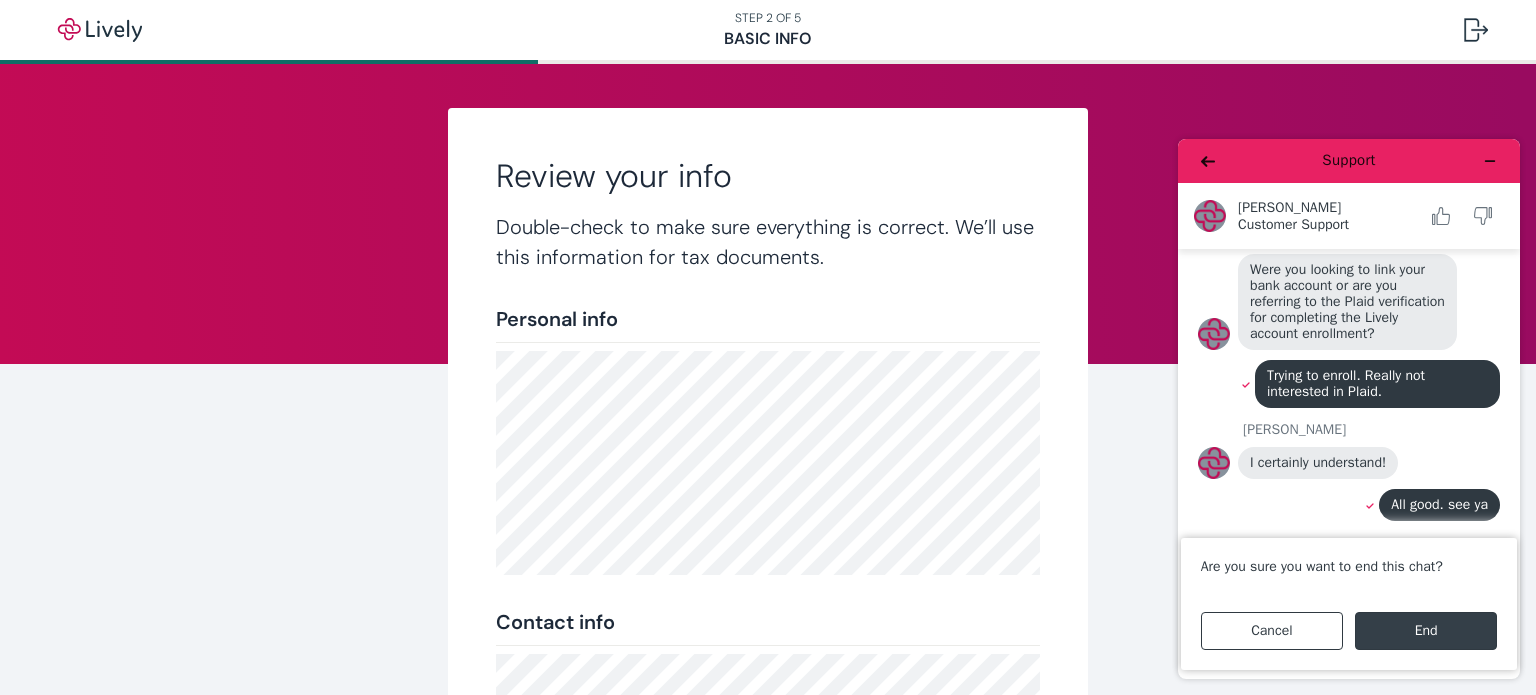 click on "End" at bounding box center (1426, 631) 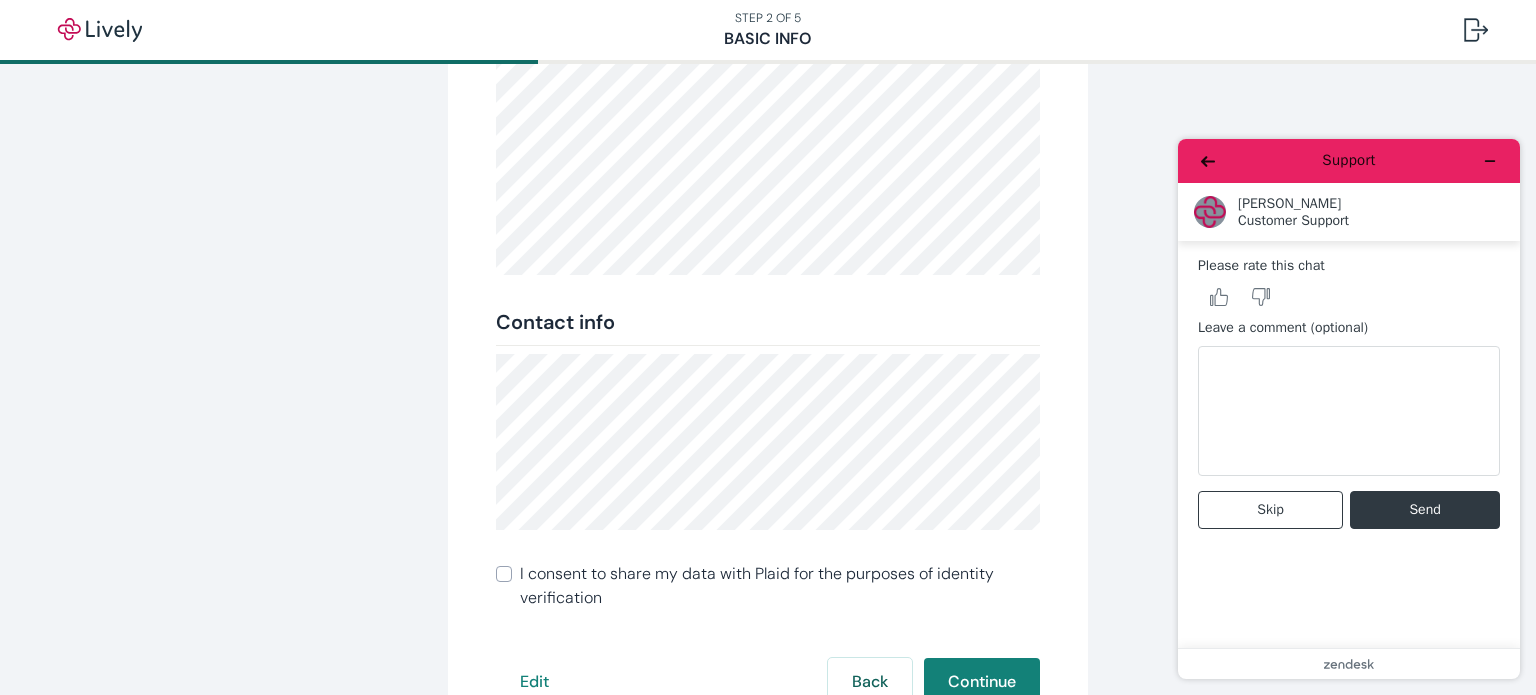 scroll, scrollTop: 463, scrollLeft: 0, axis: vertical 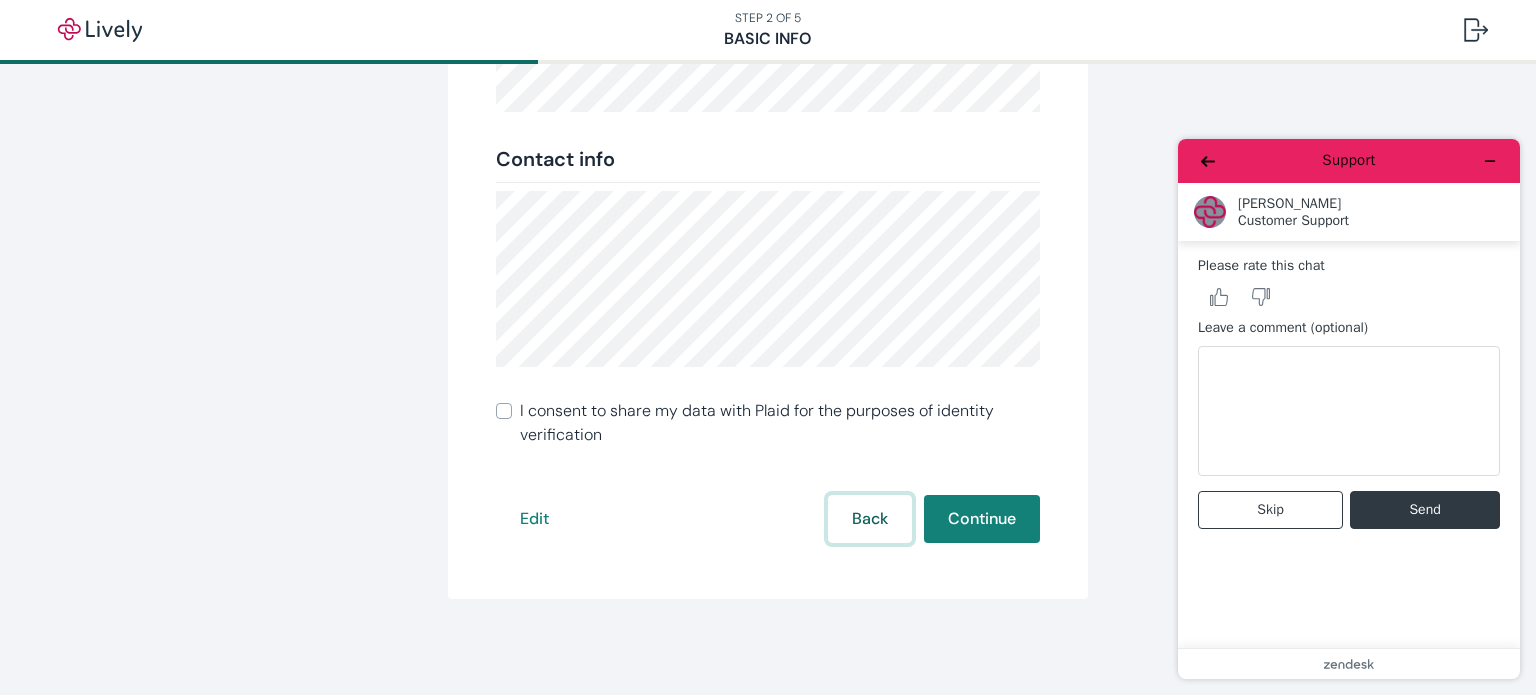 click on "Back" at bounding box center [870, 519] 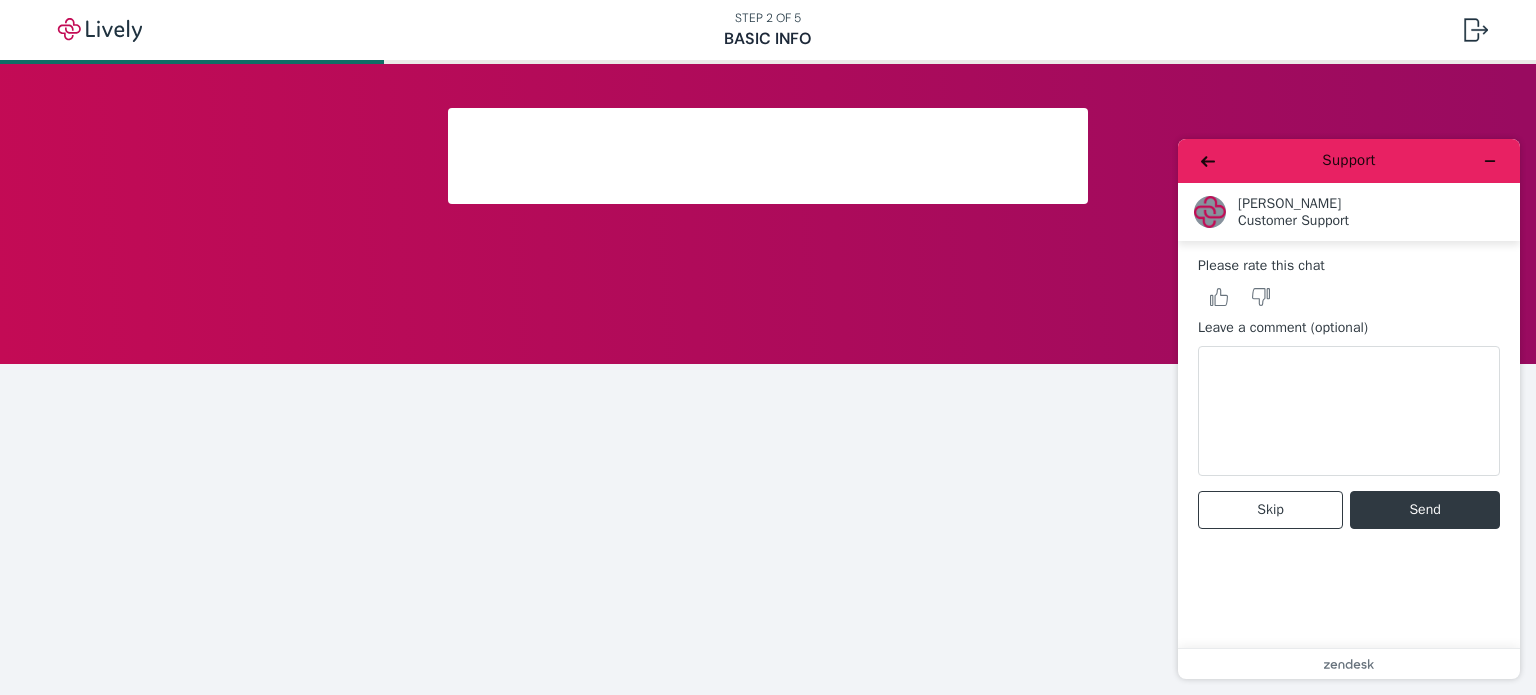scroll, scrollTop: 0, scrollLeft: 0, axis: both 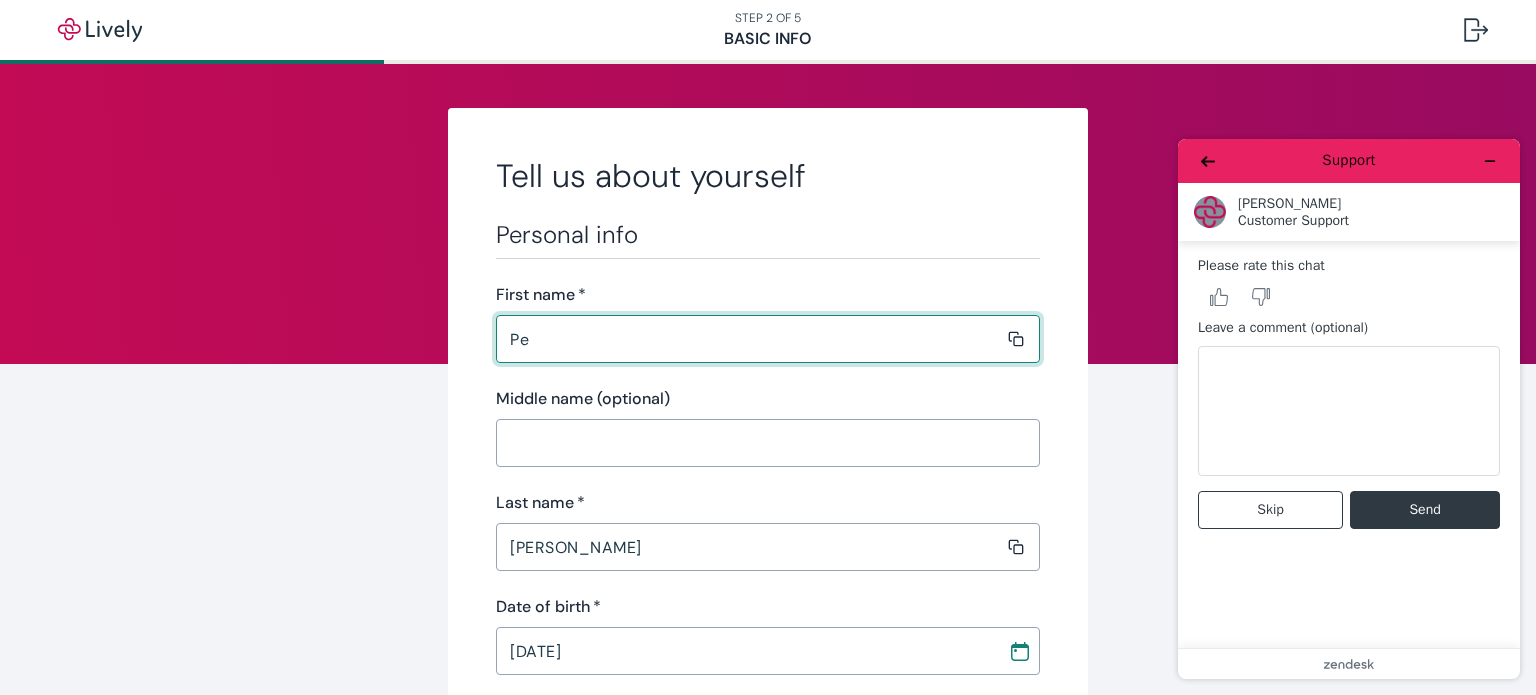 type on "P" 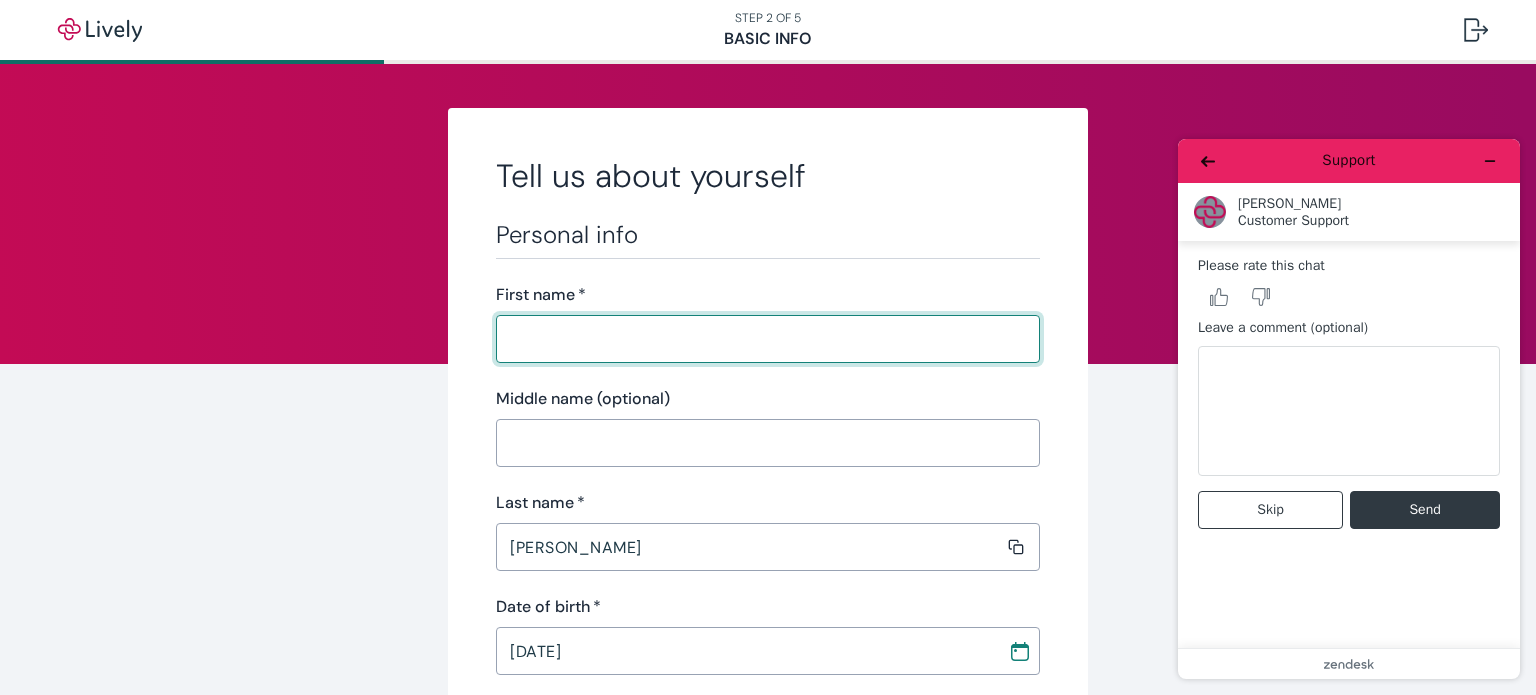 scroll, scrollTop: 400, scrollLeft: 0, axis: vertical 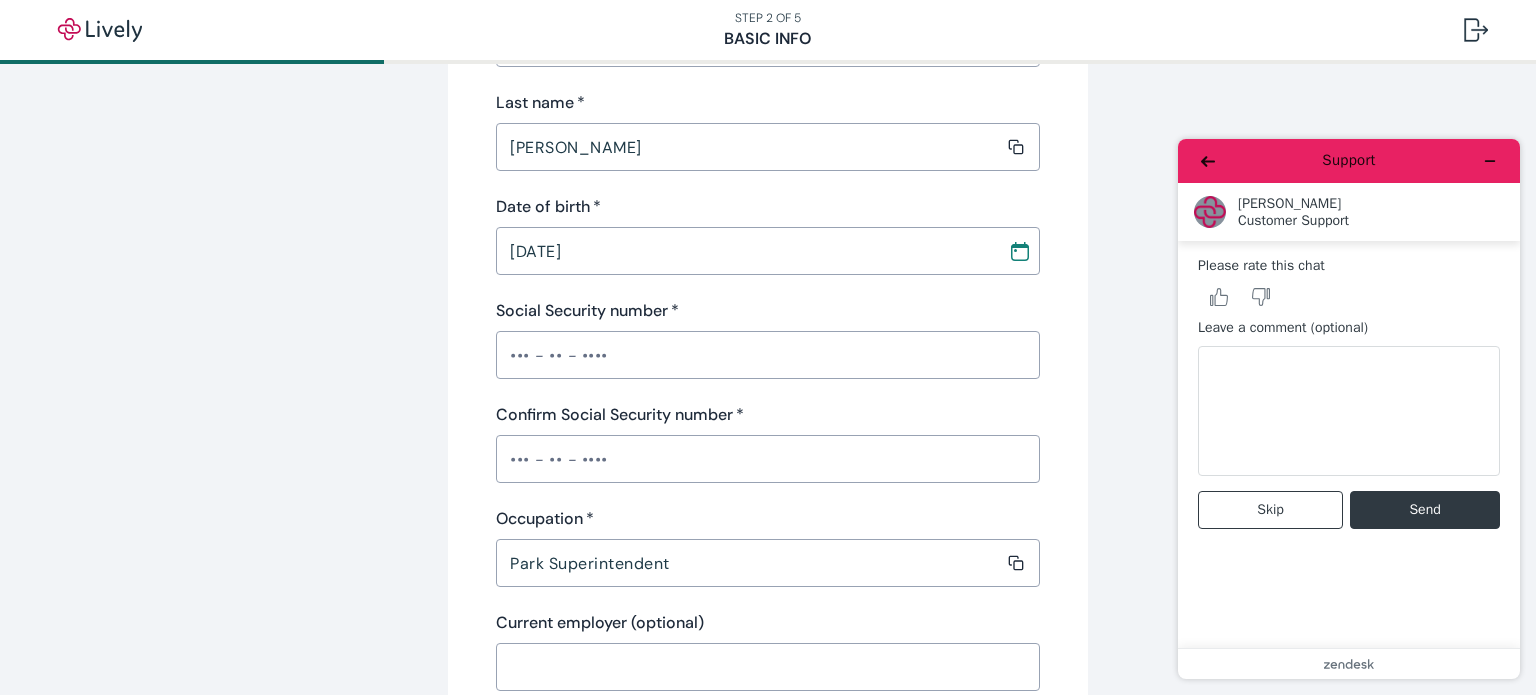 type 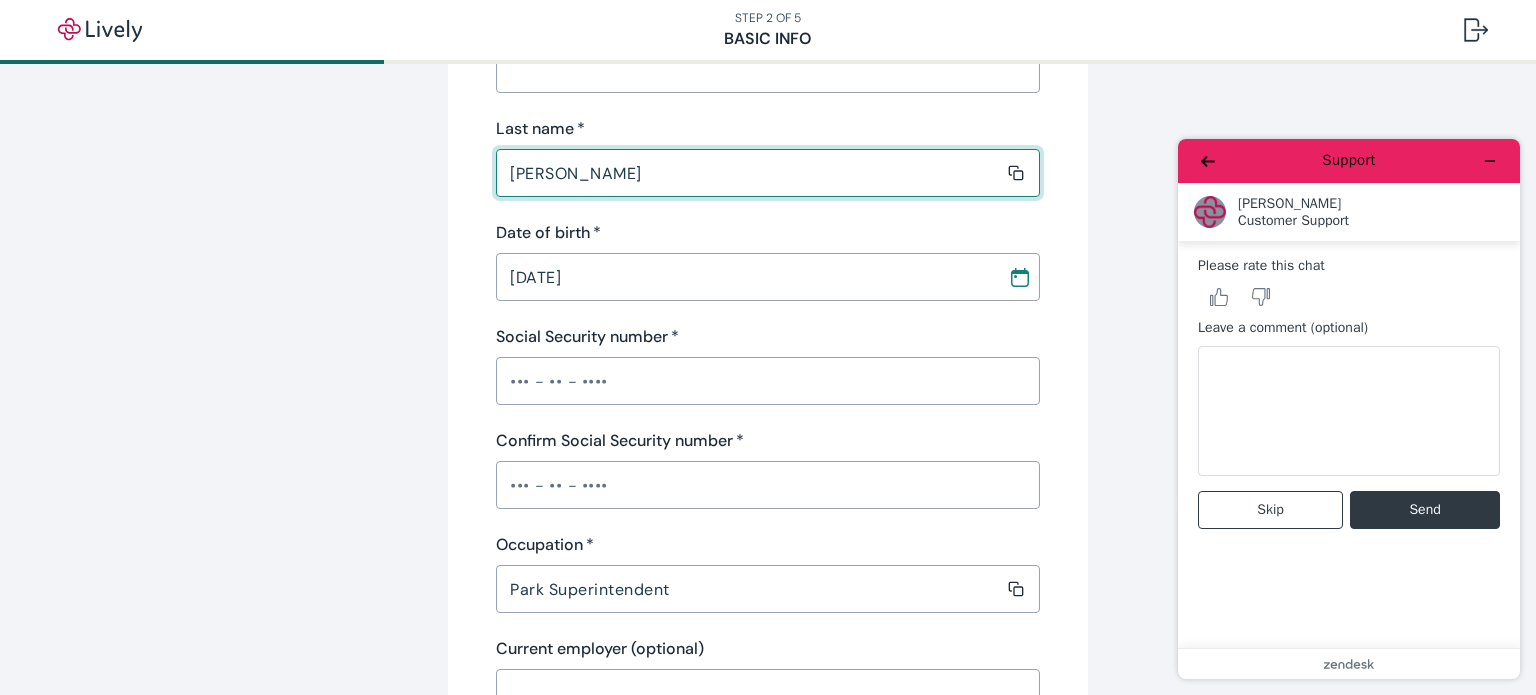 scroll, scrollTop: 426, scrollLeft: 0, axis: vertical 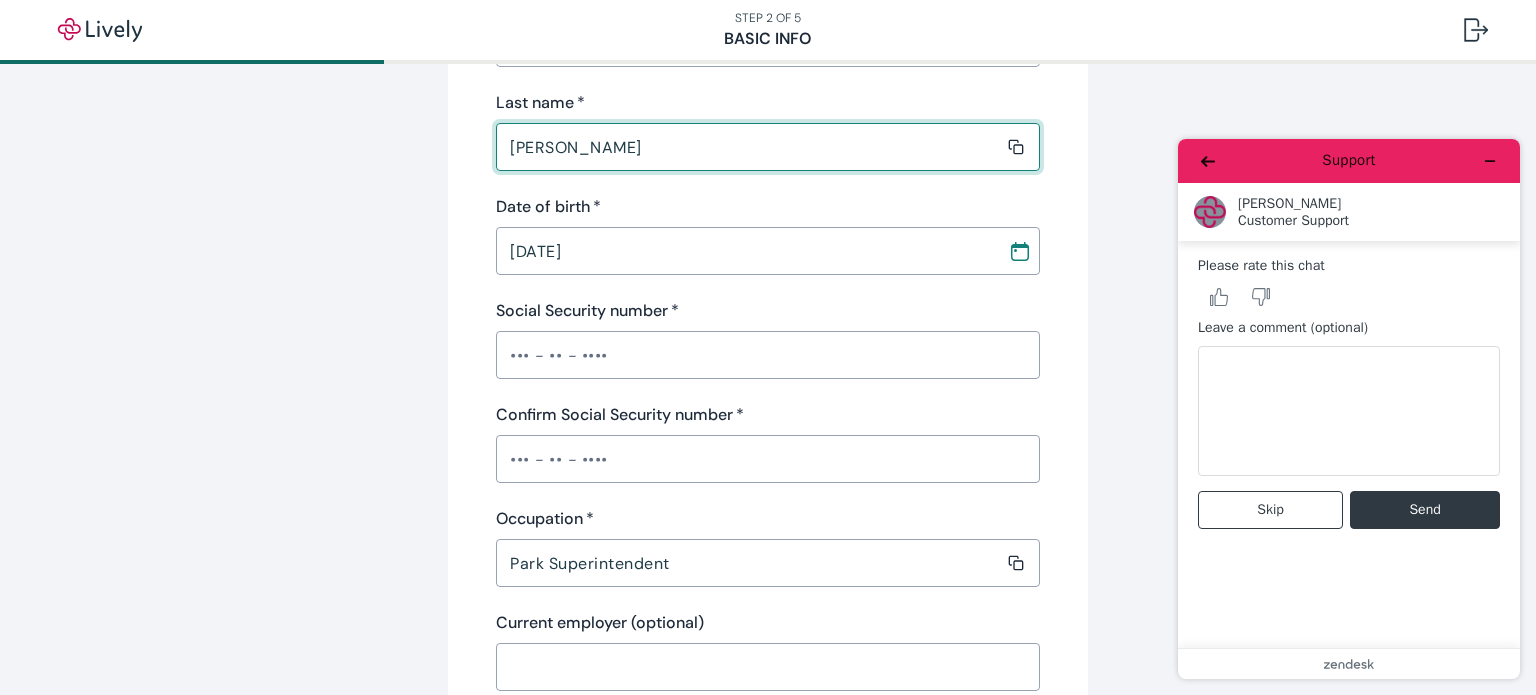 drag, startPoint x: 608, startPoint y: 151, endPoint x: 409, endPoint y: 143, distance: 199.16074 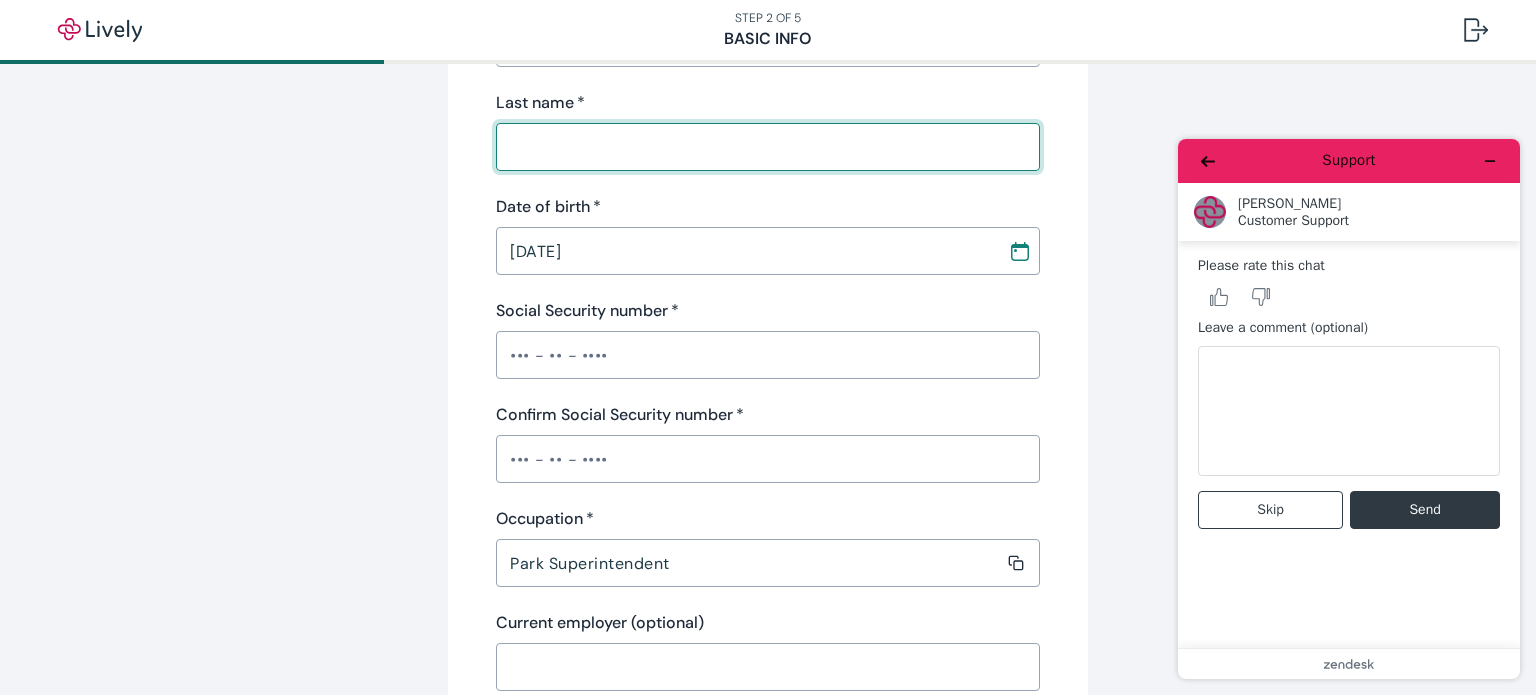 type 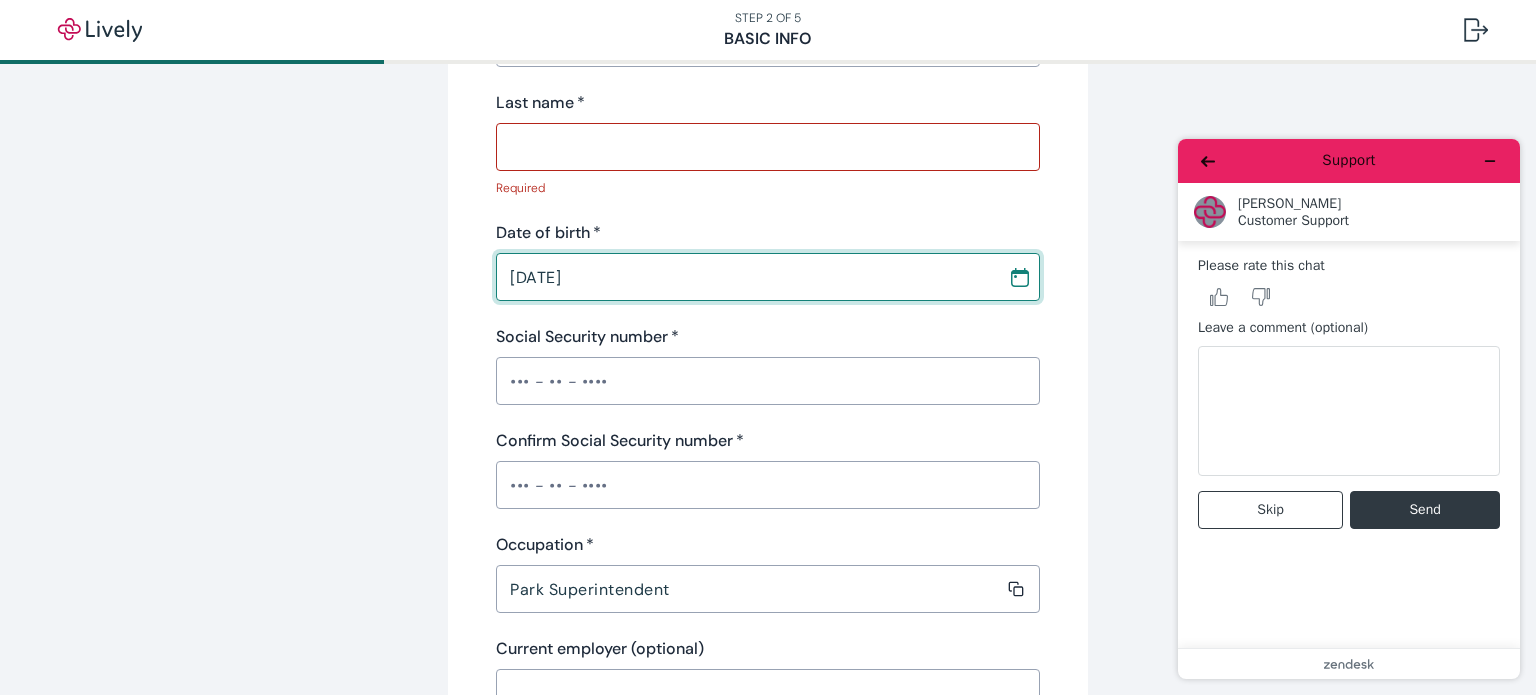 drag, startPoint x: 623, startPoint y: 245, endPoint x: 664, endPoint y: 277, distance: 52.009613 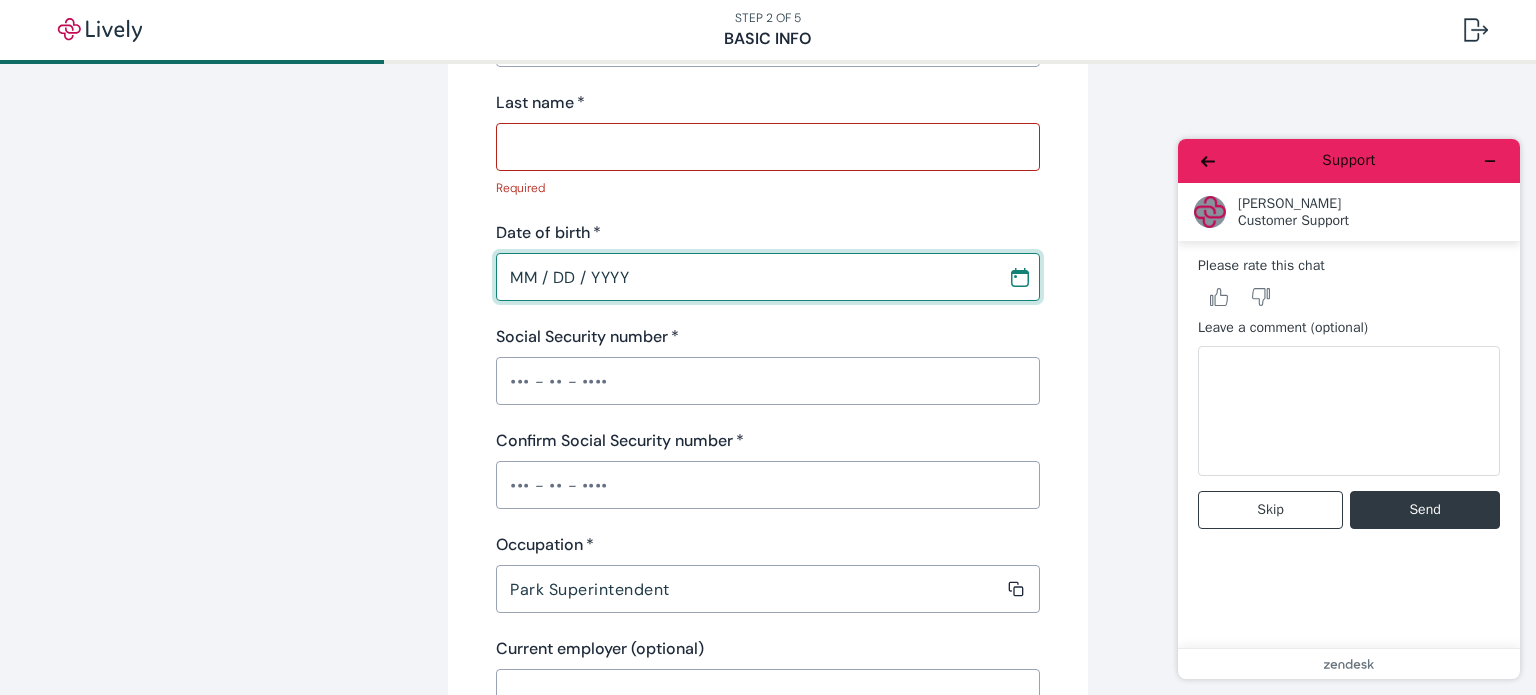 type on "MM / DD / YYYY" 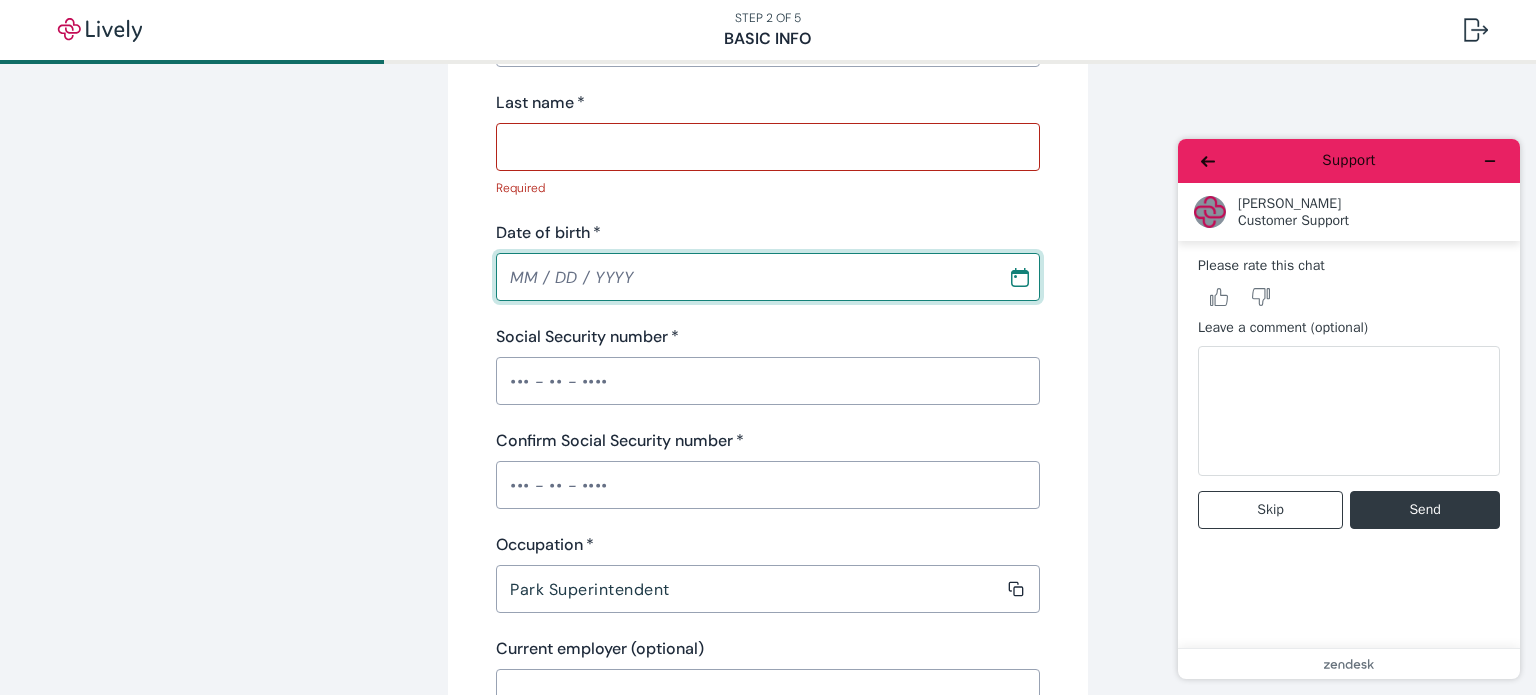 click on "Social Security number   *" at bounding box center [768, 381] 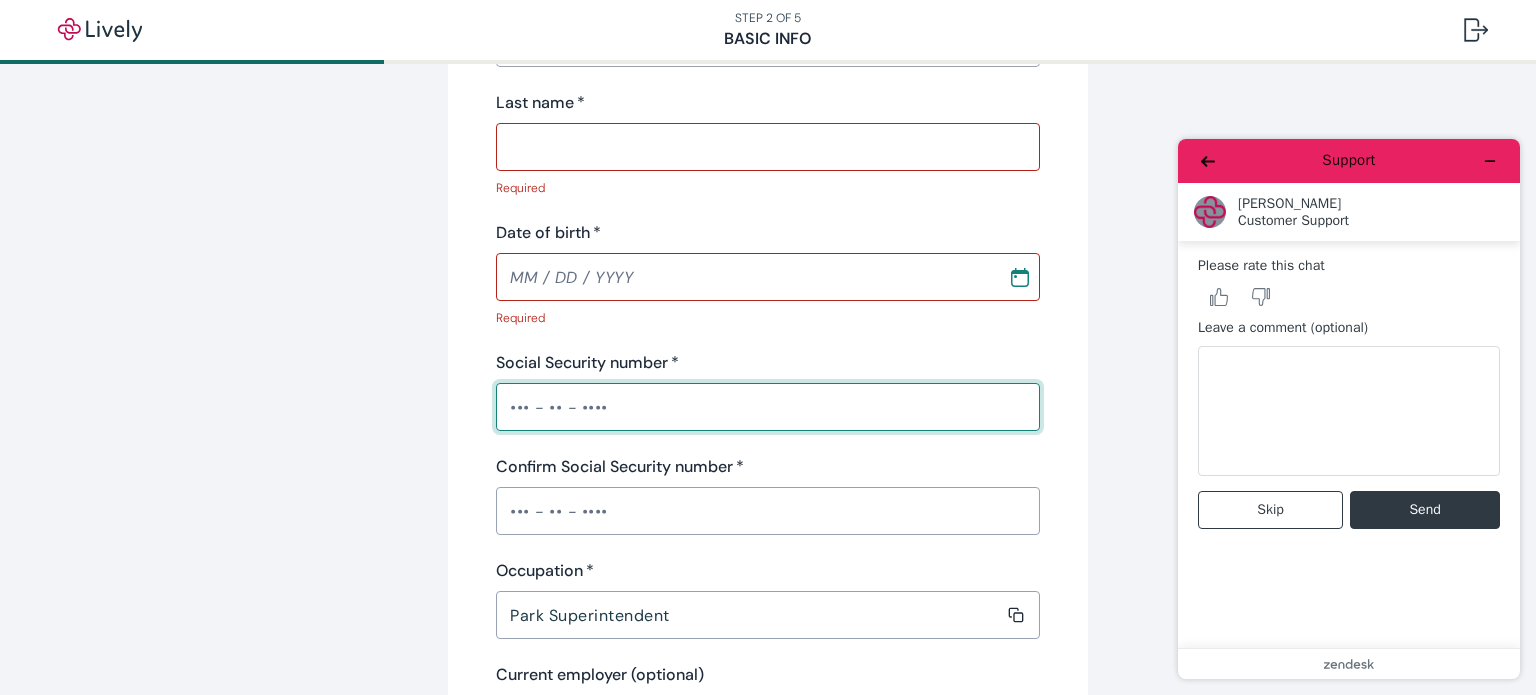 scroll, scrollTop: 726, scrollLeft: 0, axis: vertical 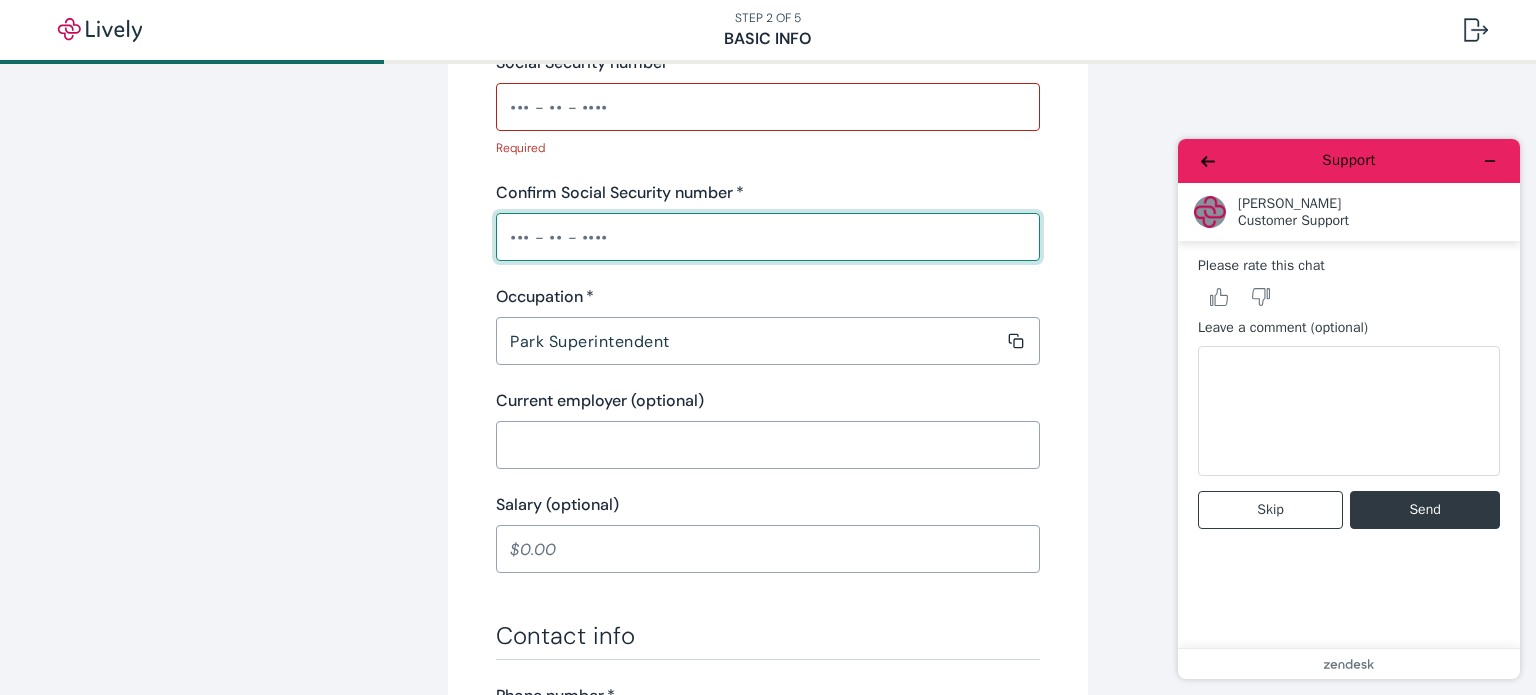 drag, startPoint x: 605, startPoint y: 213, endPoint x: 470, endPoint y: 211, distance: 135.01482 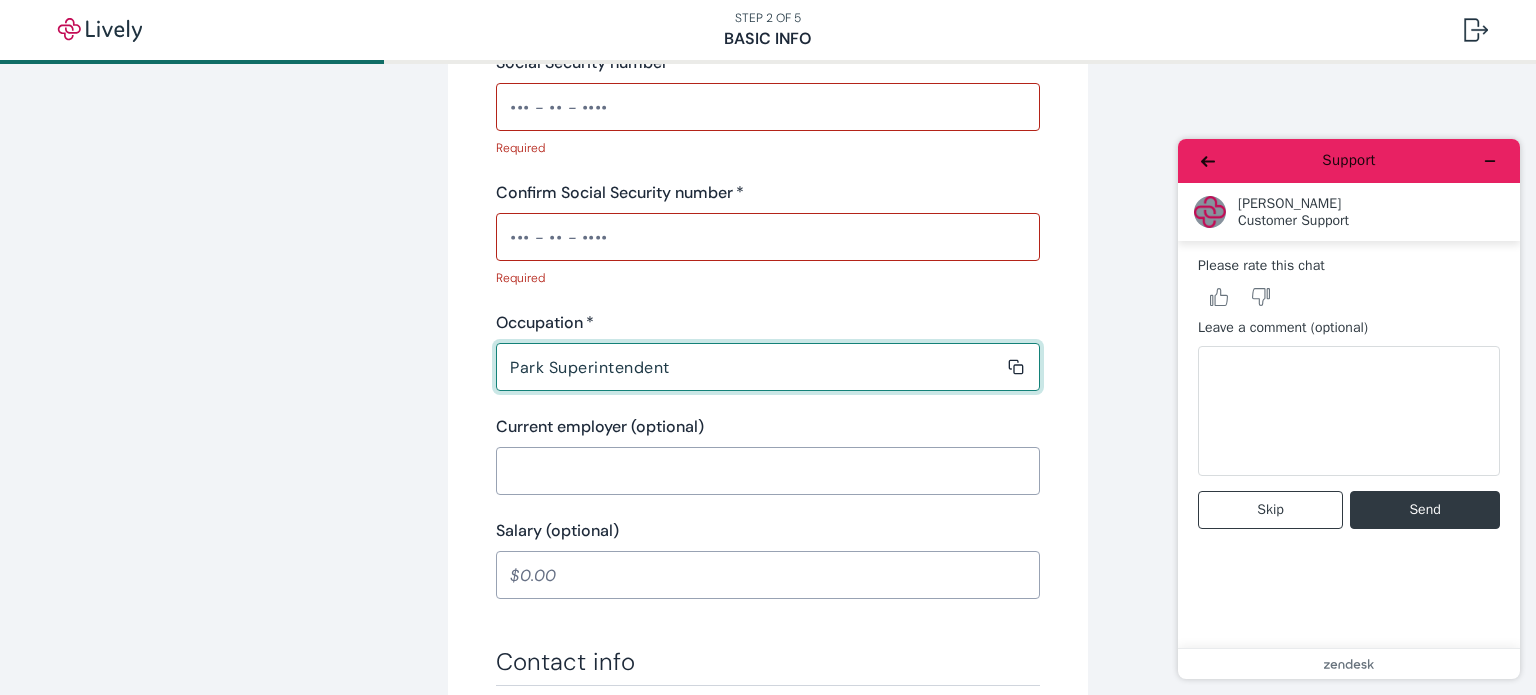 drag, startPoint x: 674, startPoint y: 367, endPoint x: 468, endPoint y: 368, distance: 206.00243 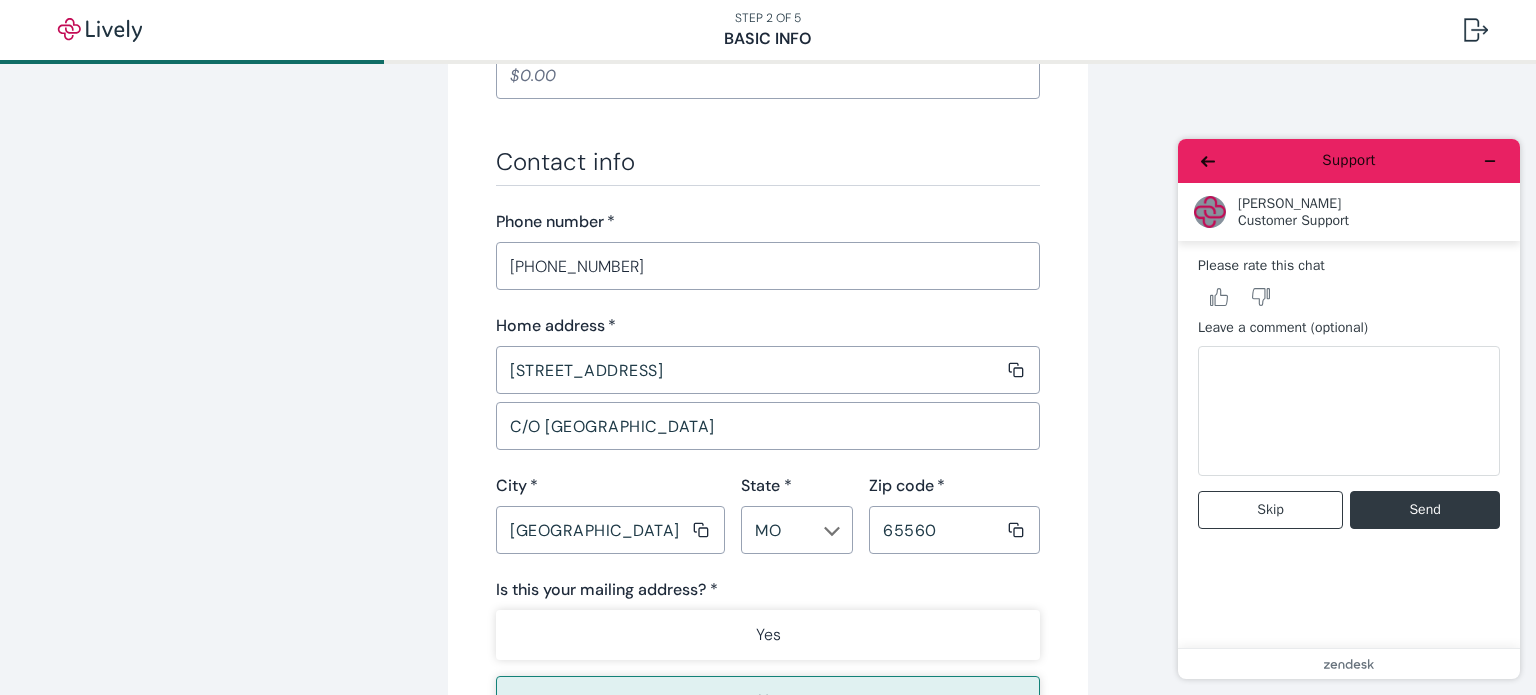 type 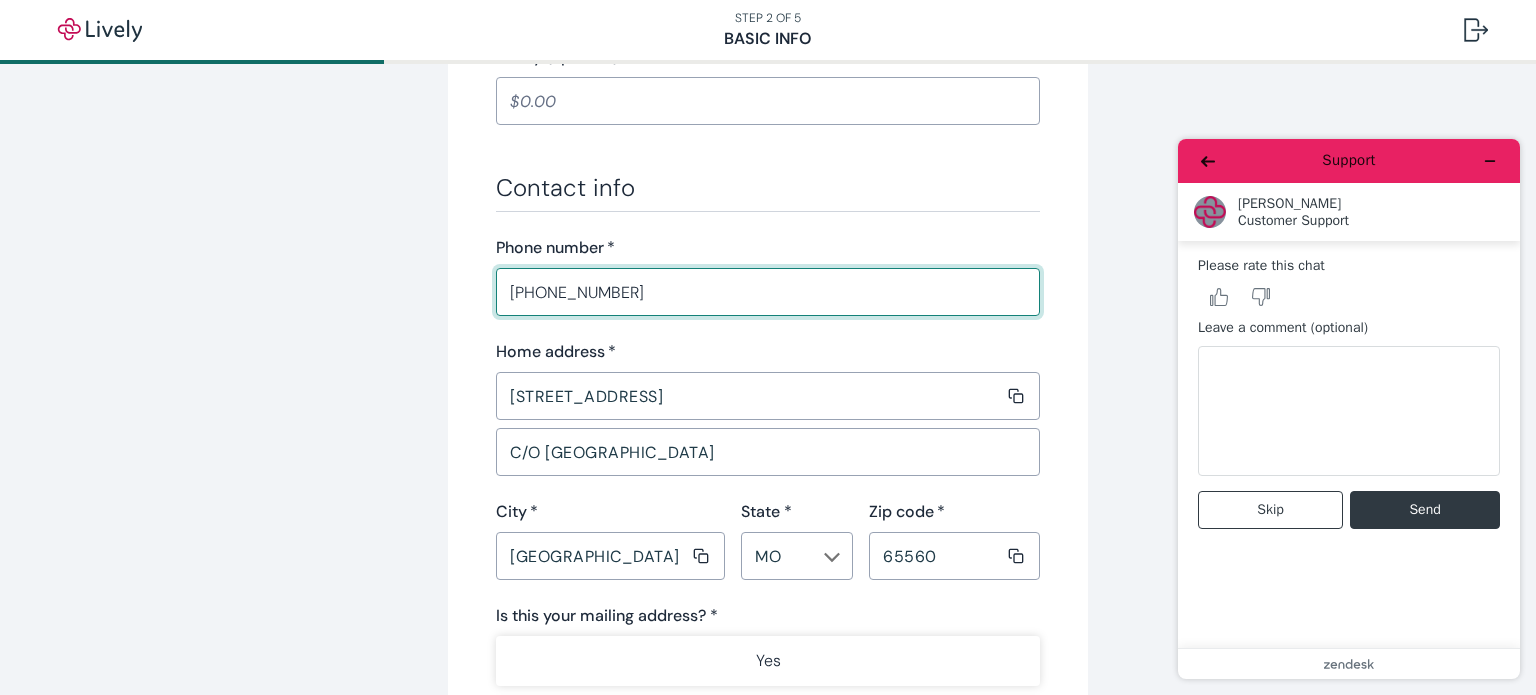 scroll, scrollTop: 1252, scrollLeft: 0, axis: vertical 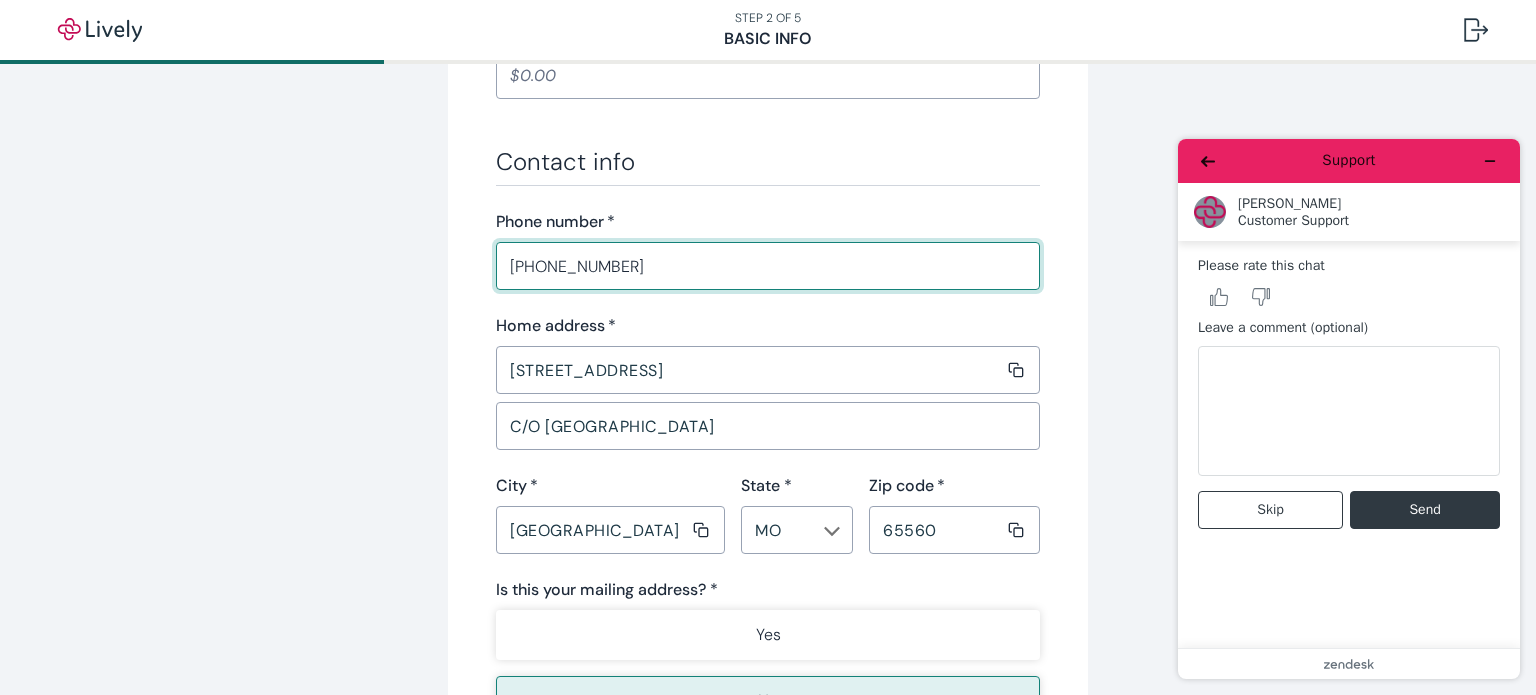 drag, startPoint x: 630, startPoint y: 263, endPoint x: 462, endPoint y: 267, distance: 168.0476 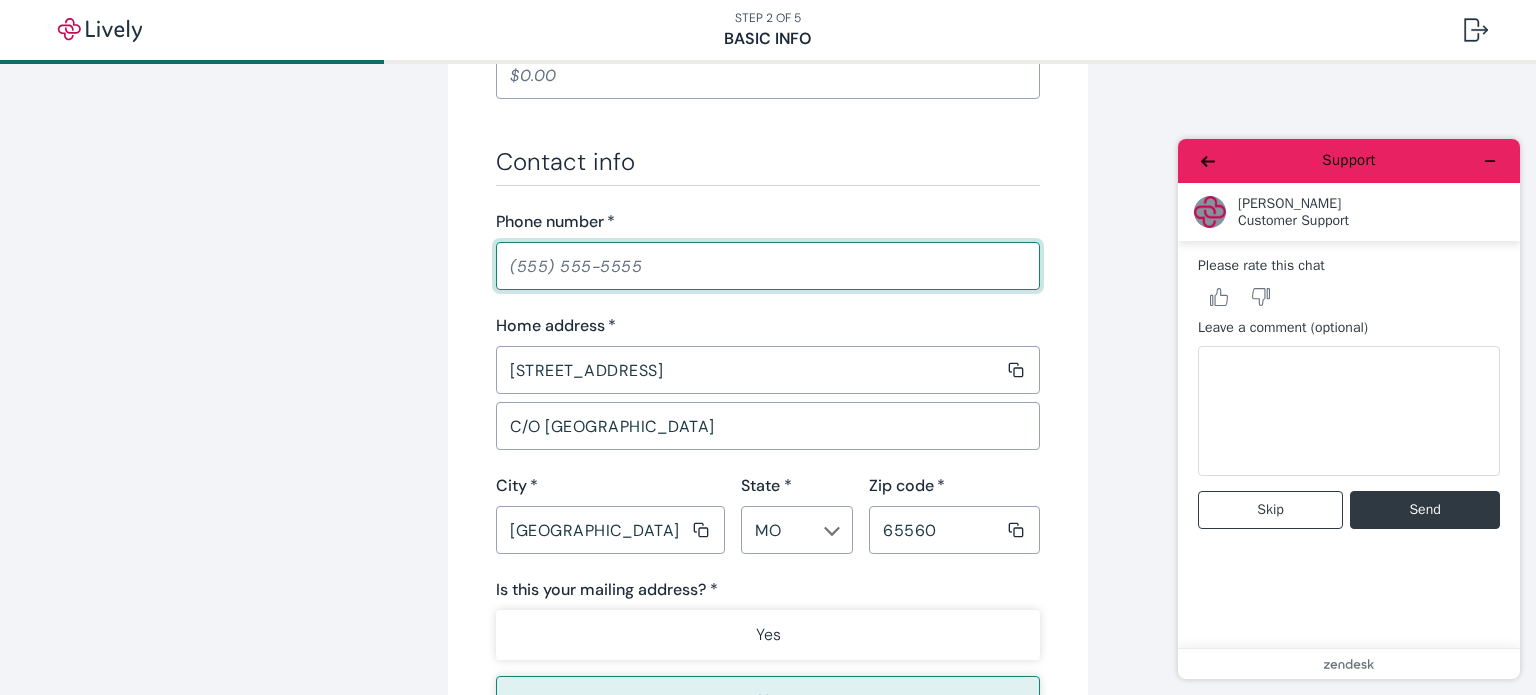 type 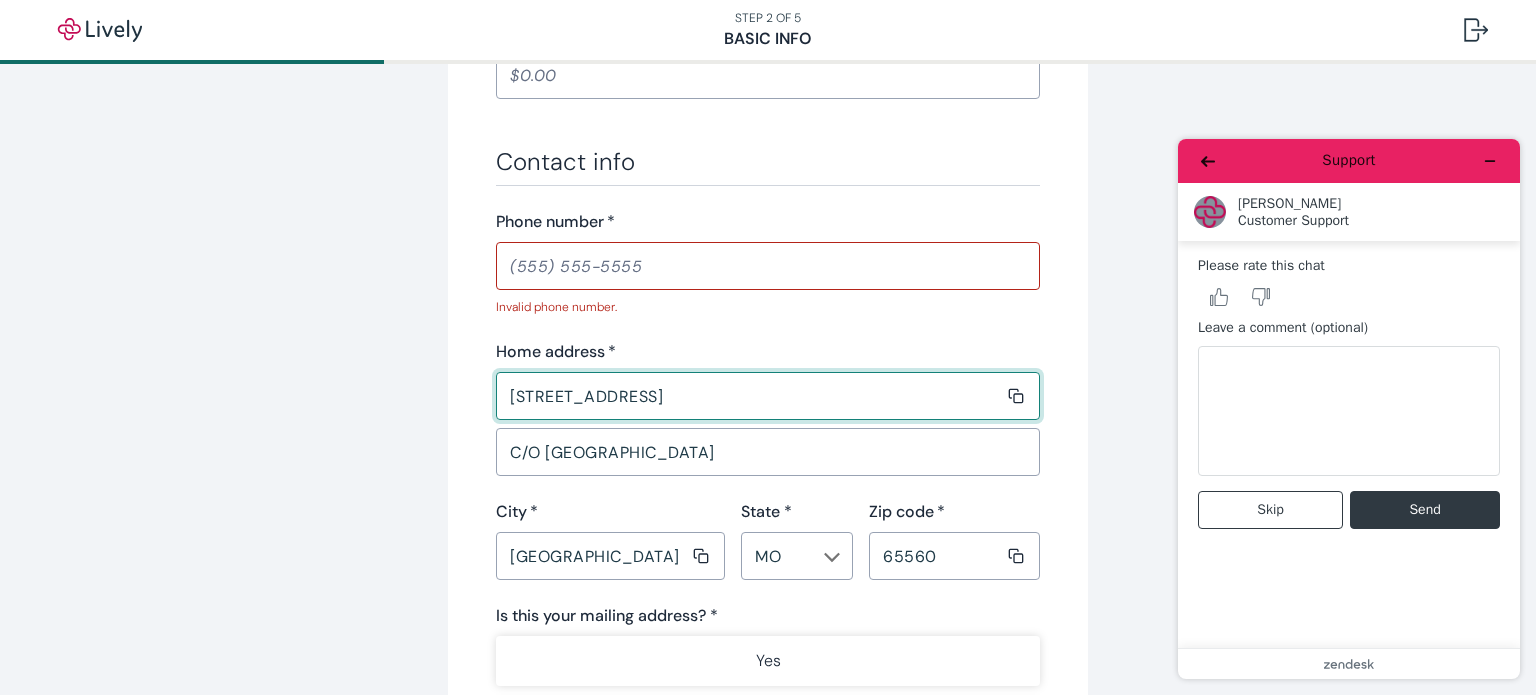 drag, startPoint x: 698, startPoint y: 367, endPoint x: 457, endPoint y: 373, distance: 241.07468 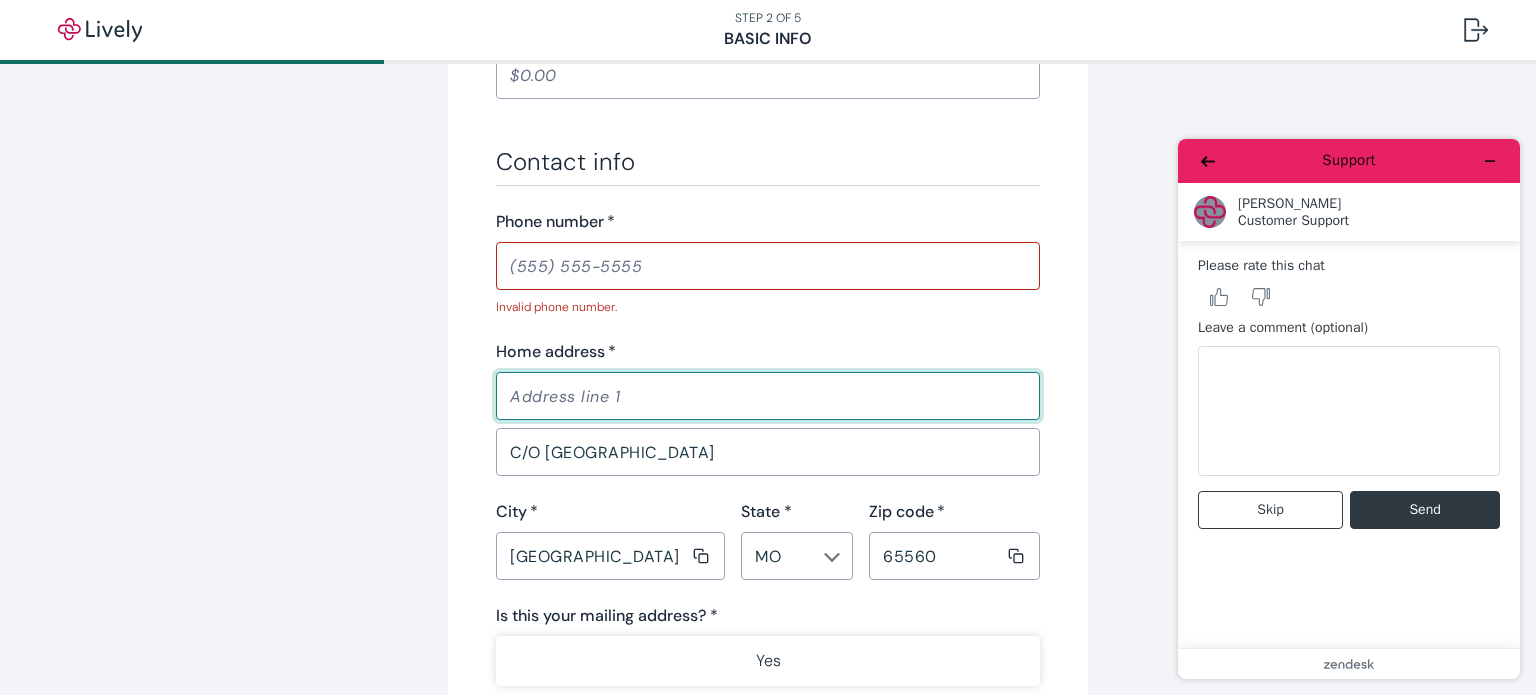 scroll, scrollTop: 1552, scrollLeft: 0, axis: vertical 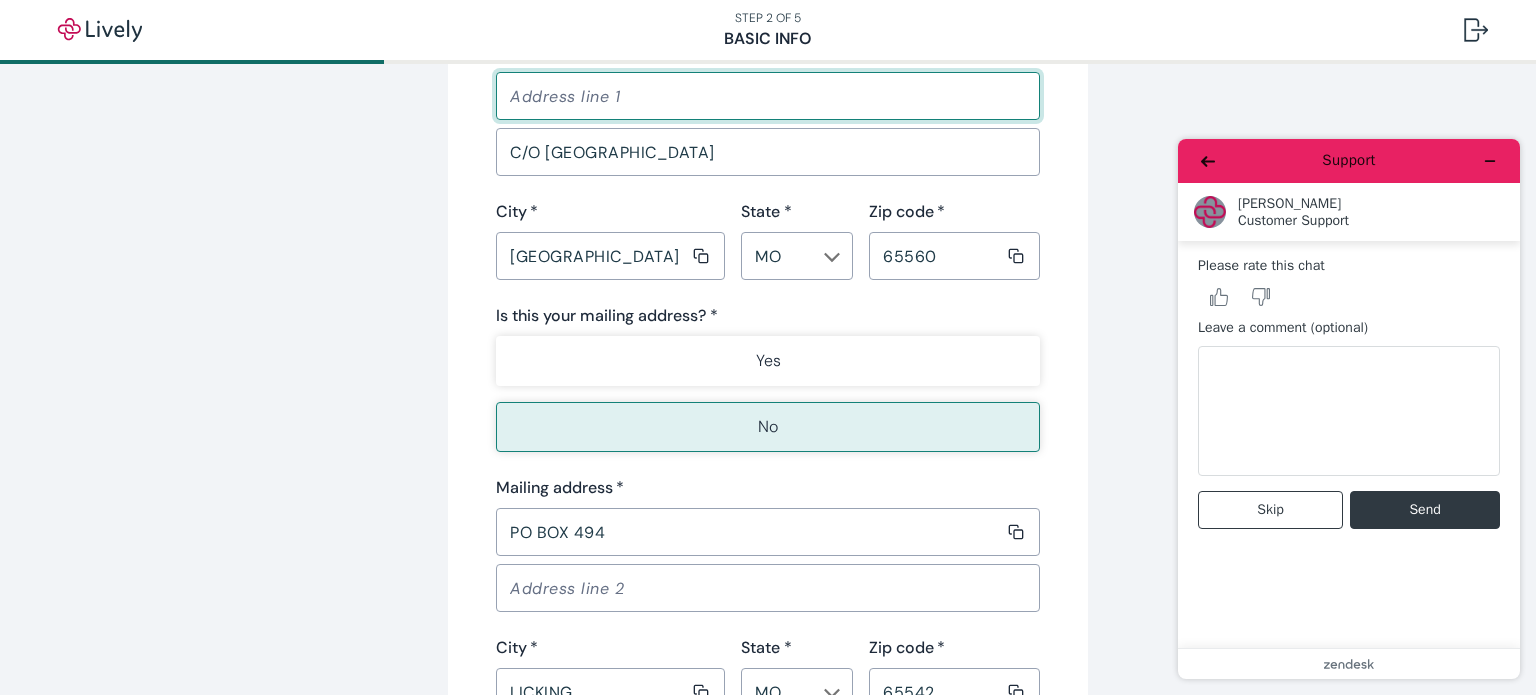 type 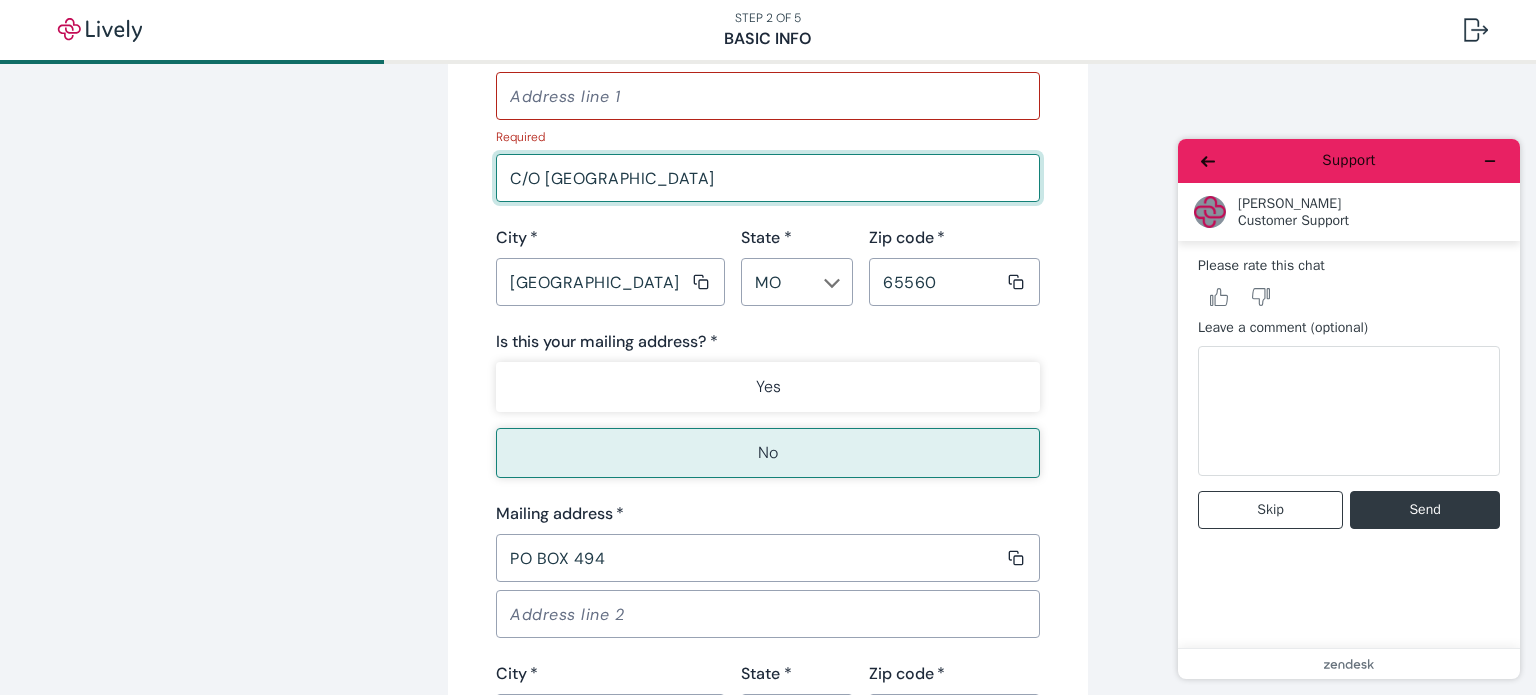 drag, startPoint x: 744, startPoint y: 155, endPoint x: 483, endPoint y: 153, distance: 261.00766 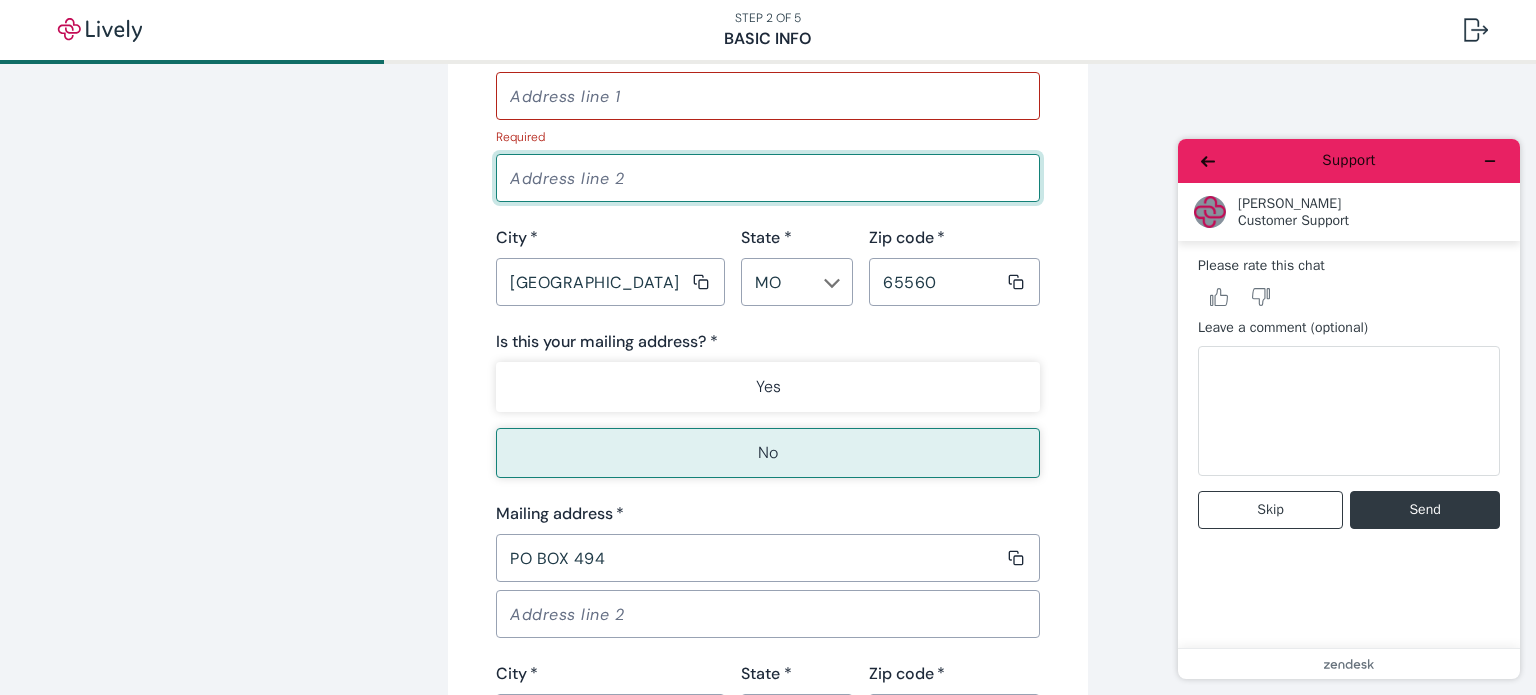 type 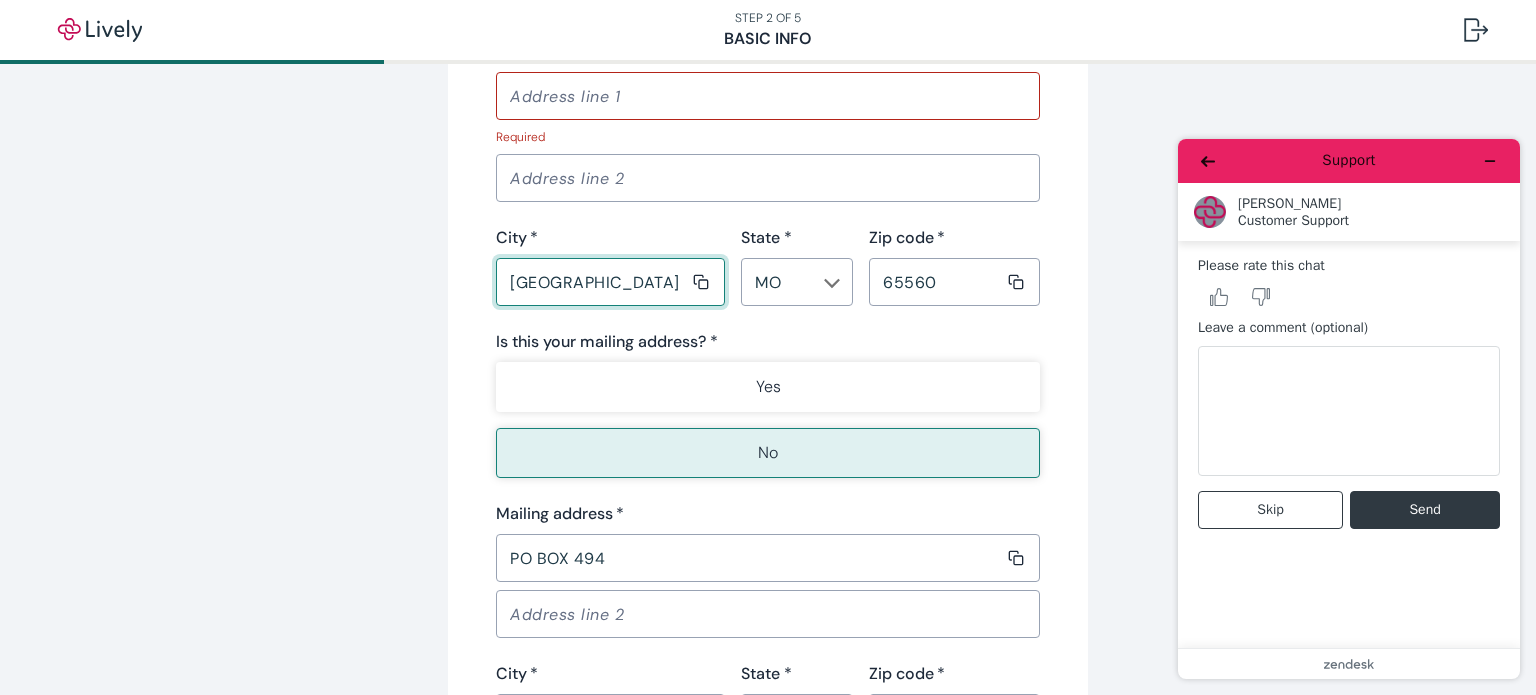 drag, startPoint x: 620, startPoint y: 282, endPoint x: 475, endPoint y: 279, distance: 145.03104 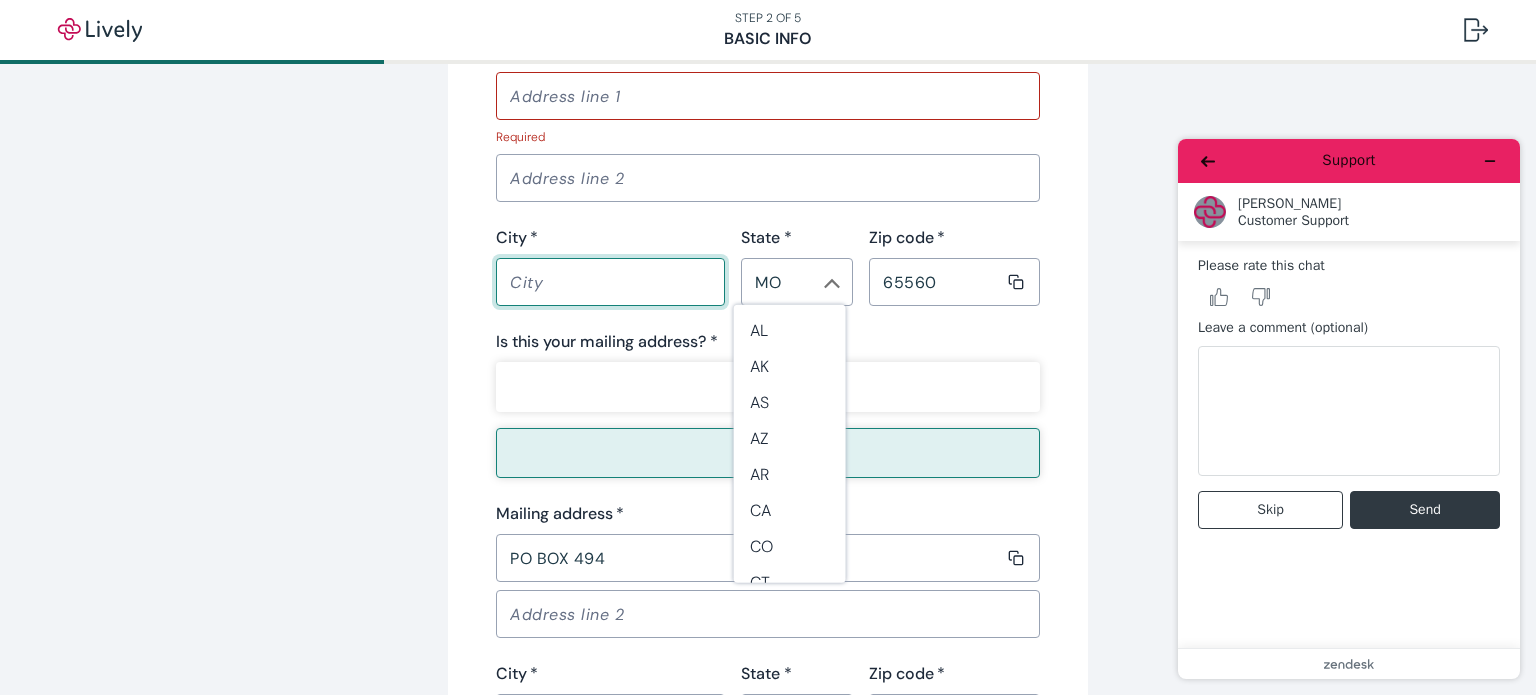 scroll, scrollTop: 812, scrollLeft: 0, axis: vertical 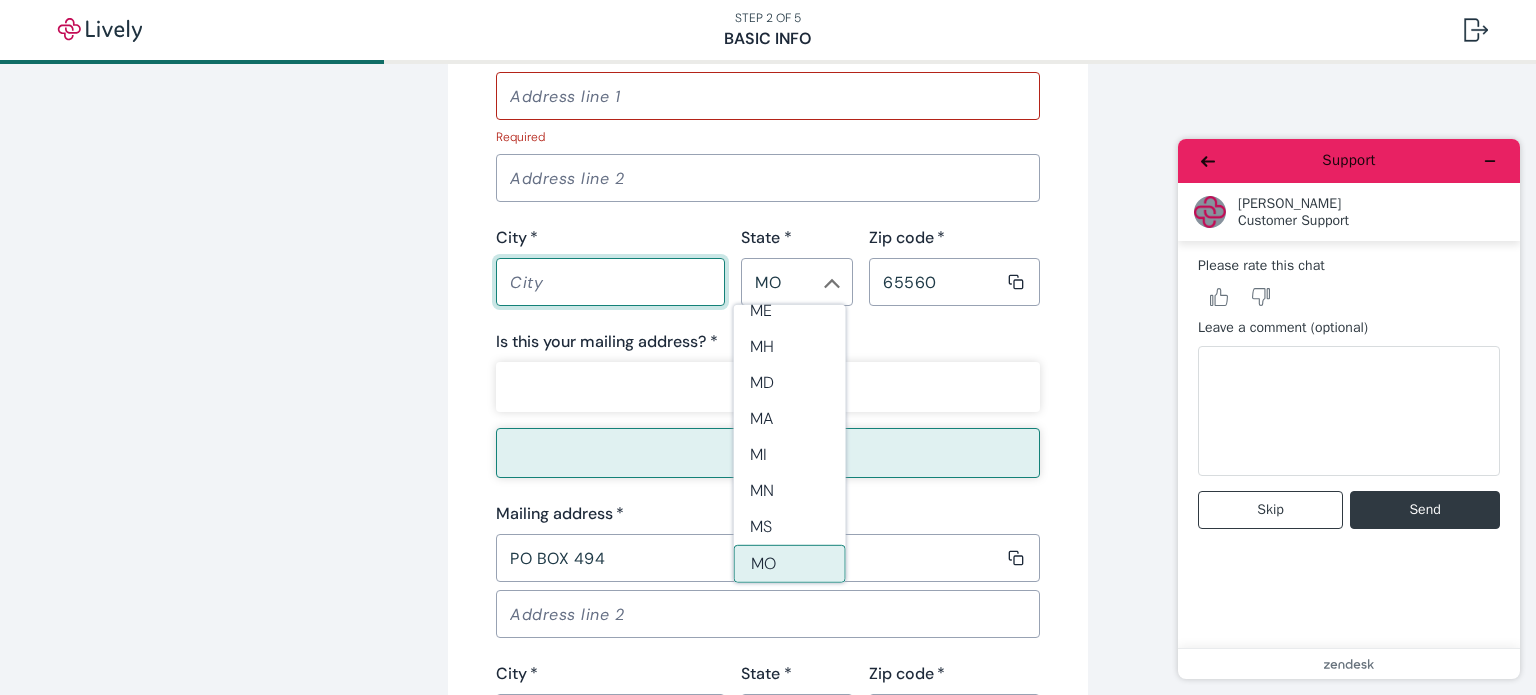 drag, startPoint x: 810, startPoint y: 287, endPoint x: 737, endPoint y: 284, distance: 73.061615 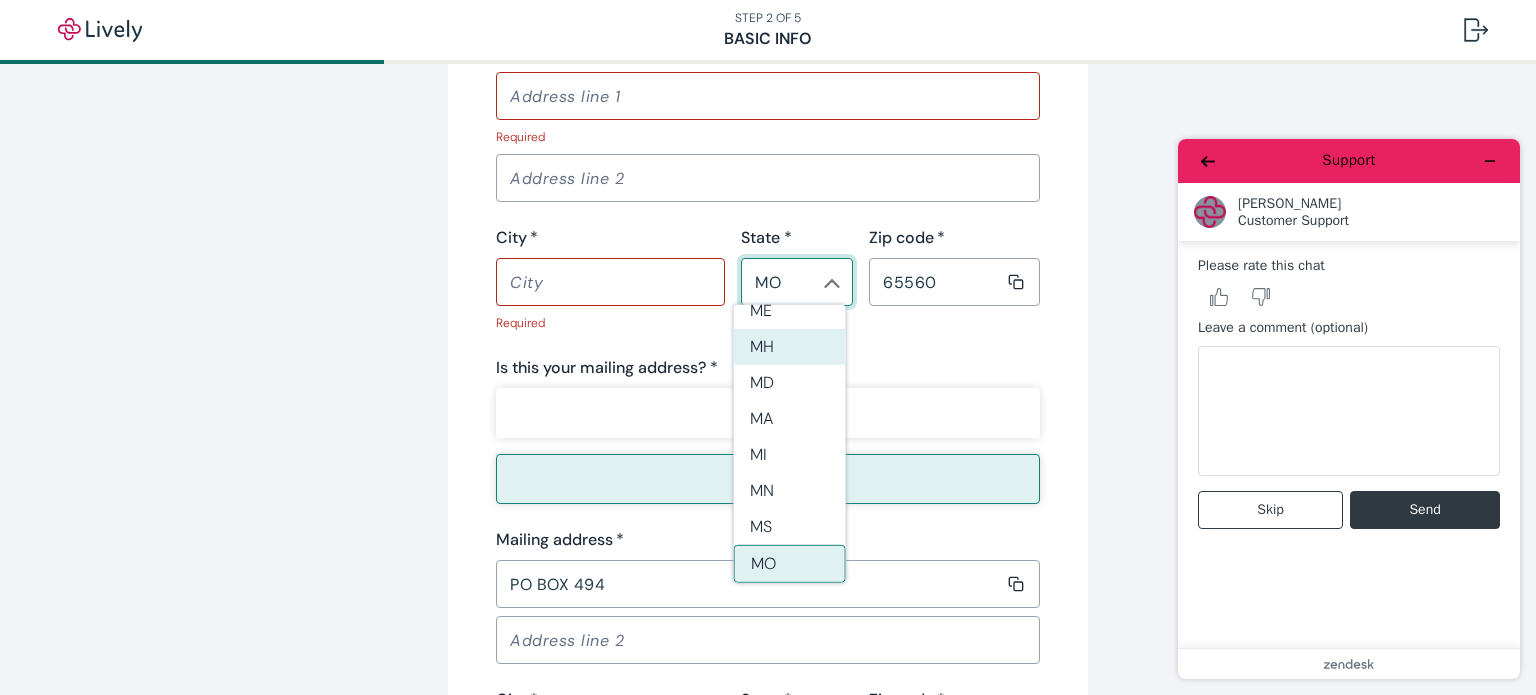 click on "MH" at bounding box center (790, 347) 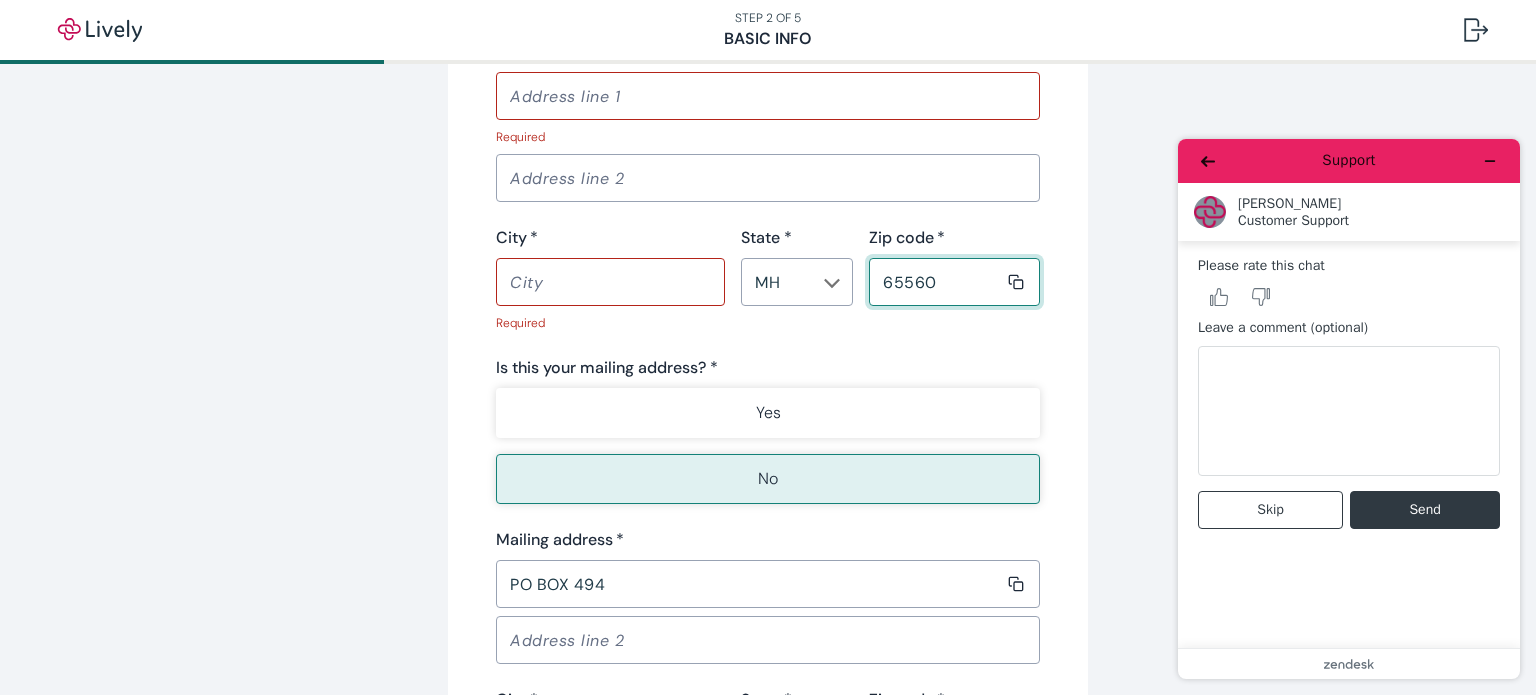 drag, startPoint x: 935, startPoint y: 283, endPoint x: 845, endPoint y: 284, distance: 90.005554 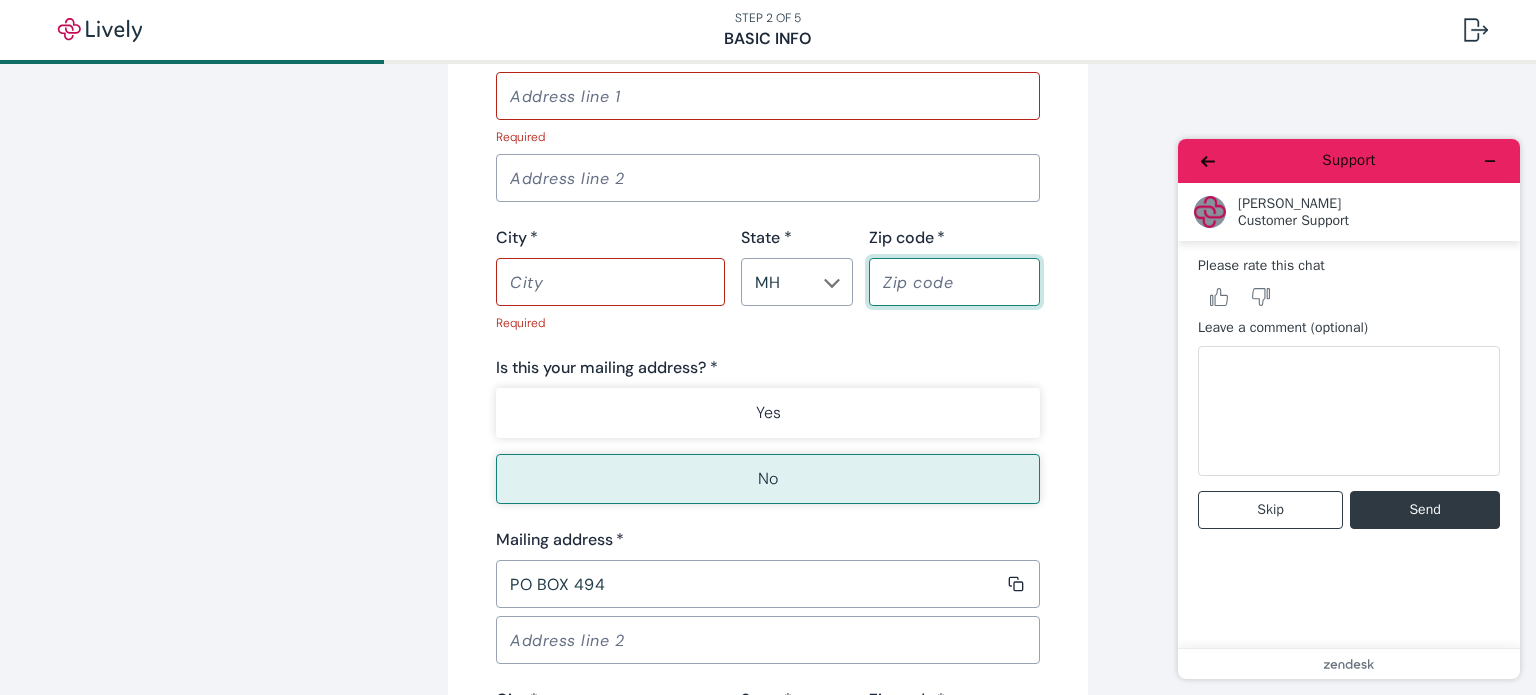 scroll, scrollTop: 1752, scrollLeft: 0, axis: vertical 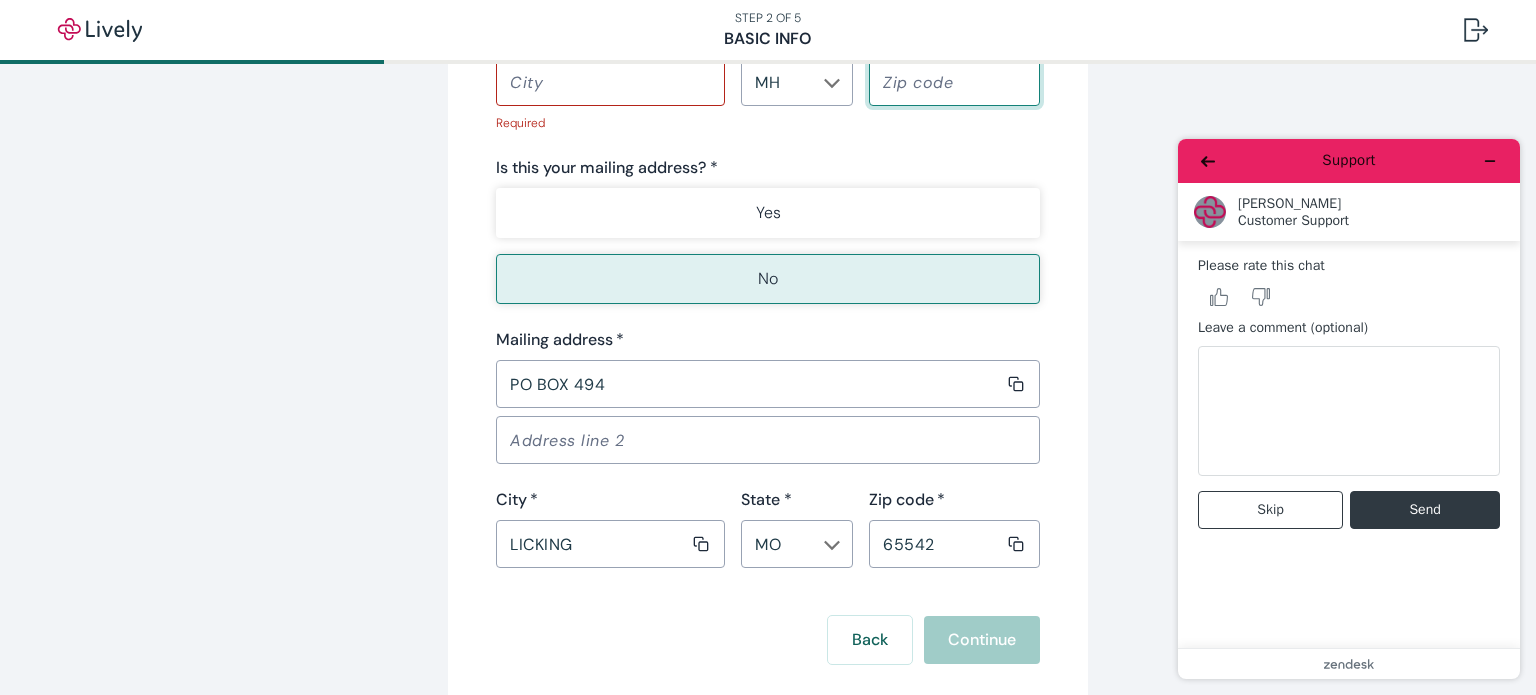 type 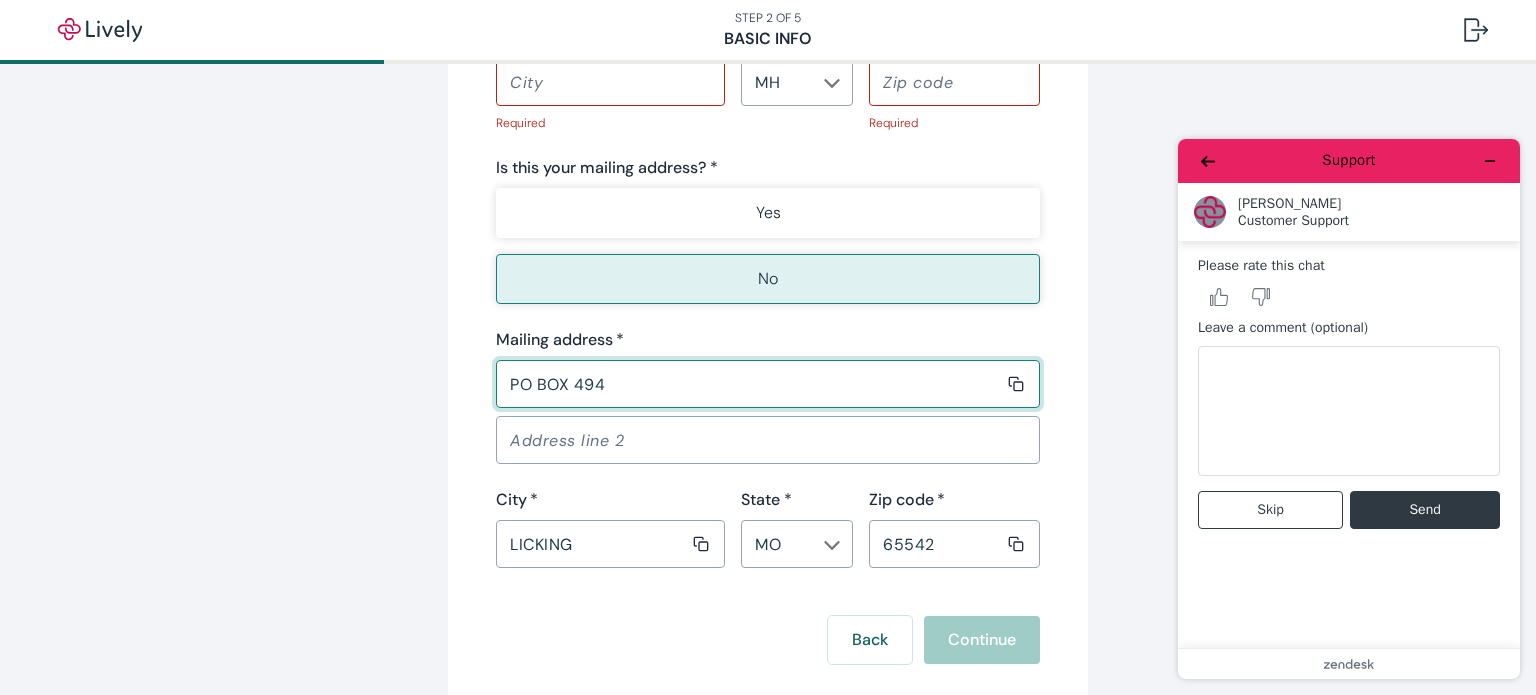 drag, startPoint x: 604, startPoint y: 378, endPoint x: 492, endPoint y: 378, distance: 112 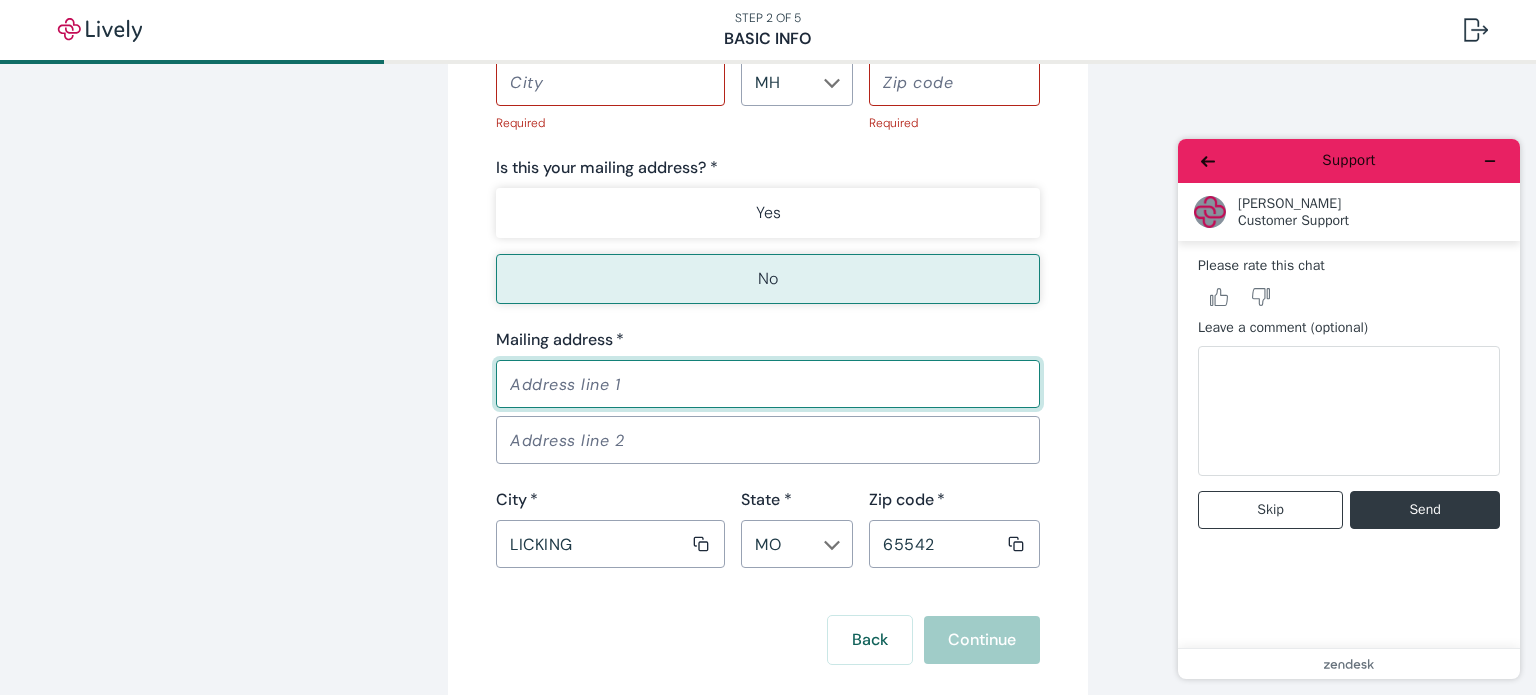 type 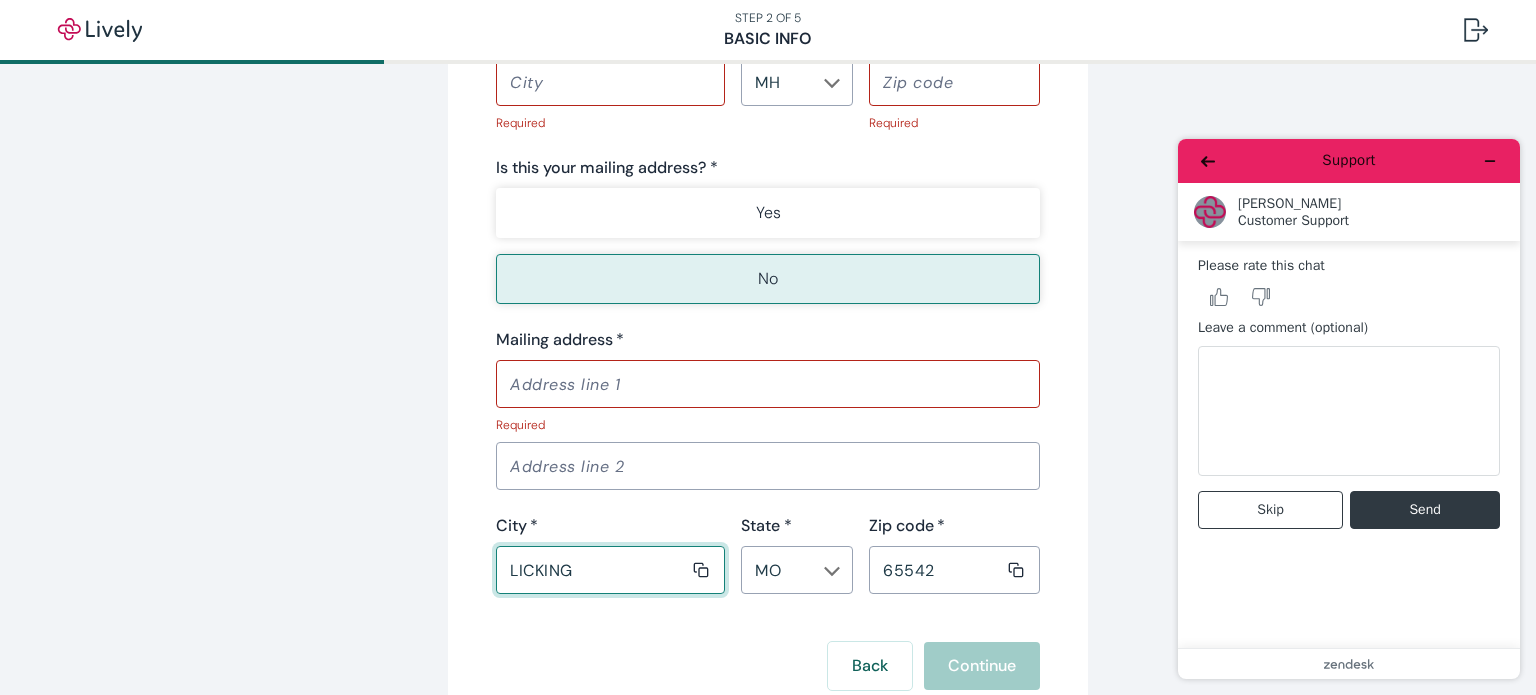 drag, startPoint x: 596, startPoint y: 534, endPoint x: 462, endPoint y: 531, distance: 134.03358 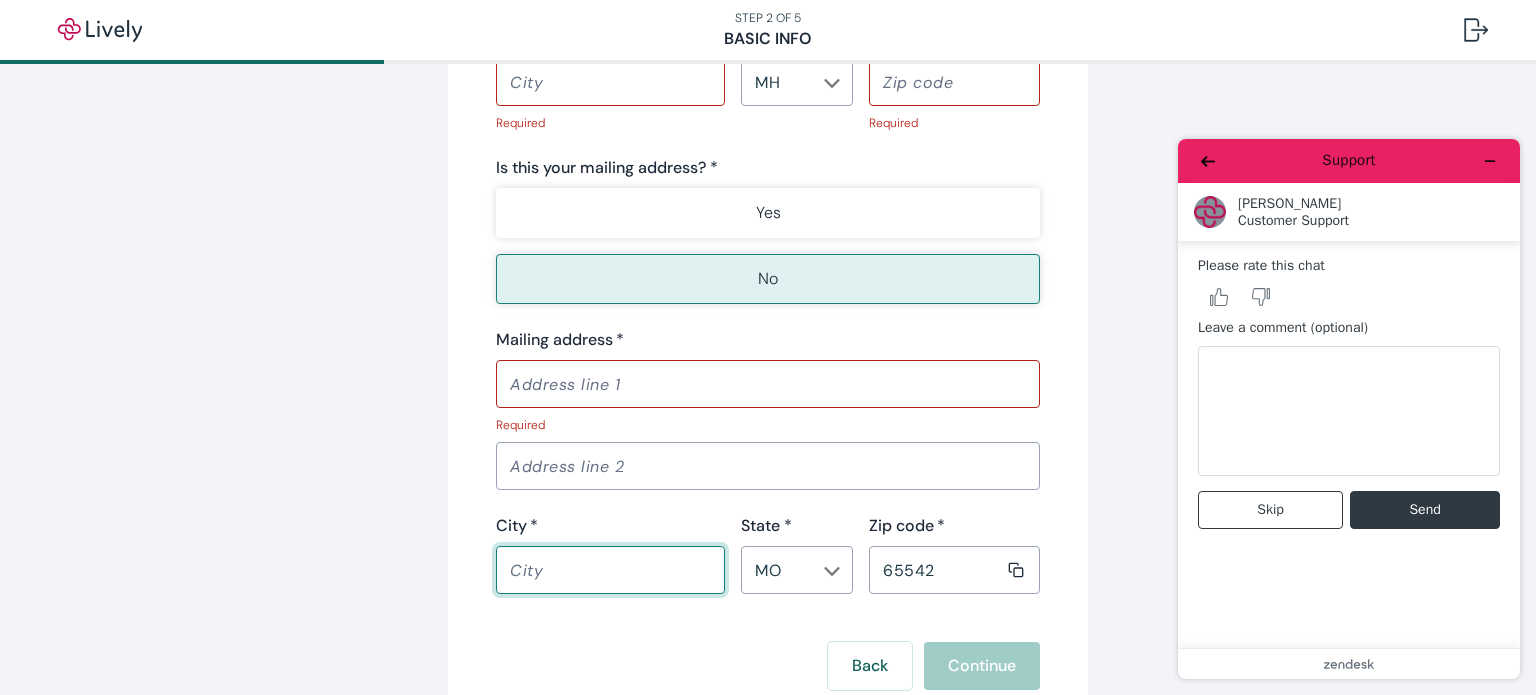 type 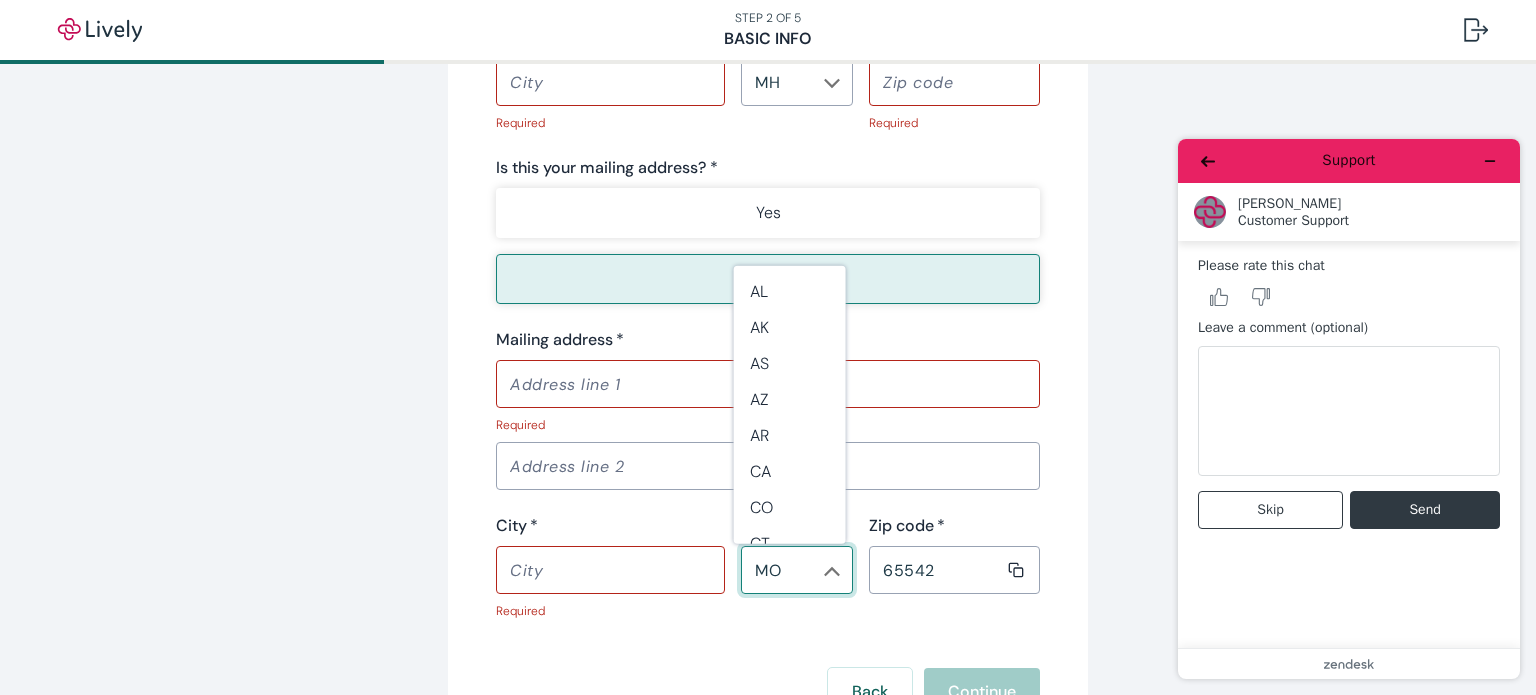 click on "MO" at bounding box center (780, 570) 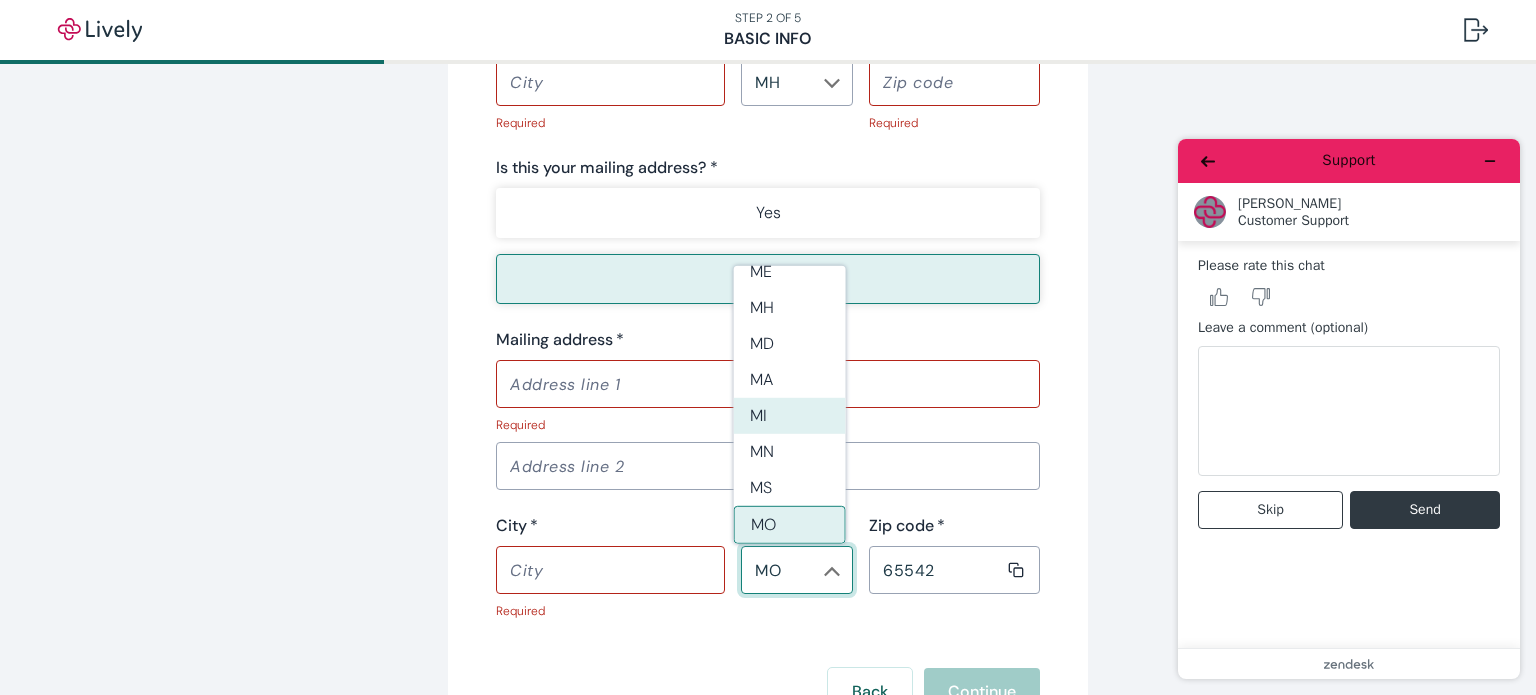 click on "MI" at bounding box center (790, 416) 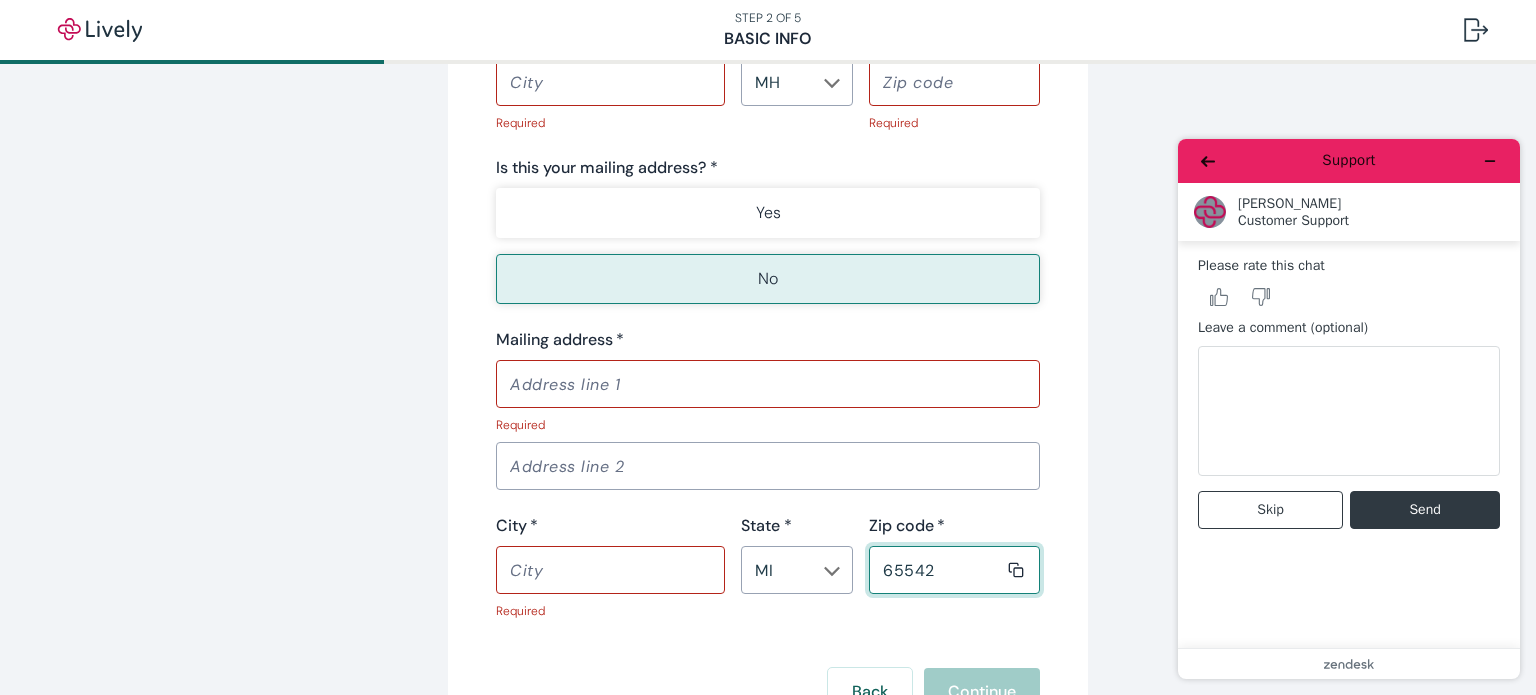 drag, startPoint x: 946, startPoint y: 566, endPoint x: 794, endPoint y: 569, distance: 152.0296 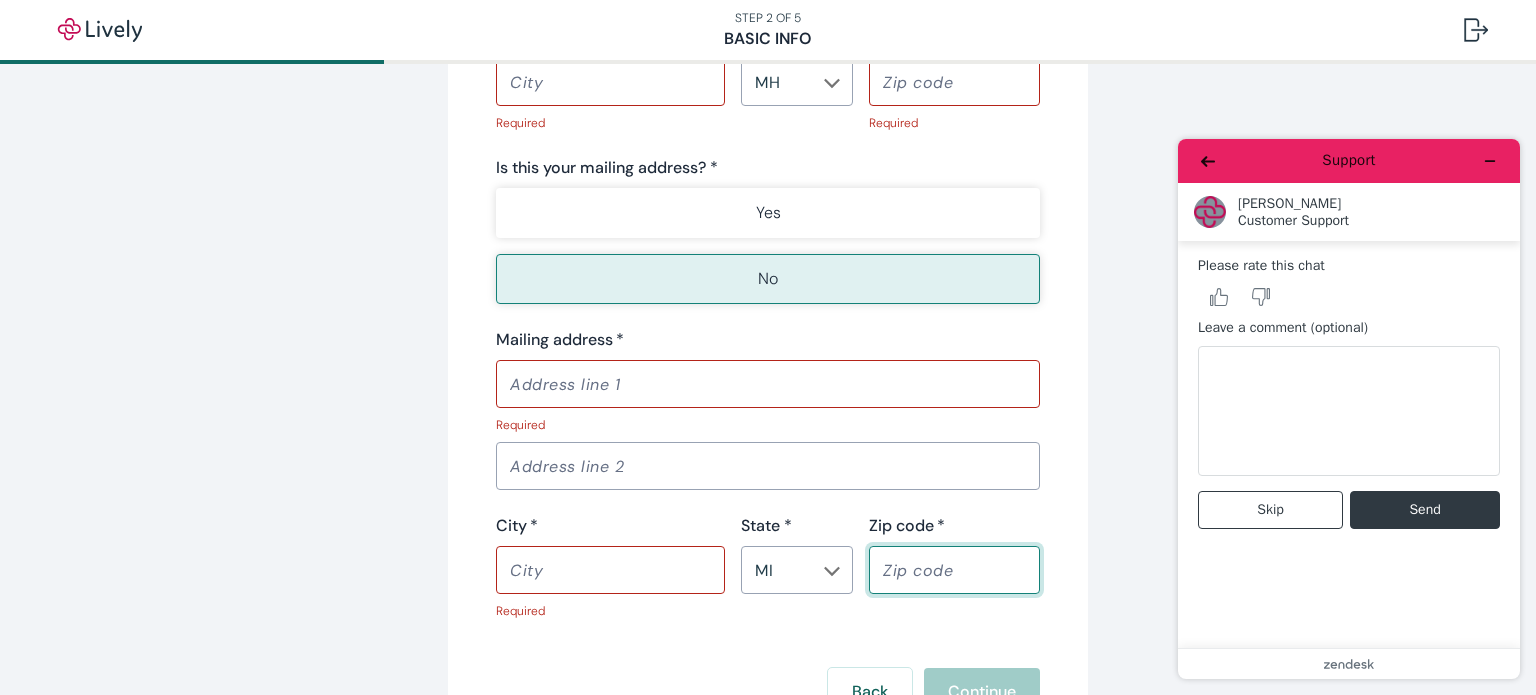 scroll, scrollTop: 1924, scrollLeft: 0, axis: vertical 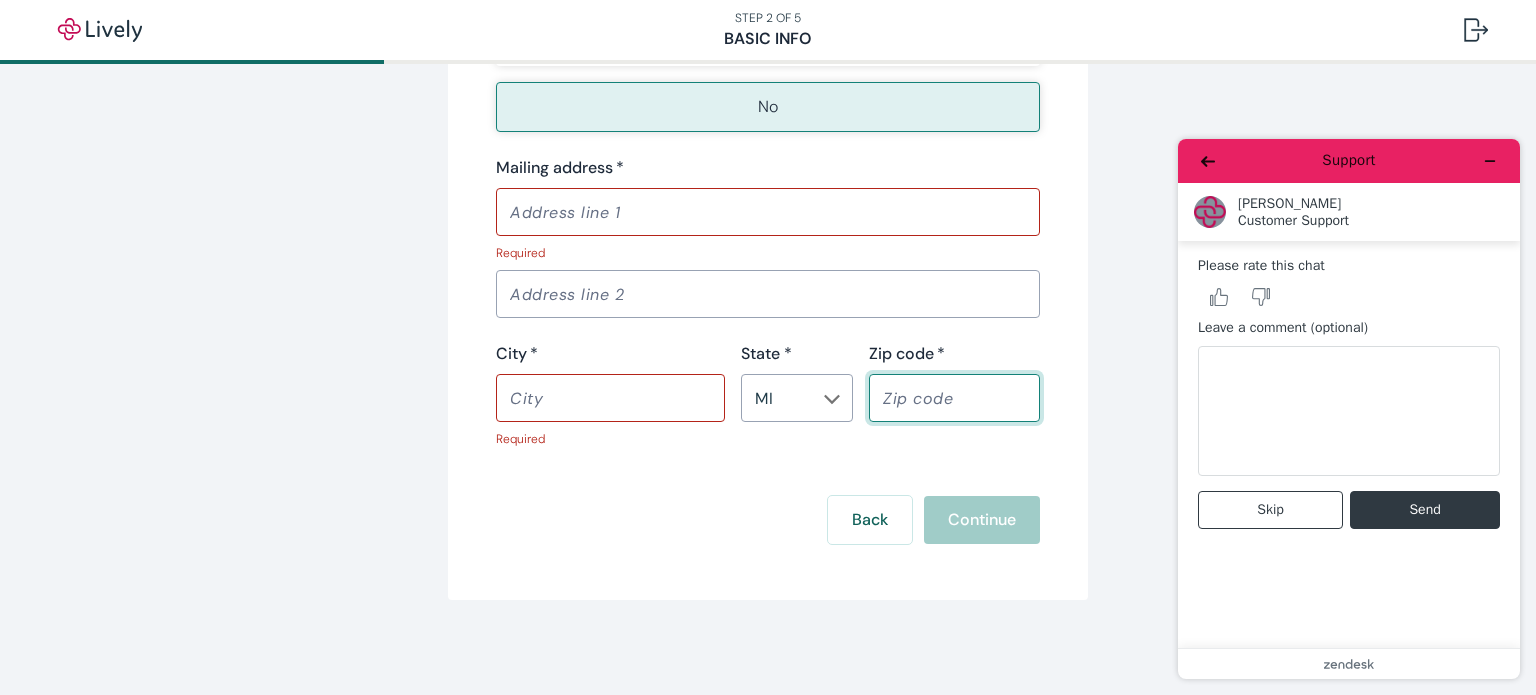type 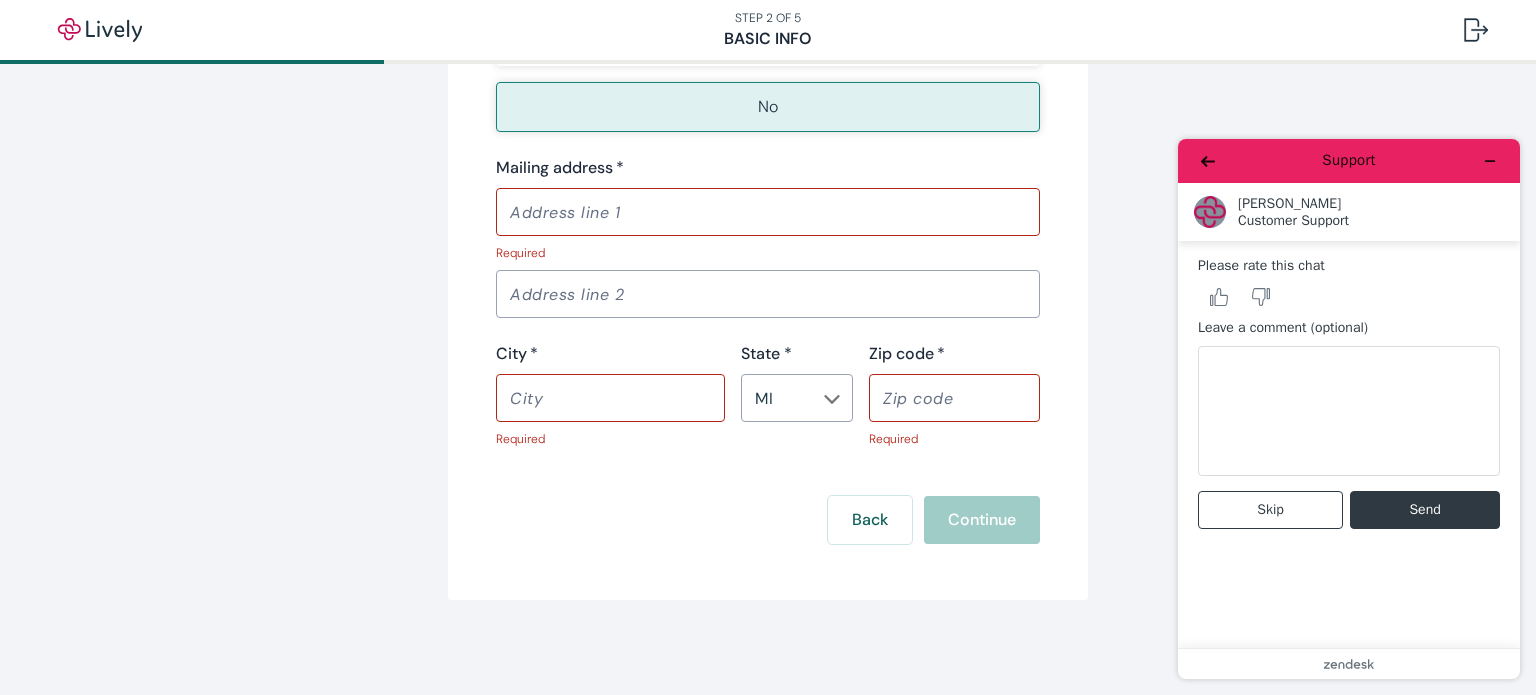 click on "Back Continue" at bounding box center (768, 520) 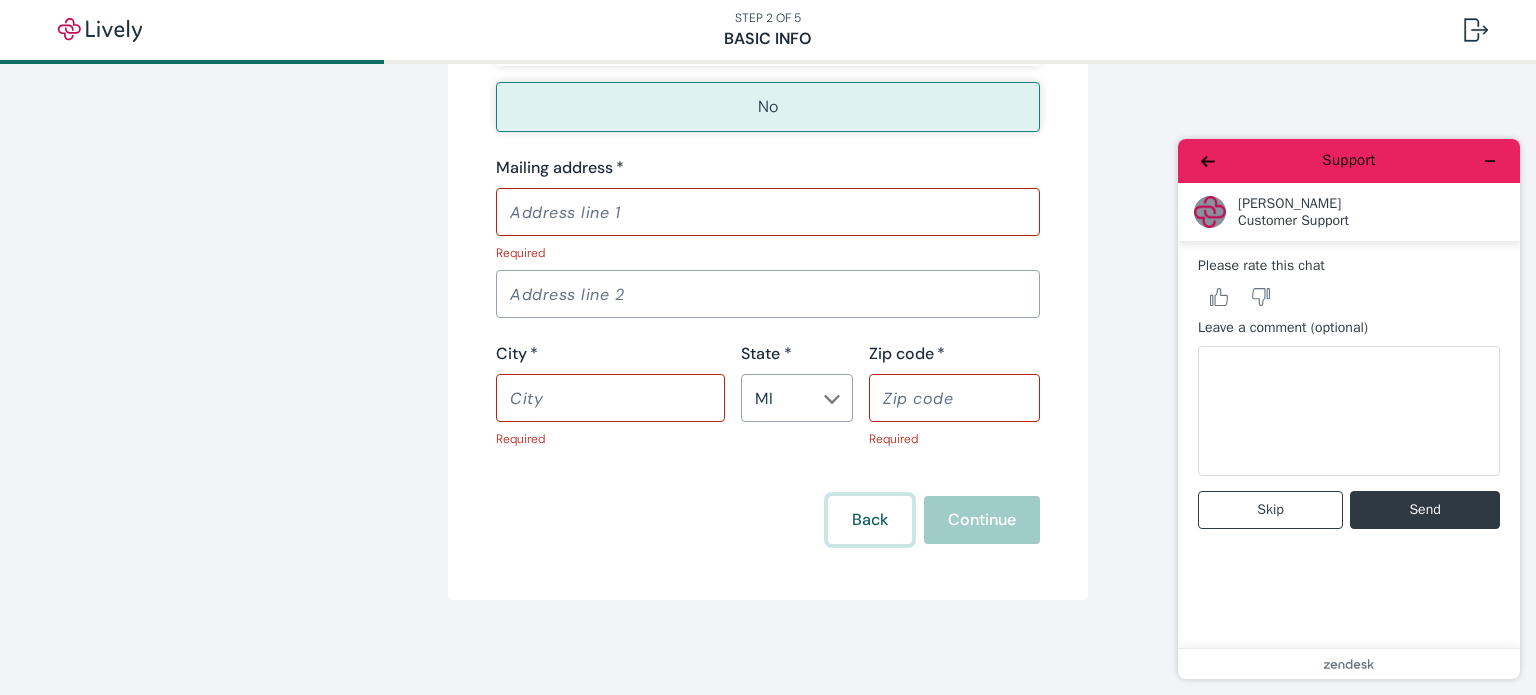 click on "Back" at bounding box center [870, 520] 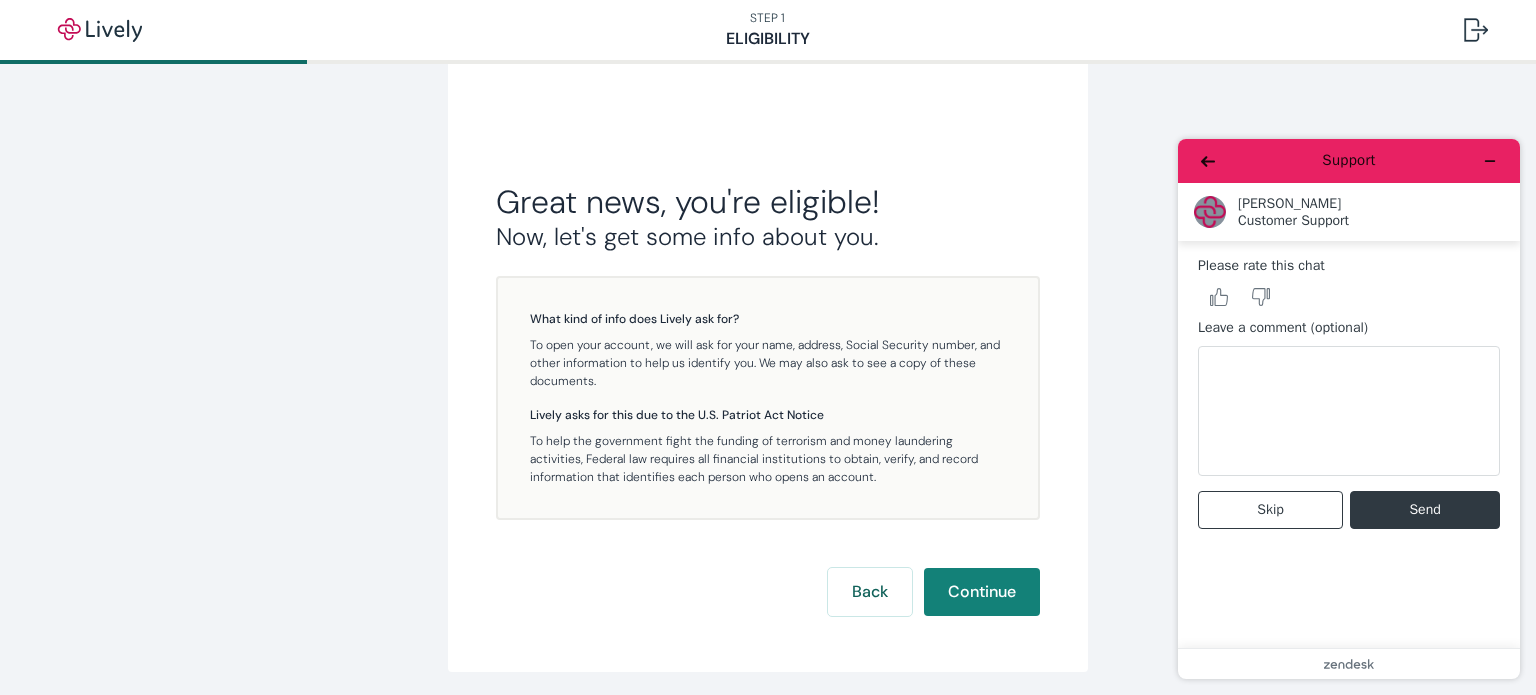 scroll, scrollTop: 372, scrollLeft: 0, axis: vertical 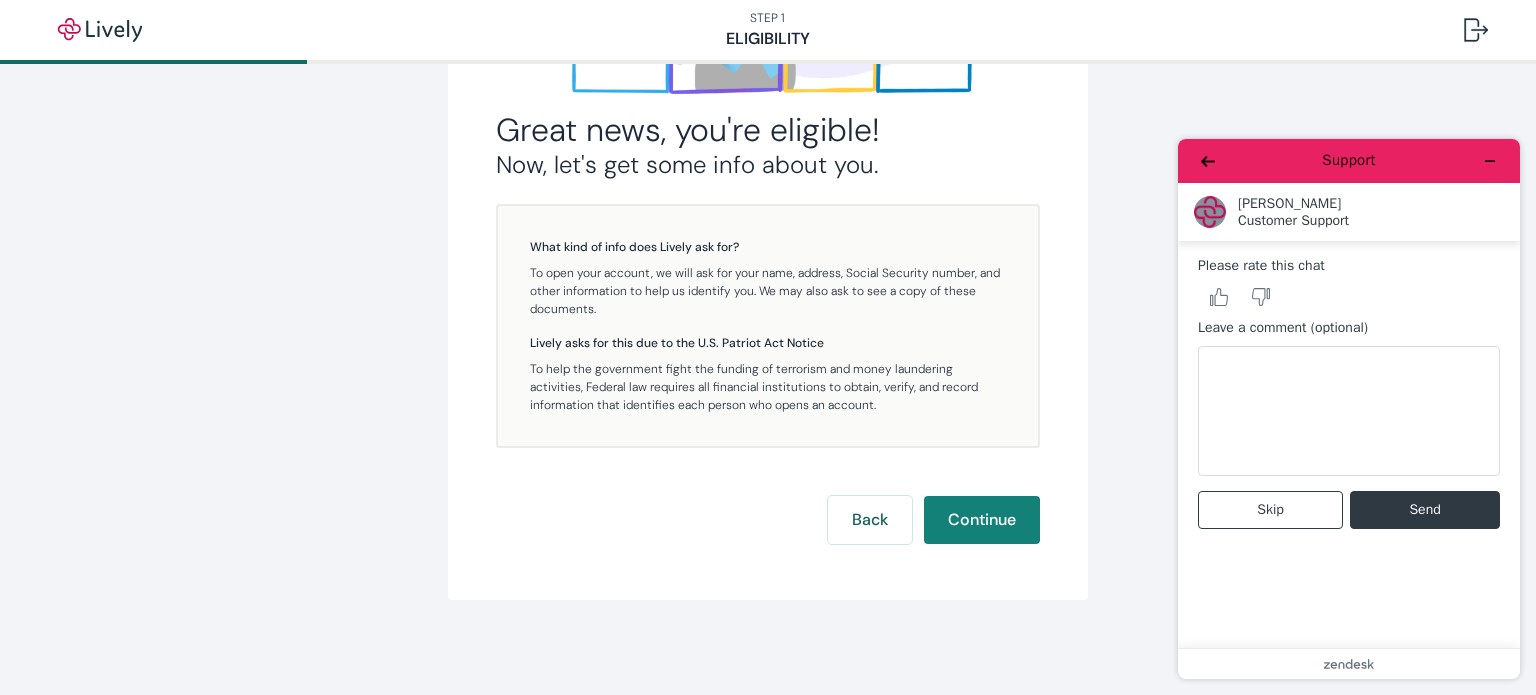 click on "Great news, you're eligible! Now, let's get some info about you. What kind of info does Lively ask for? To open your account, we will ask for your name, address, Social Security number, and other information to help us identify you. We may also ask to see a copy of these documents. Lively asks for this due to the U.S. Patriot Act Notice To help the government fight the funding of terrorism and money laundering activities, Federal law requires all financial institutions to obtain, verify, and record information that identifies each person who opens an account. Back Continue" at bounding box center [768, 168] 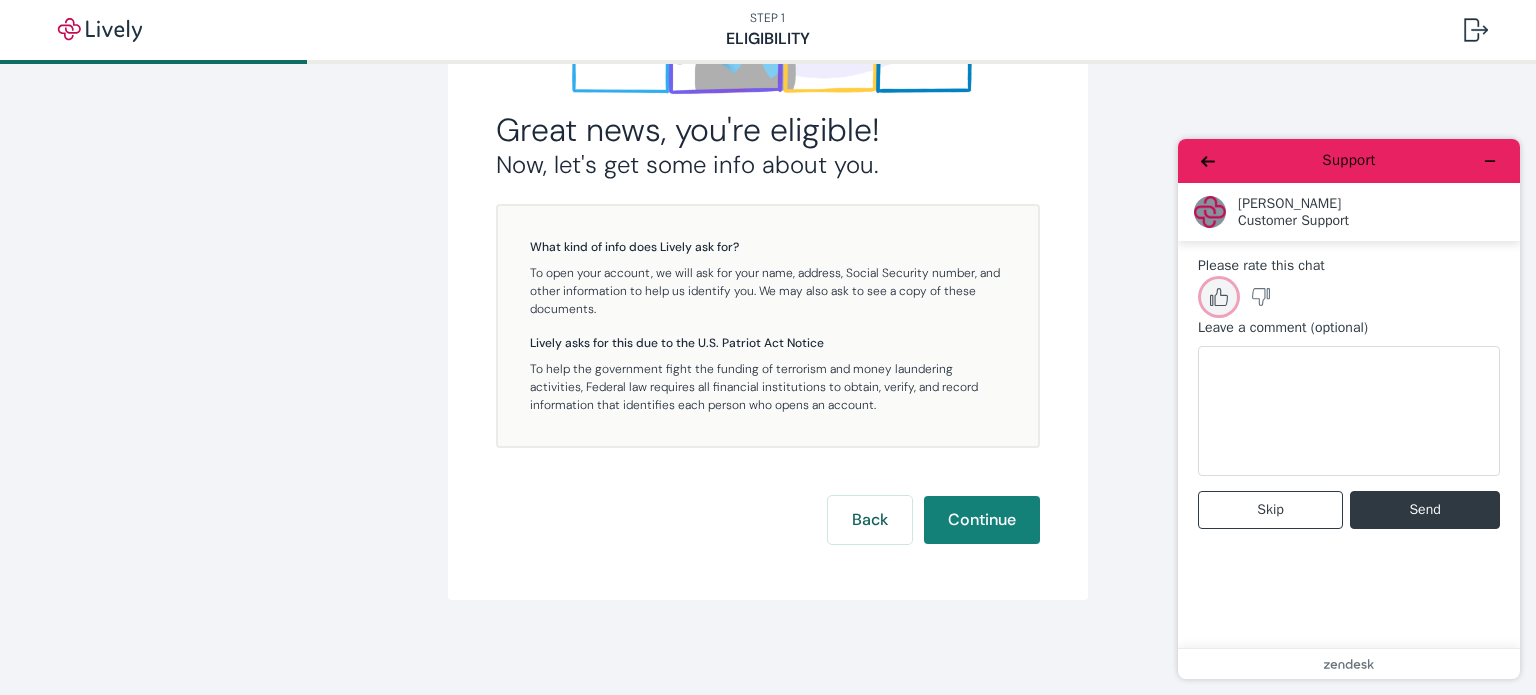 click 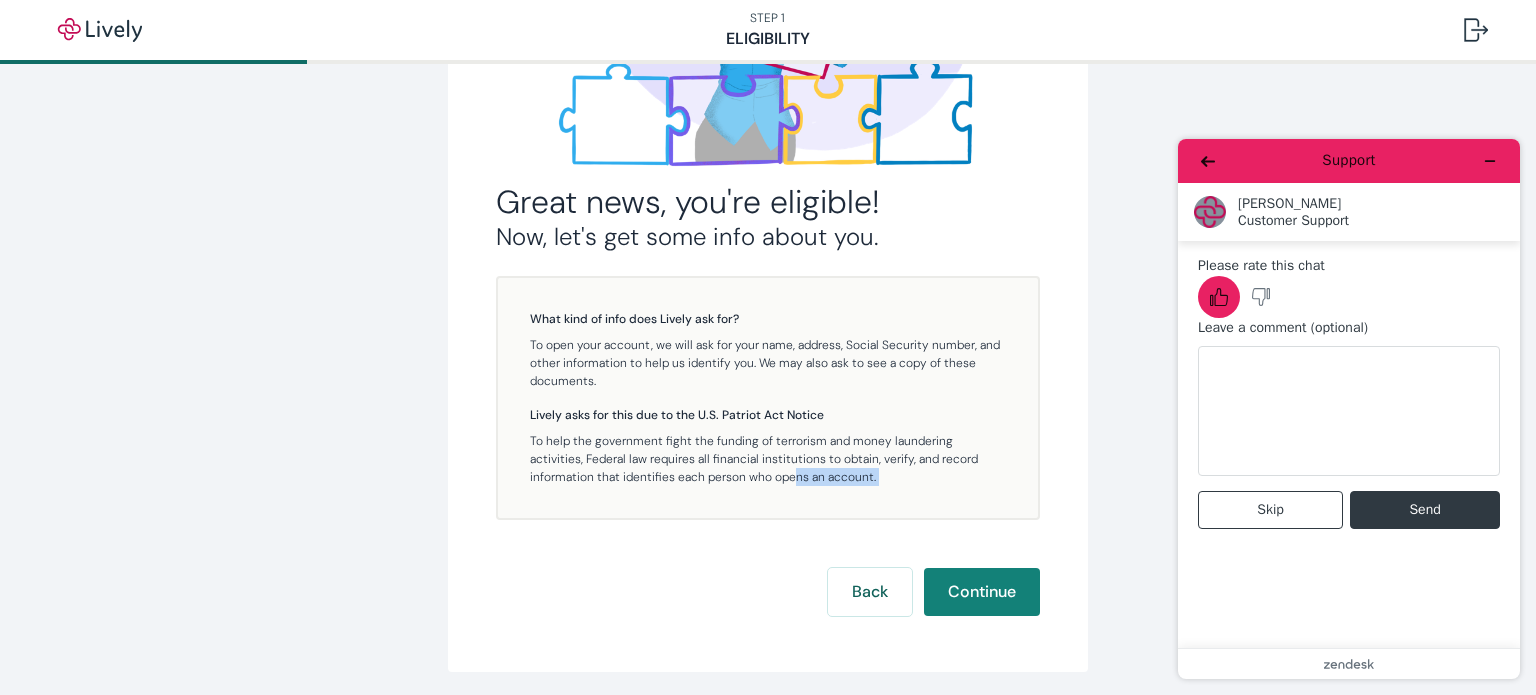 scroll, scrollTop: 372, scrollLeft: 0, axis: vertical 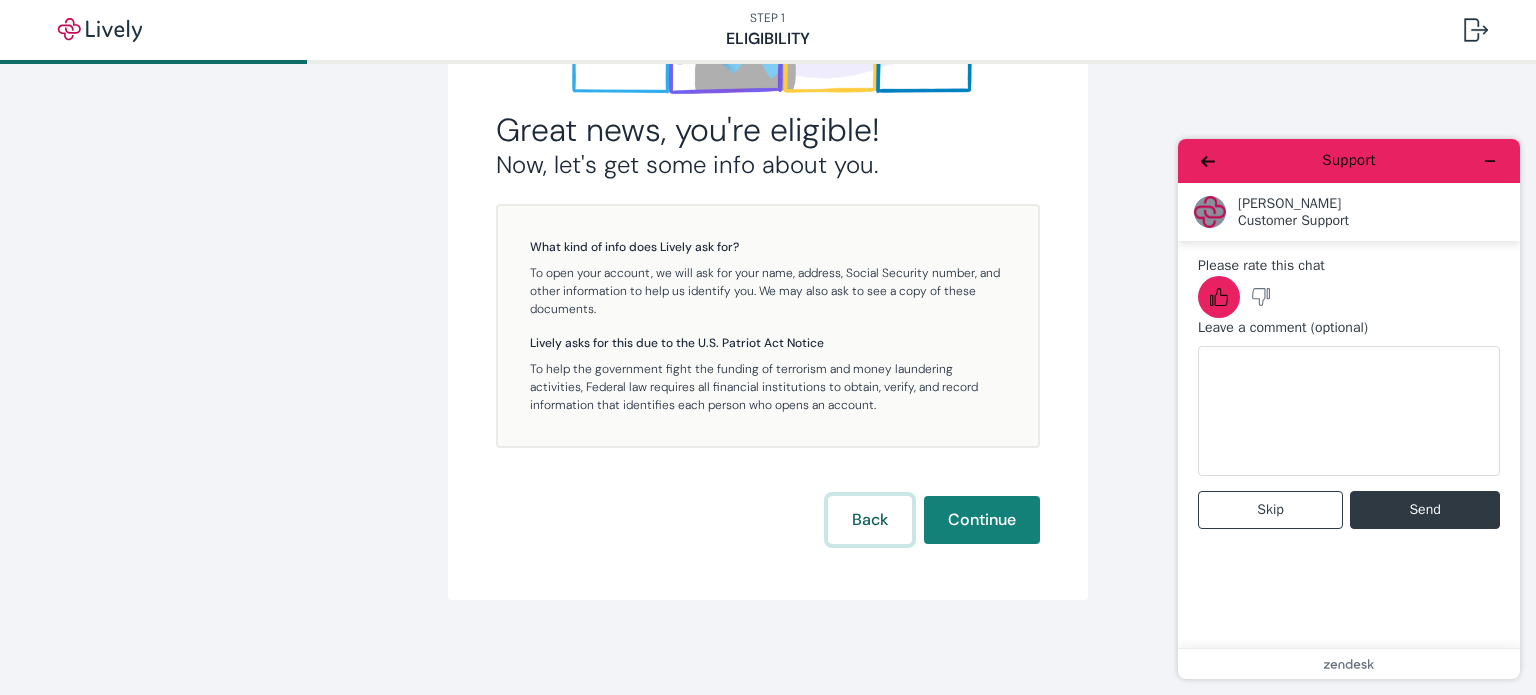 click on "Back" at bounding box center (870, 520) 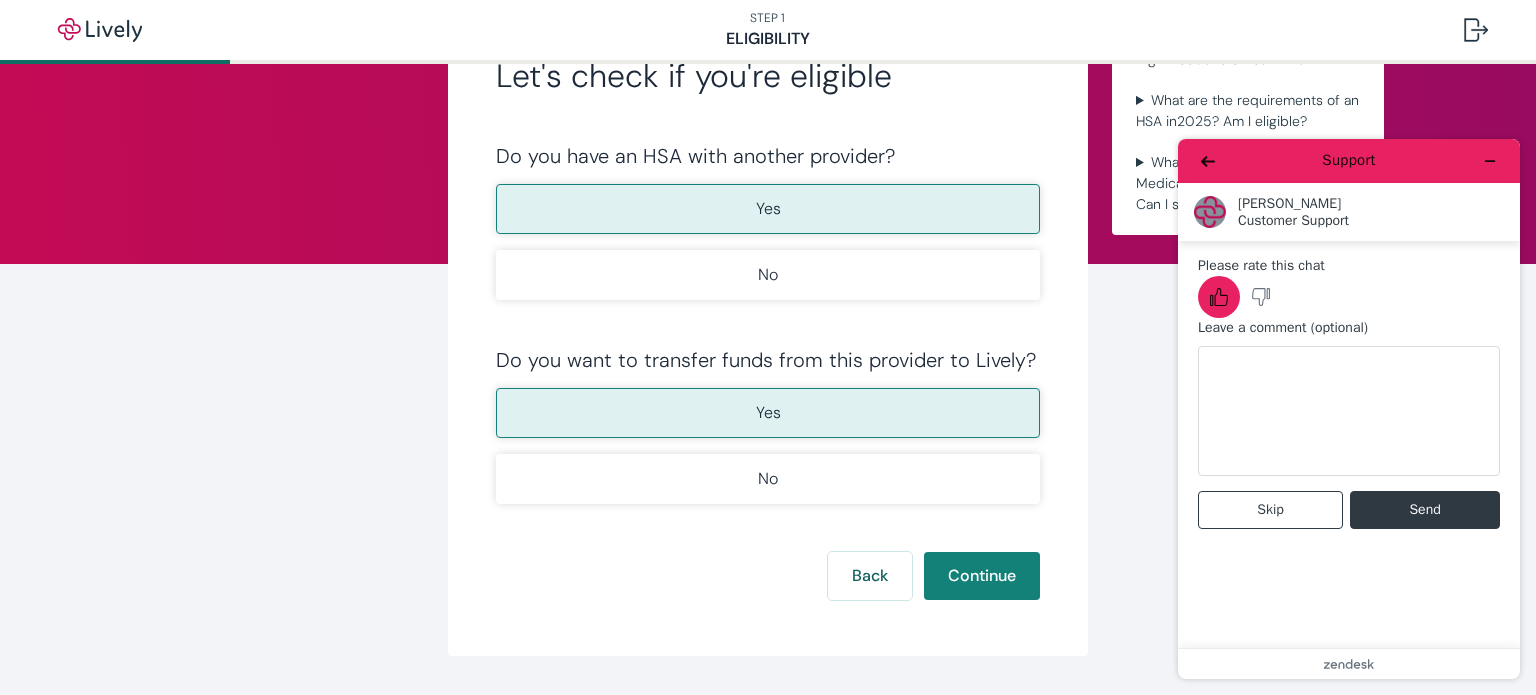 scroll, scrollTop: 155, scrollLeft: 0, axis: vertical 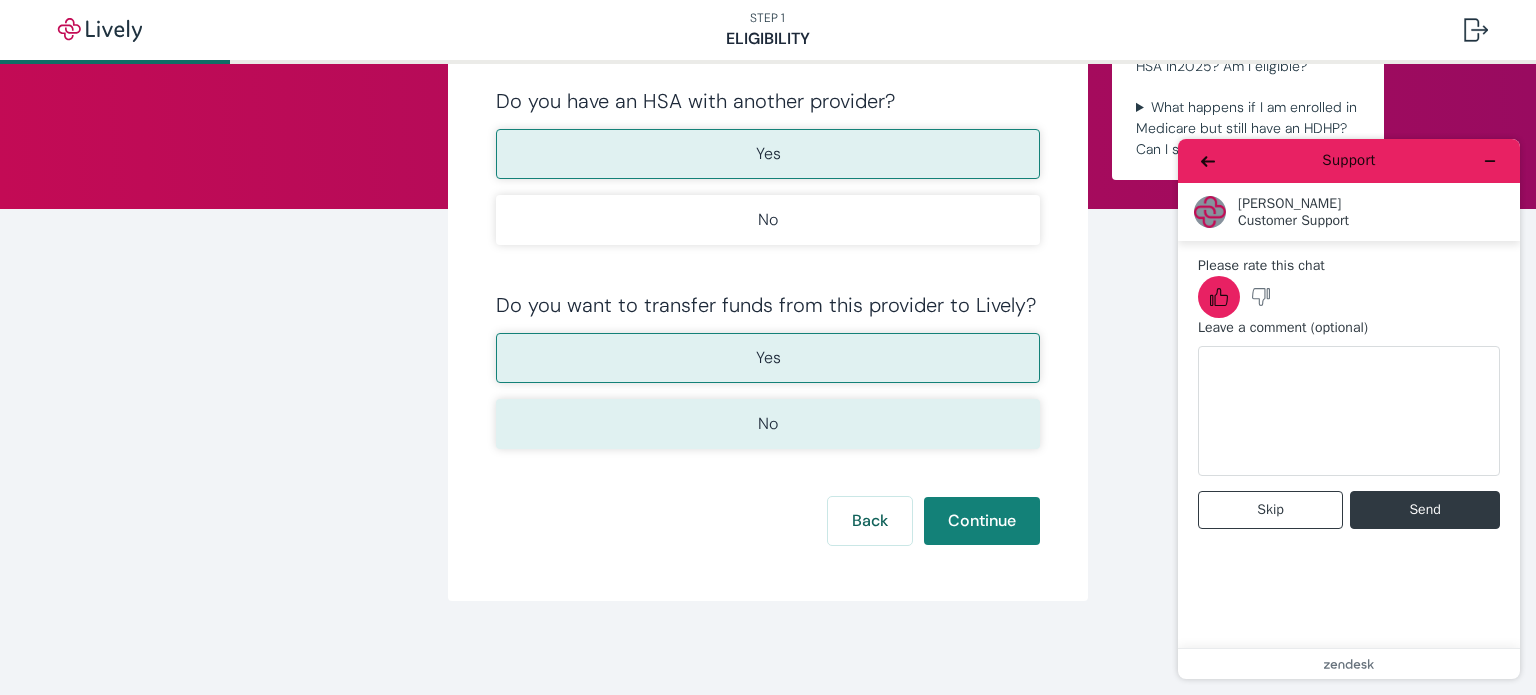 click on "No" at bounding box center (768, 424) 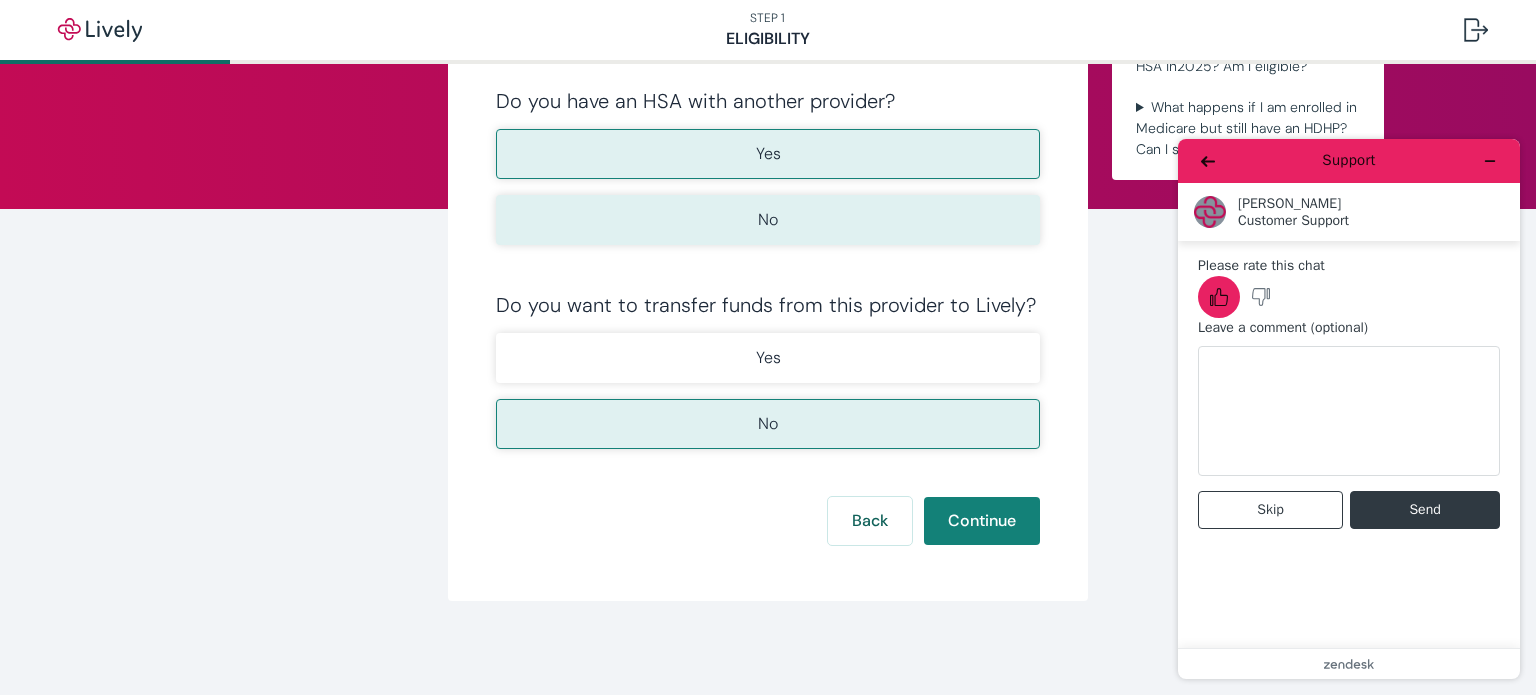 click on "No" at bounding box center (768, 220) 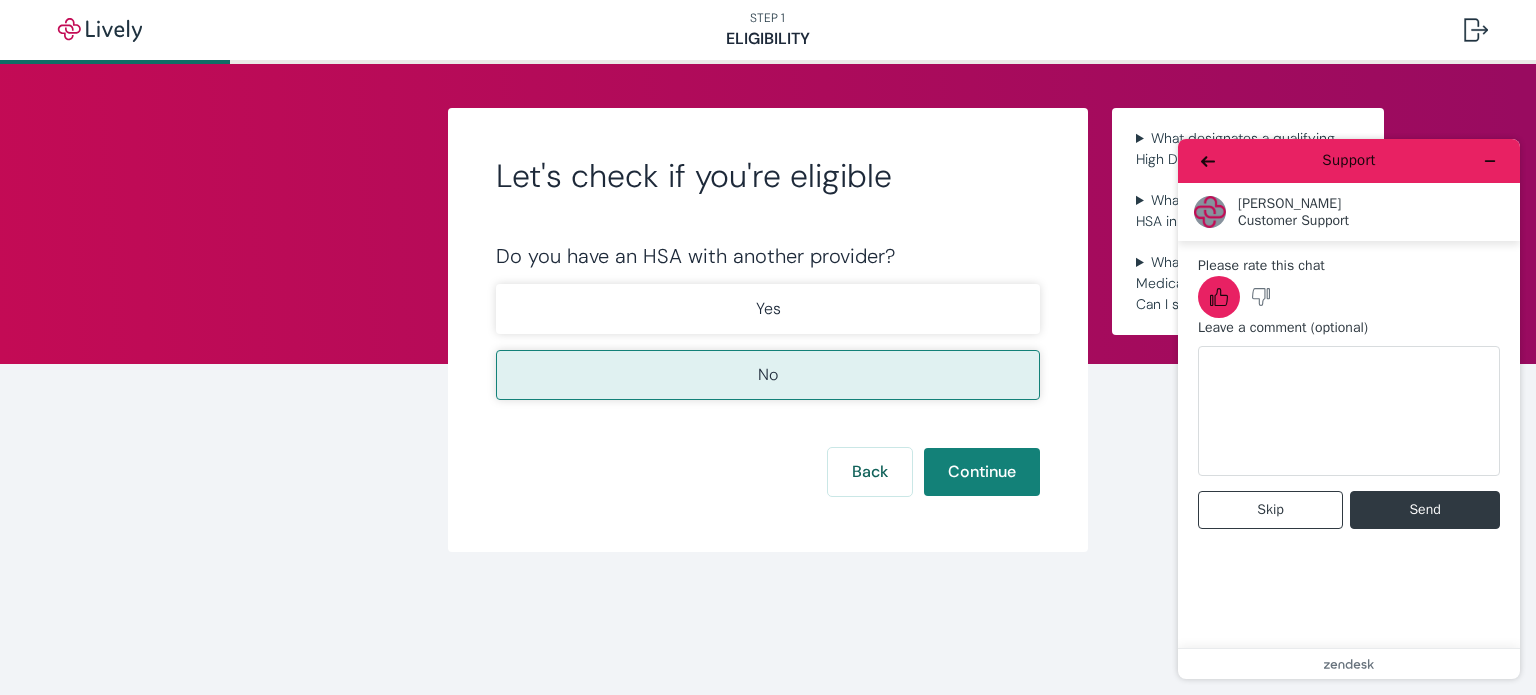 scroll, scrollTop: 0, scrollLeft: 0, axis: both 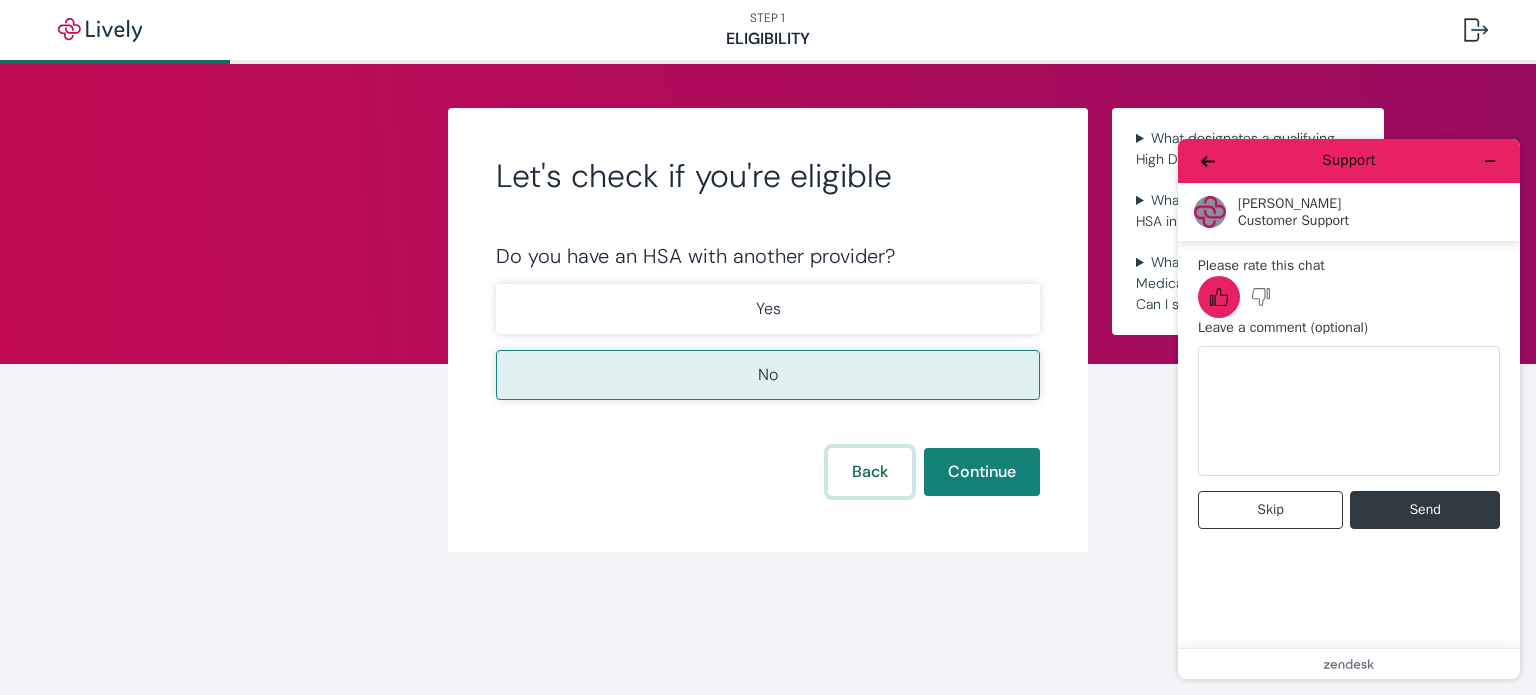 click on "Back" at bounding box center [870, 472] 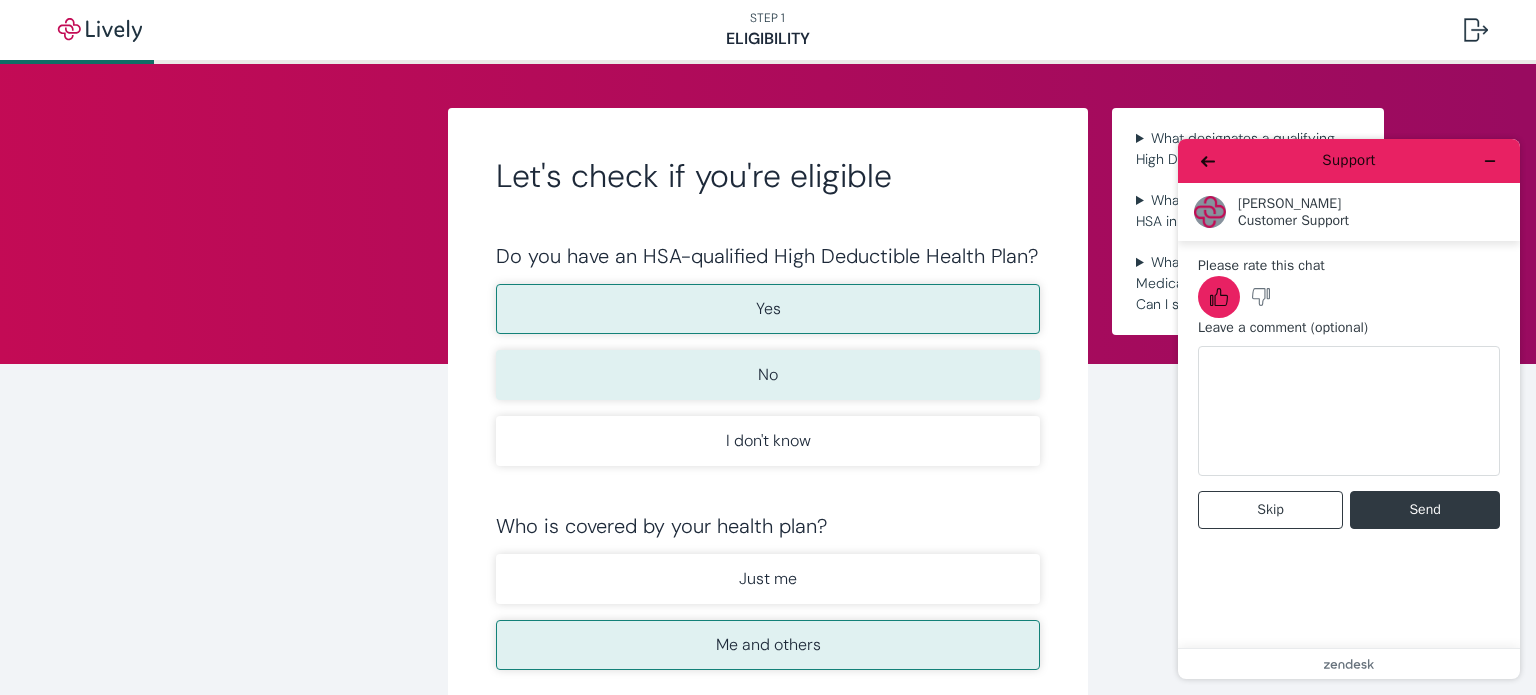 click on "No" at bounding box center (768, 375) 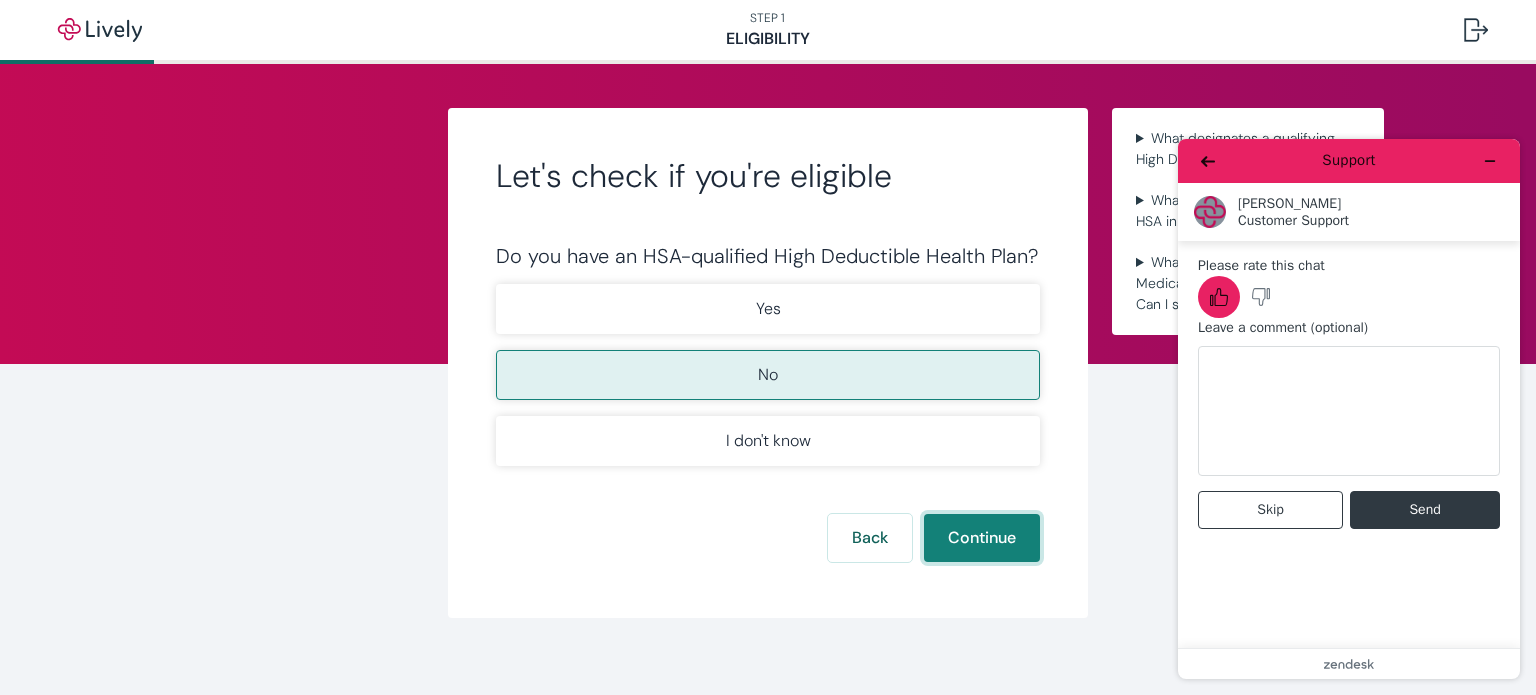 click on "Continue" at bounding box center (982, 538) 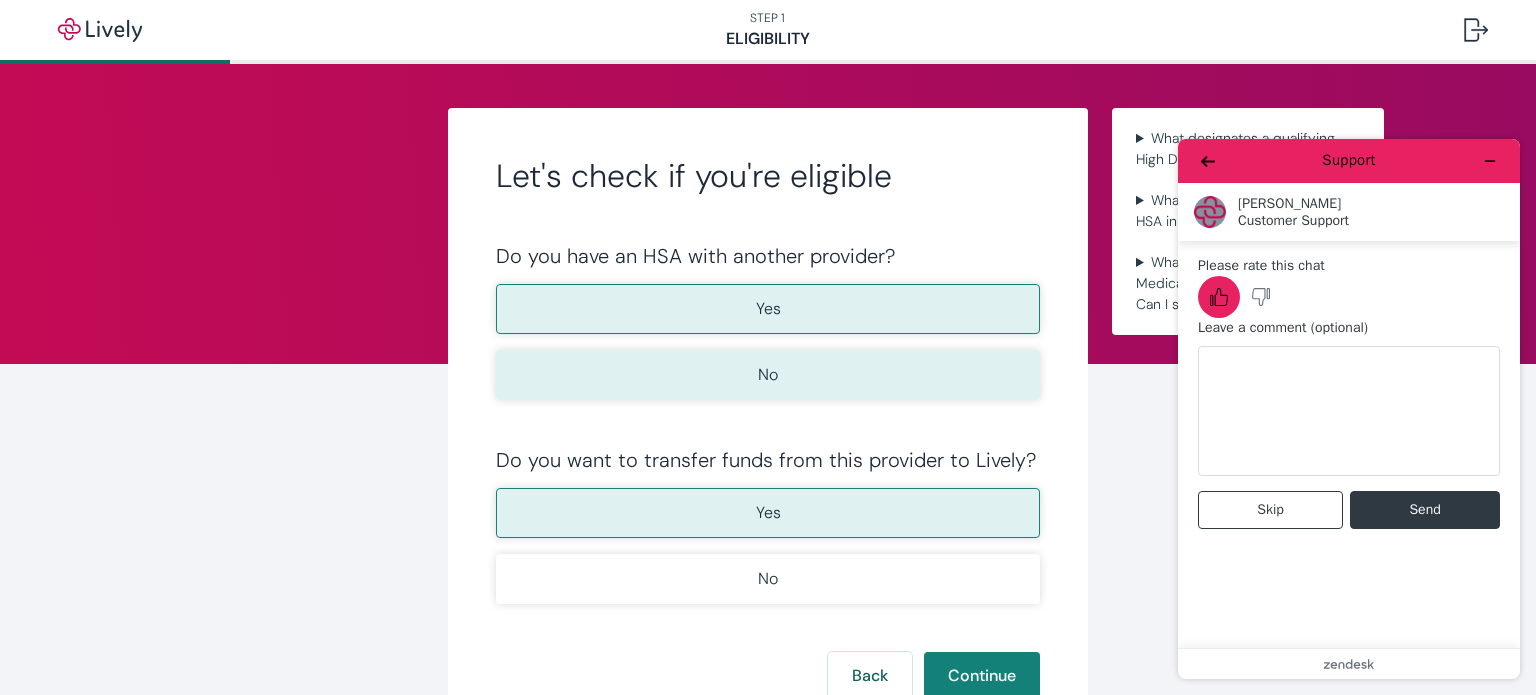 click on "No" at bounding box center [768, 375] 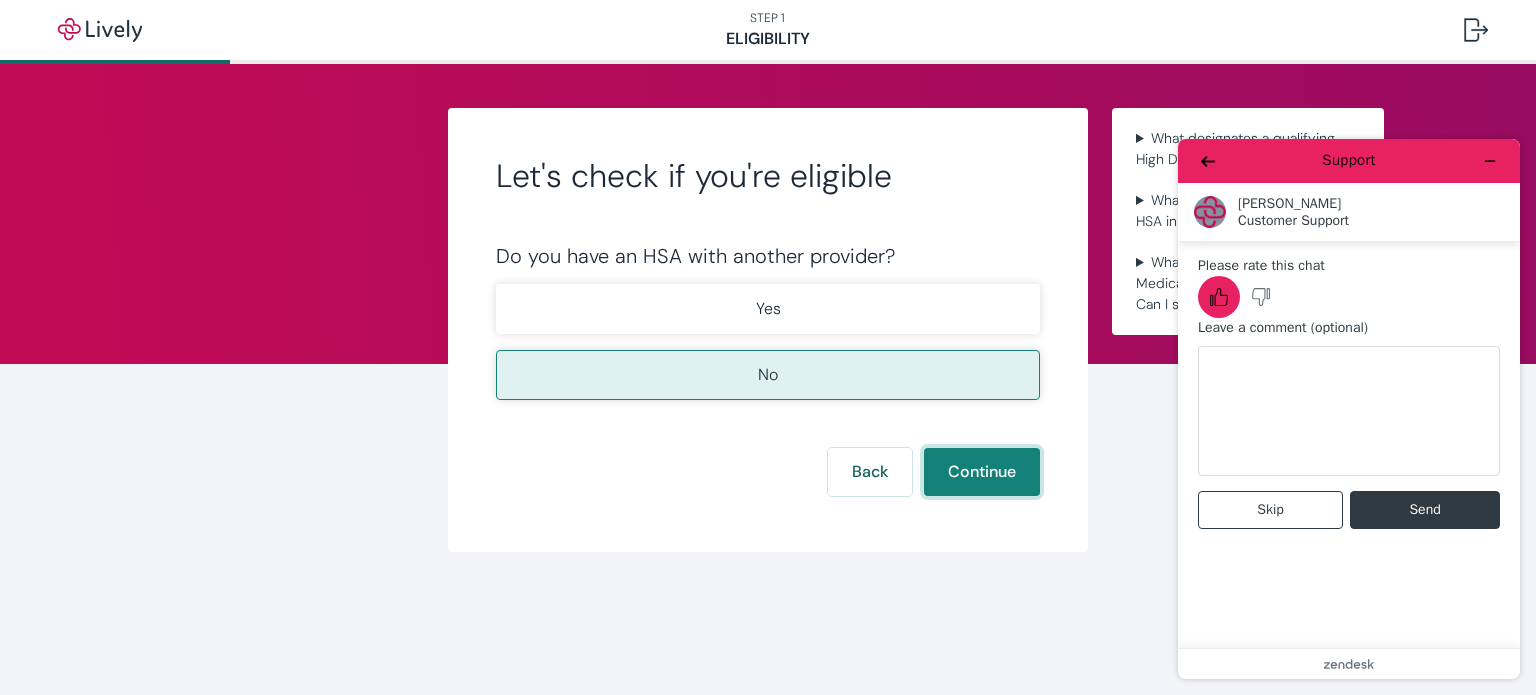 click on "Continue" at bounding box center (982, 472) 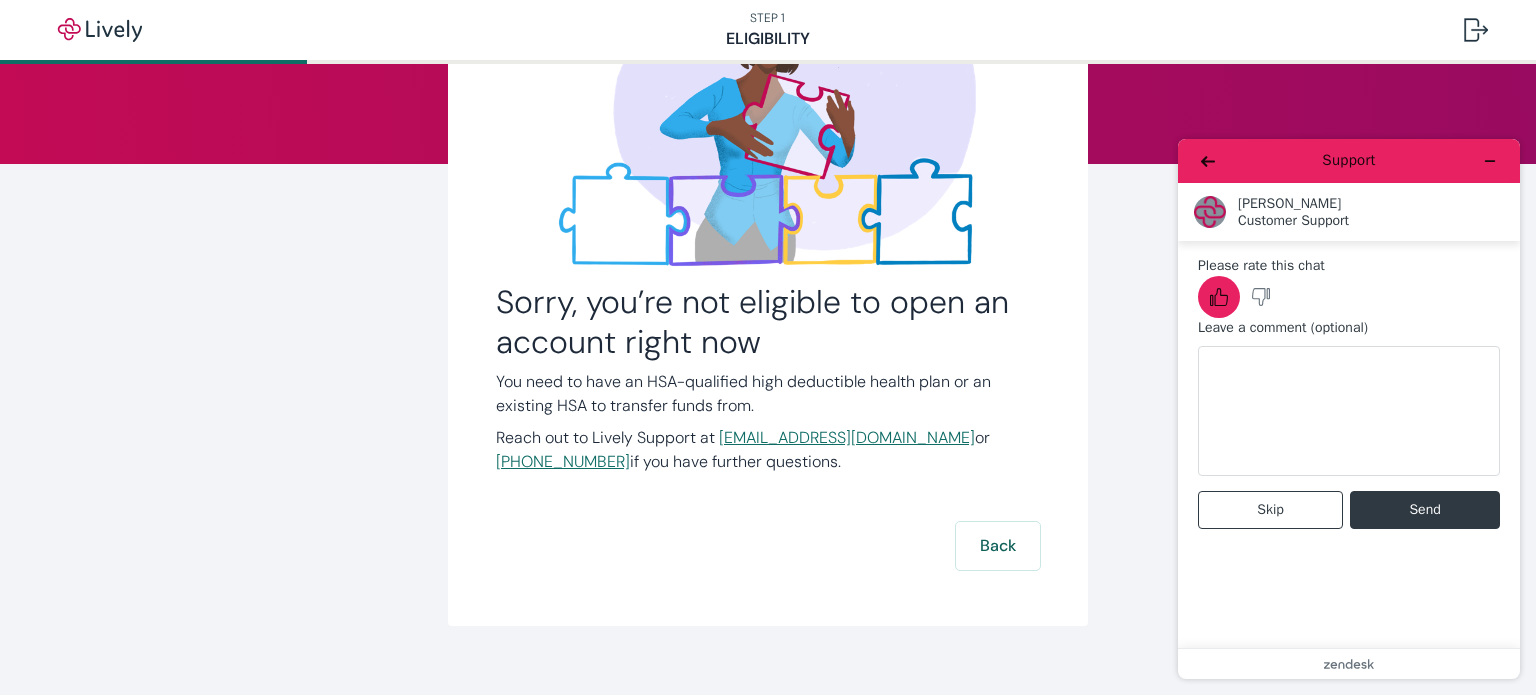 scroll, scrollTop: 227, scrollLeft: 0, axis: vertical 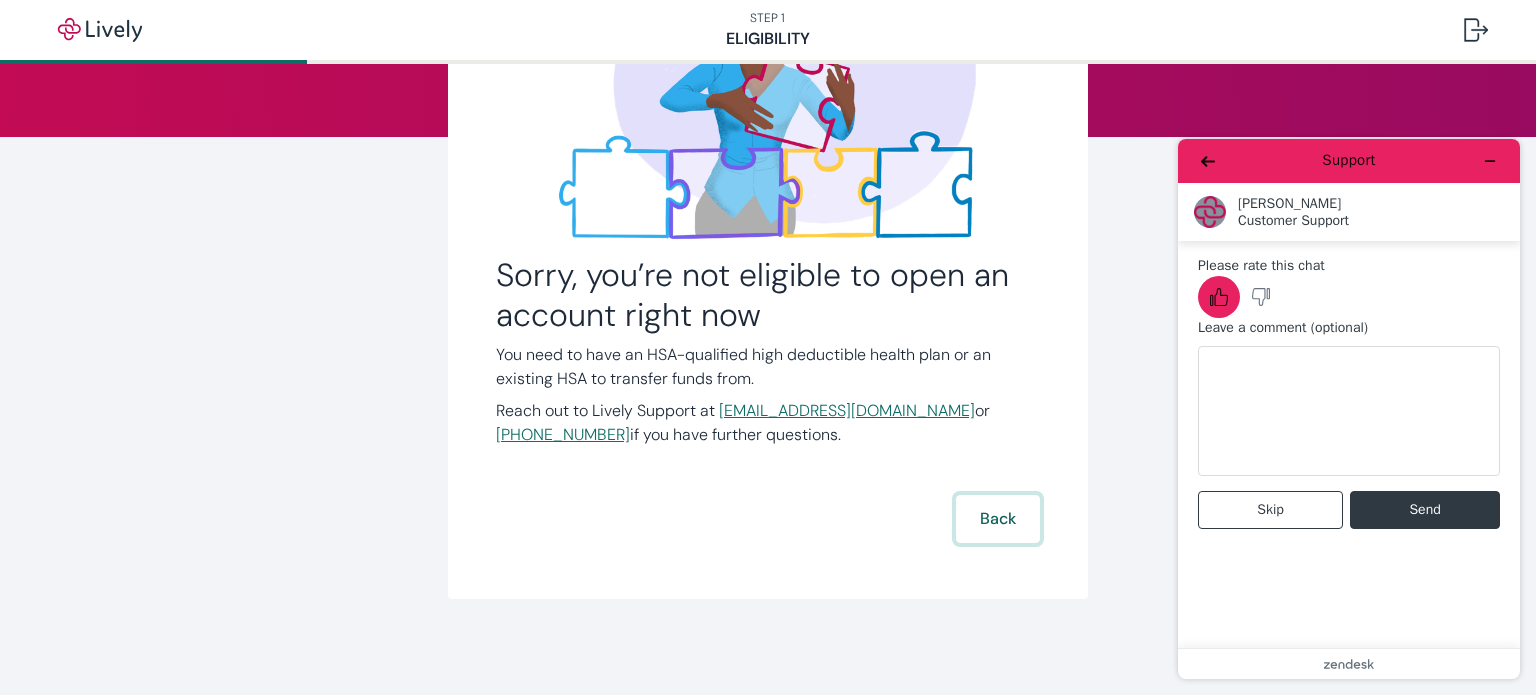 click on "Back" at bounding box center (998, 519) 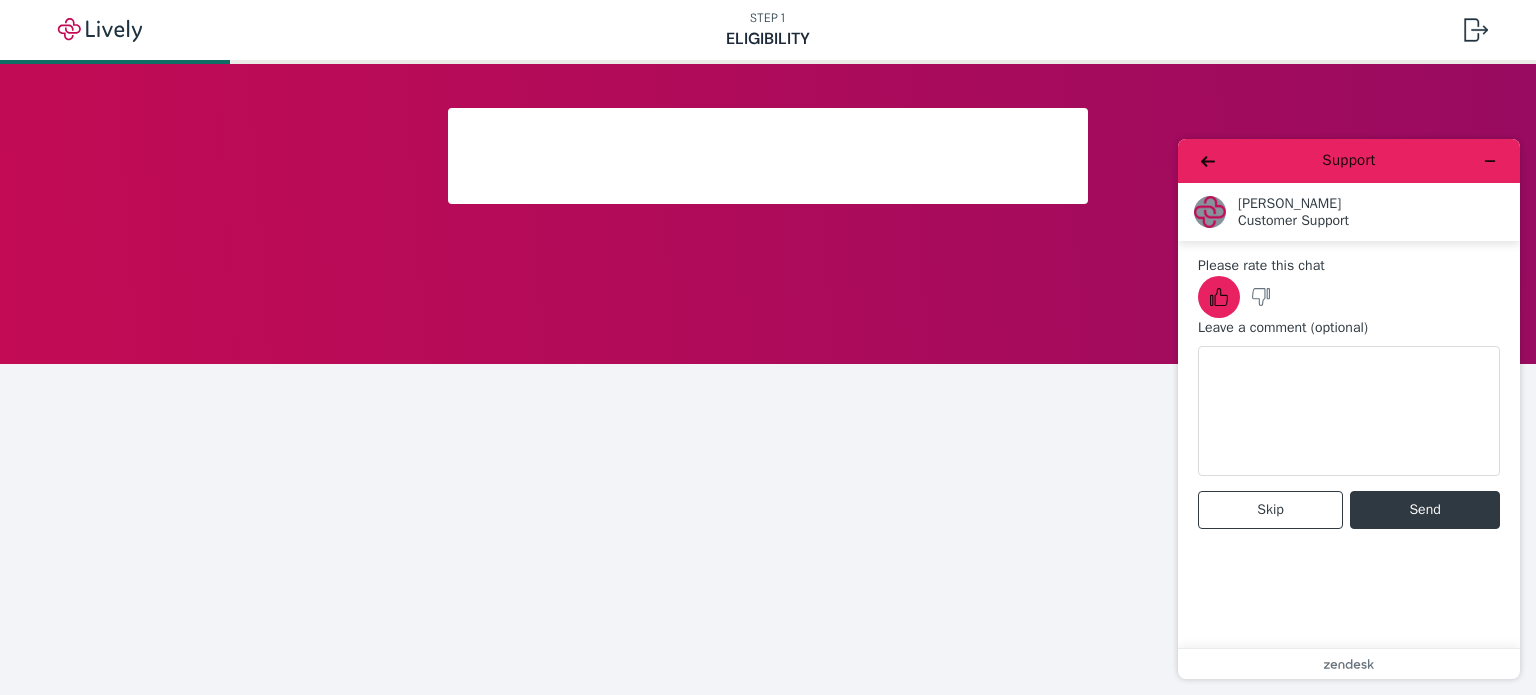 scroll, scrollTop: 0, scrollLeft: 0, axis: both 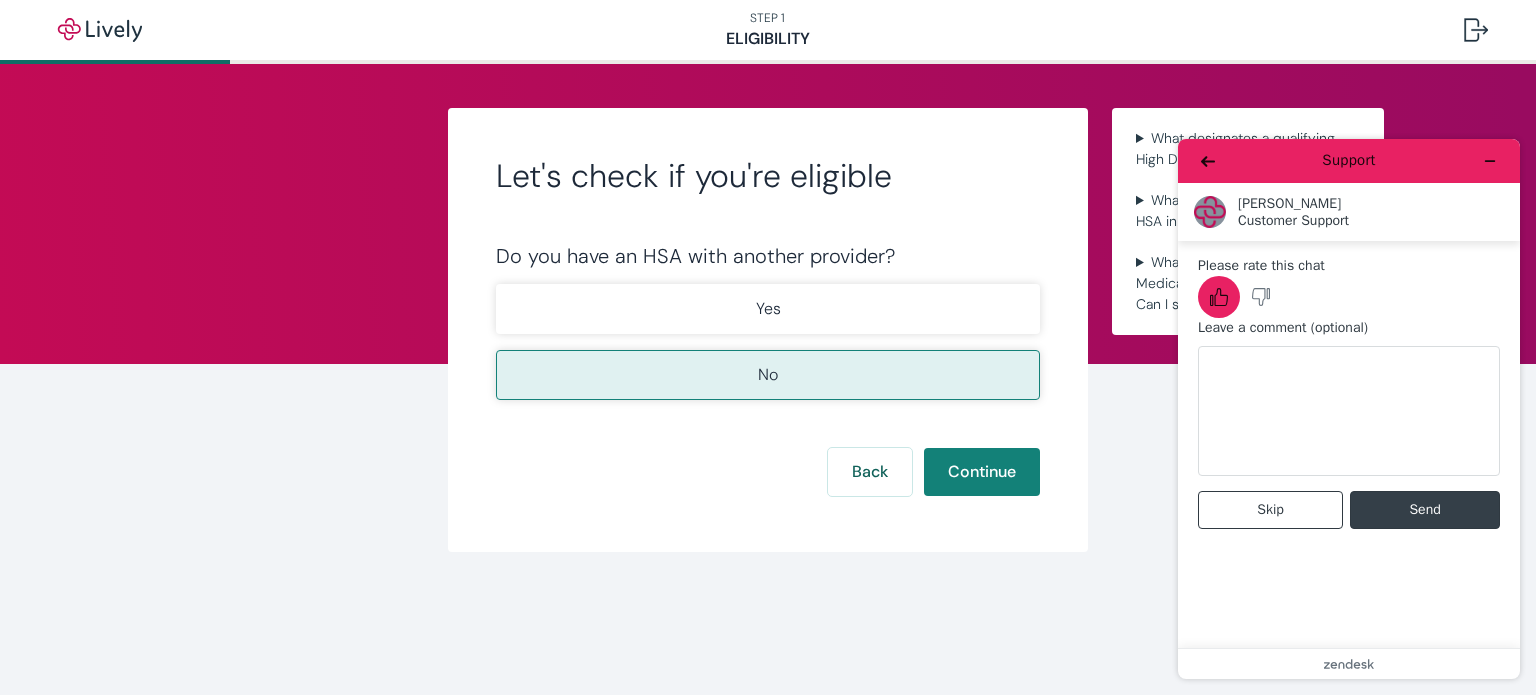 click on "Send" at bounding box center (1425, 510) 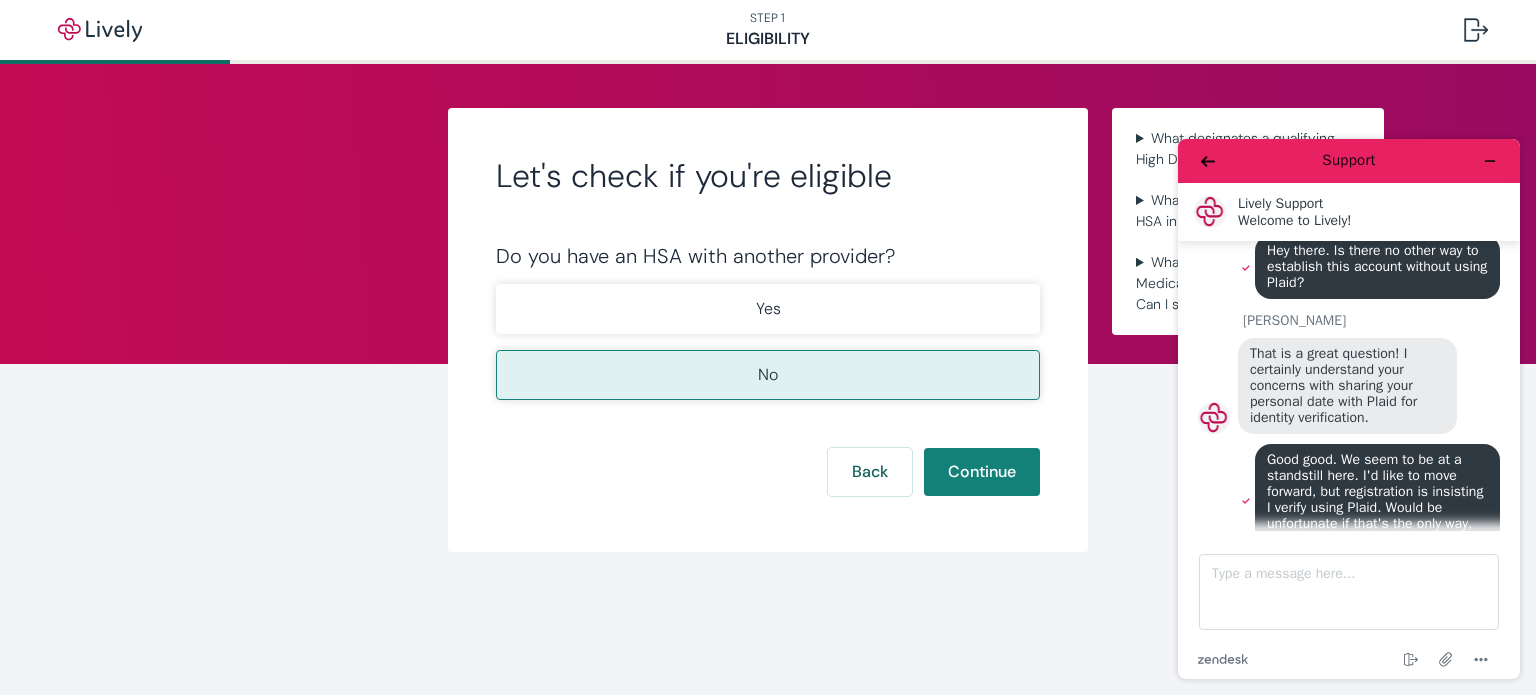 scroll, scrollTop: 600, scrollLeft: 0, axis: vertical 